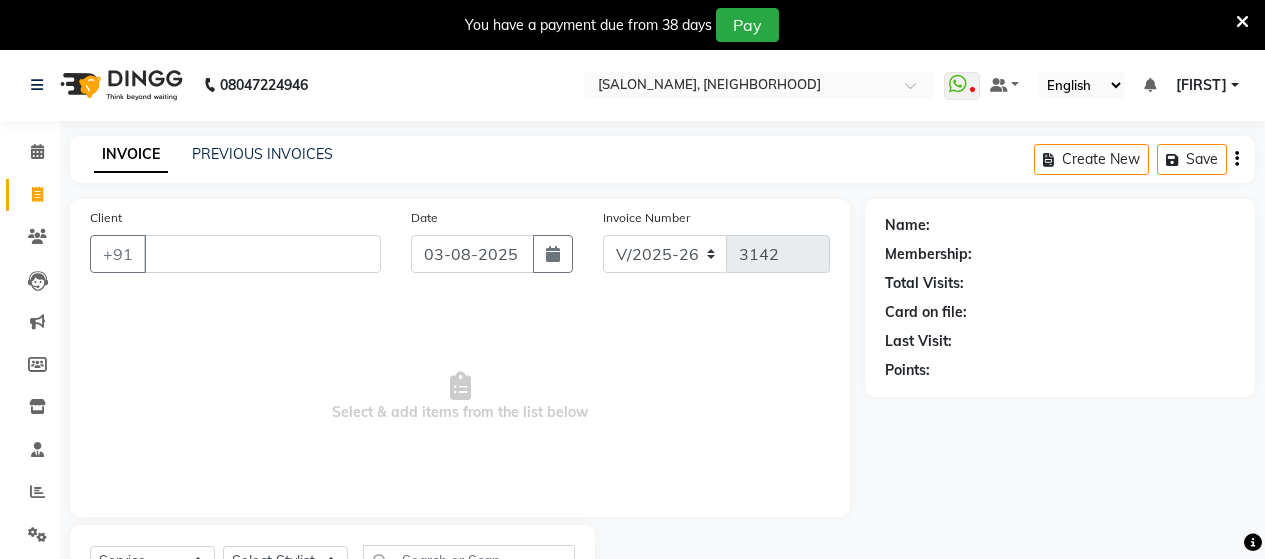 select on "6429" 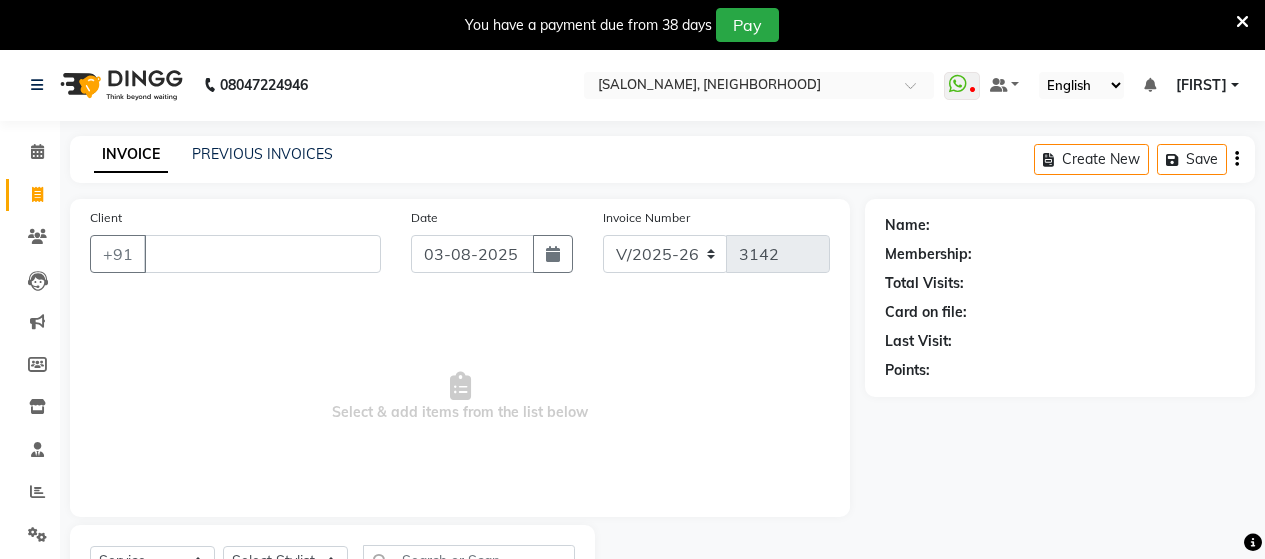 scroll, scrollTop: 90, scrollLeft: 0, axis: vertical 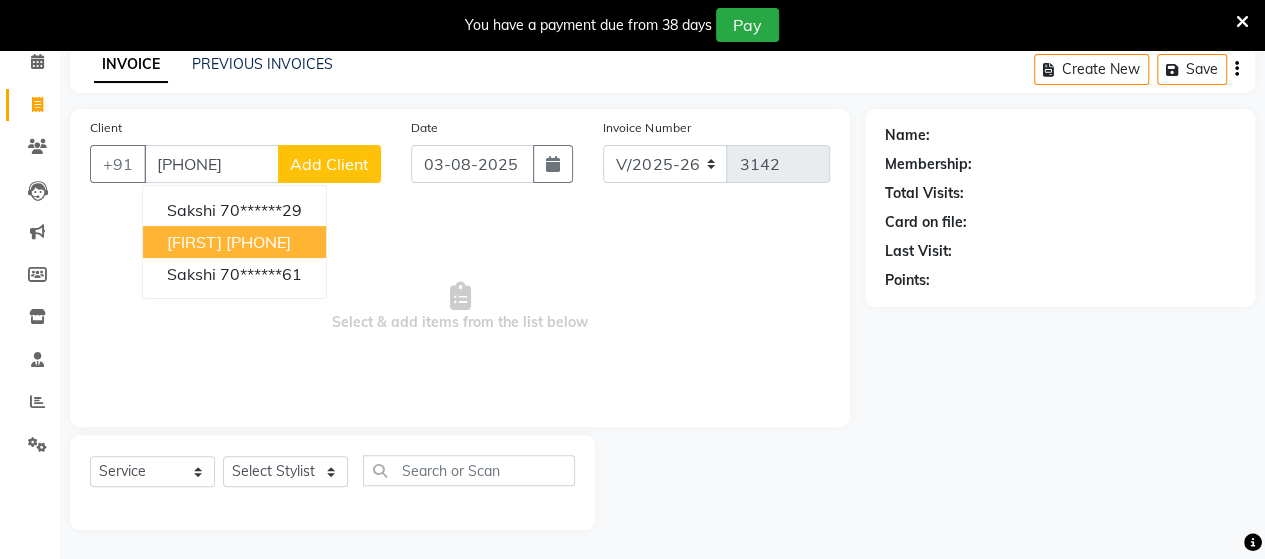 click on "[PHONE]" at bounding box center (258, 242) 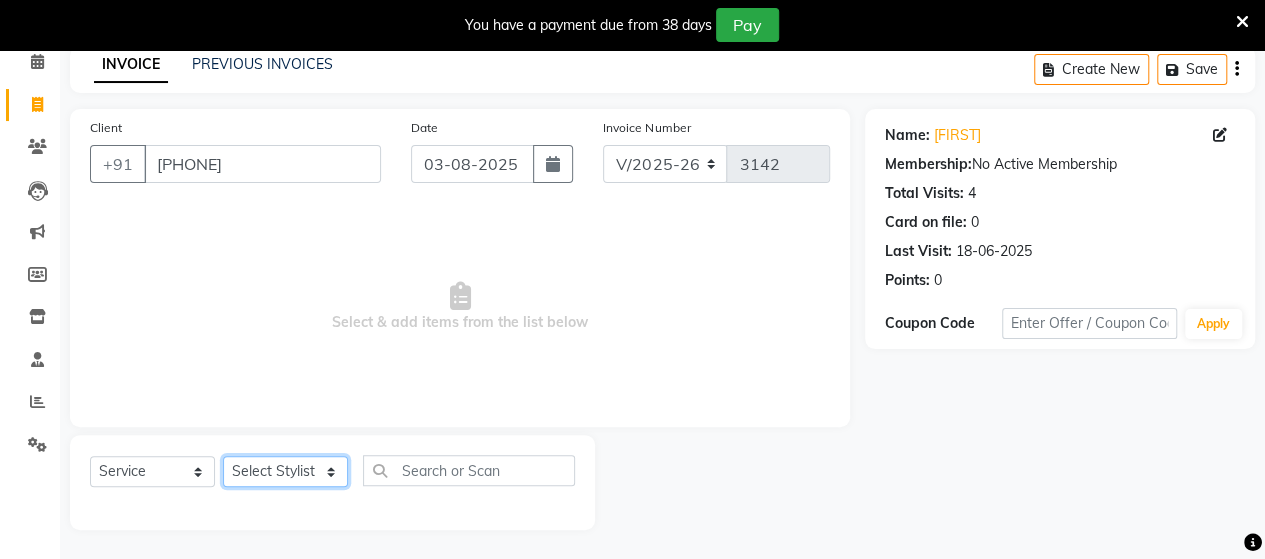 click on "Select Stylist [FIRST] [FIRST] [FIRST] [FIRST] [FIRST] [FIRST] [FIRST] [FIRST] [FIRST]" 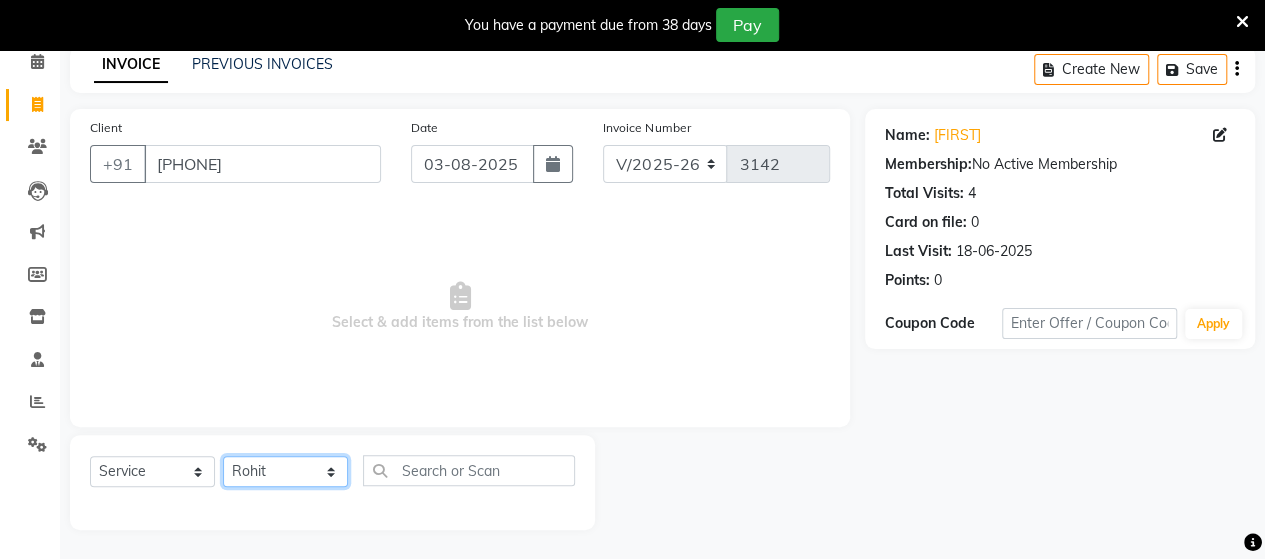 click on "Select Stylist [FIRST] [FIRST] [FIRST] [FIRST] [FIRST] [FIRST] [FIRST] [FIRST] [FIRST]" 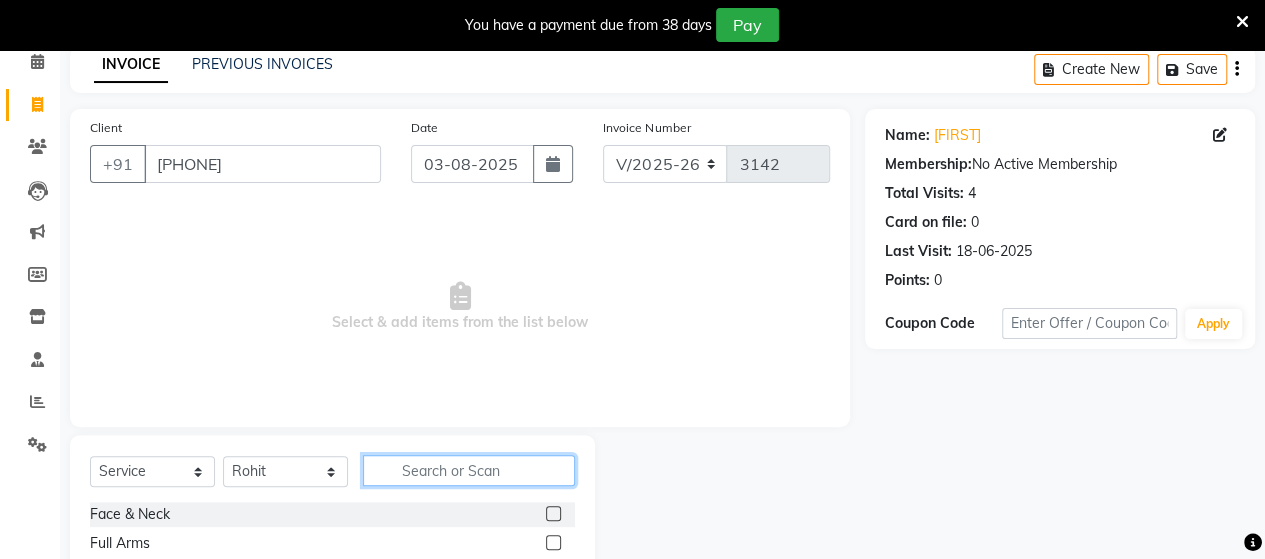 click 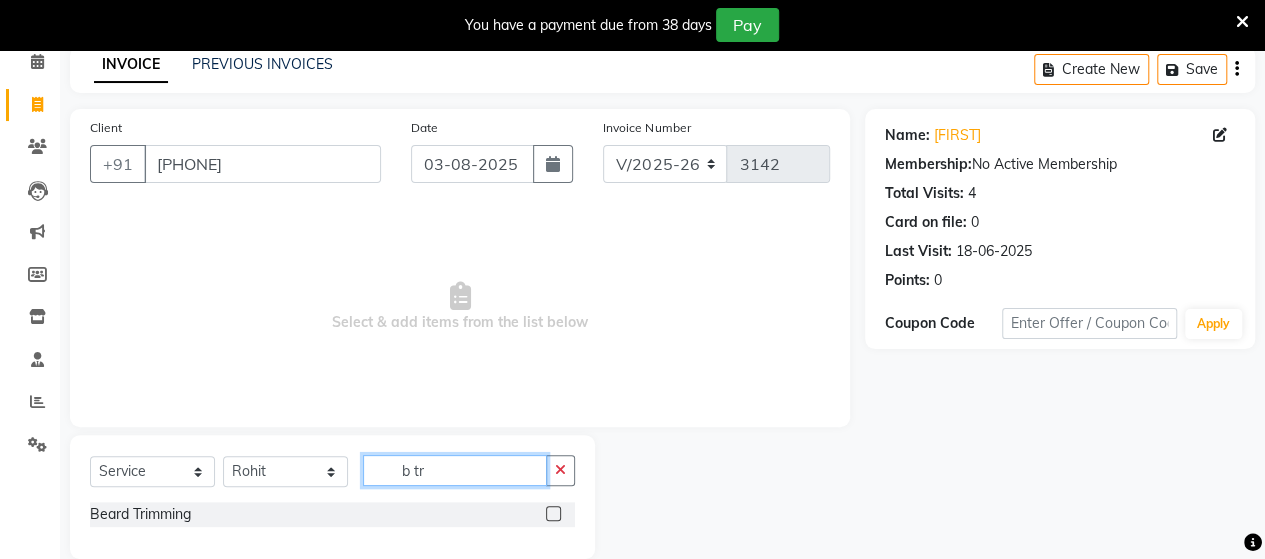type on "b tr" 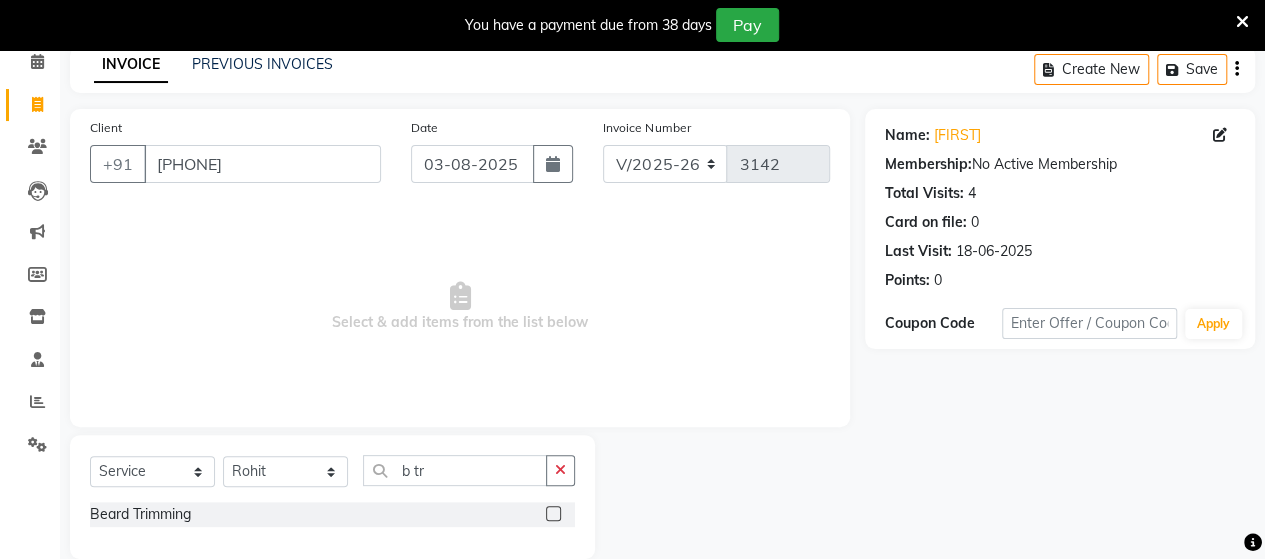 click 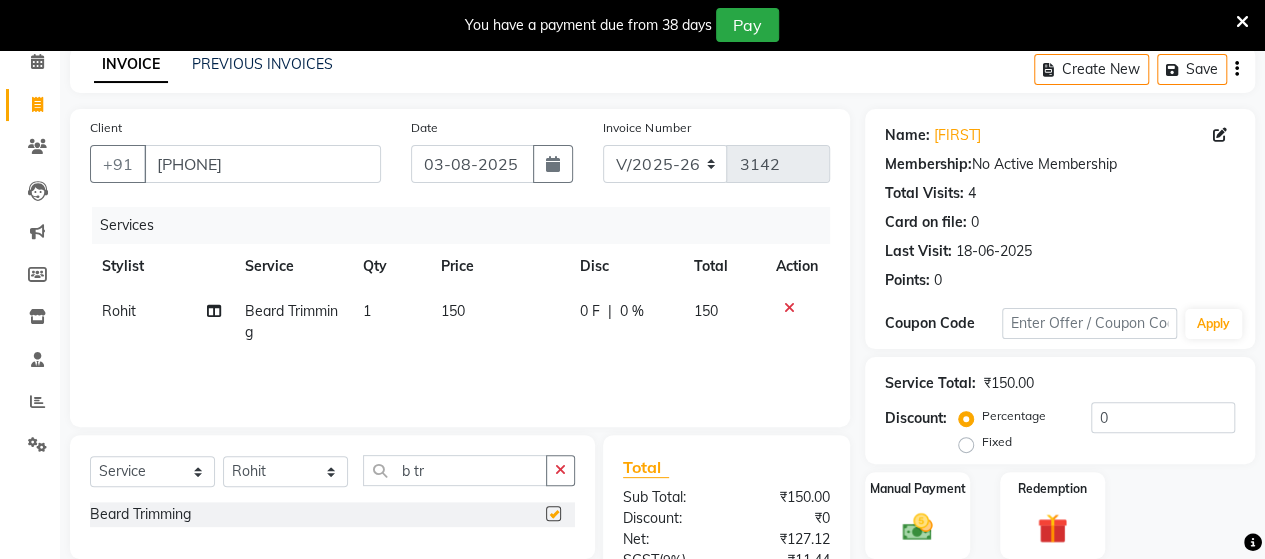 checkbox on "false" 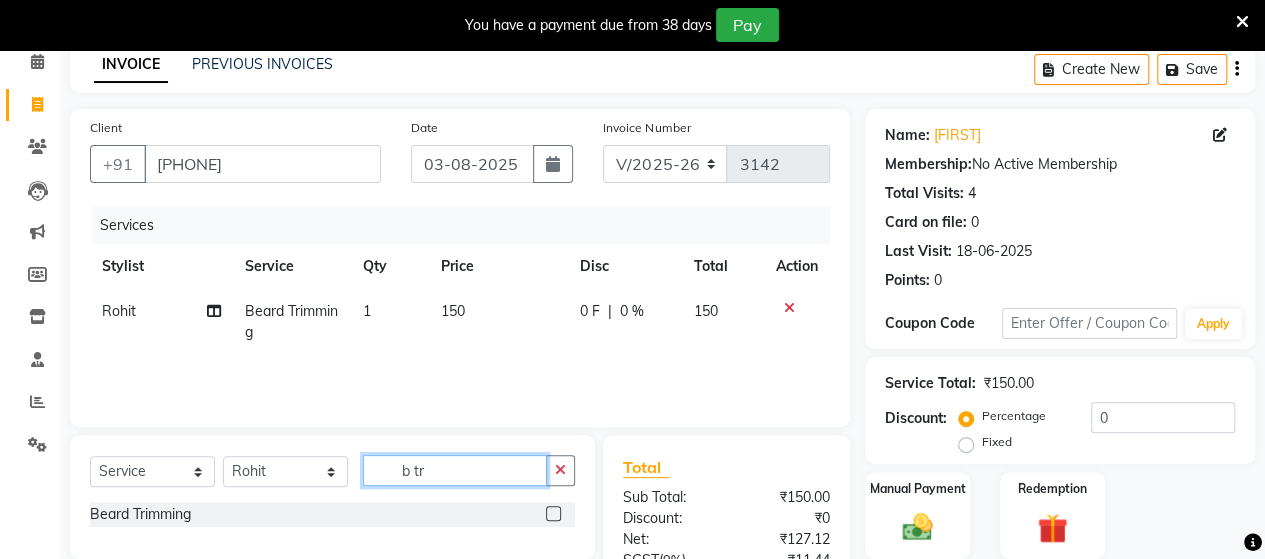click on "b tr" 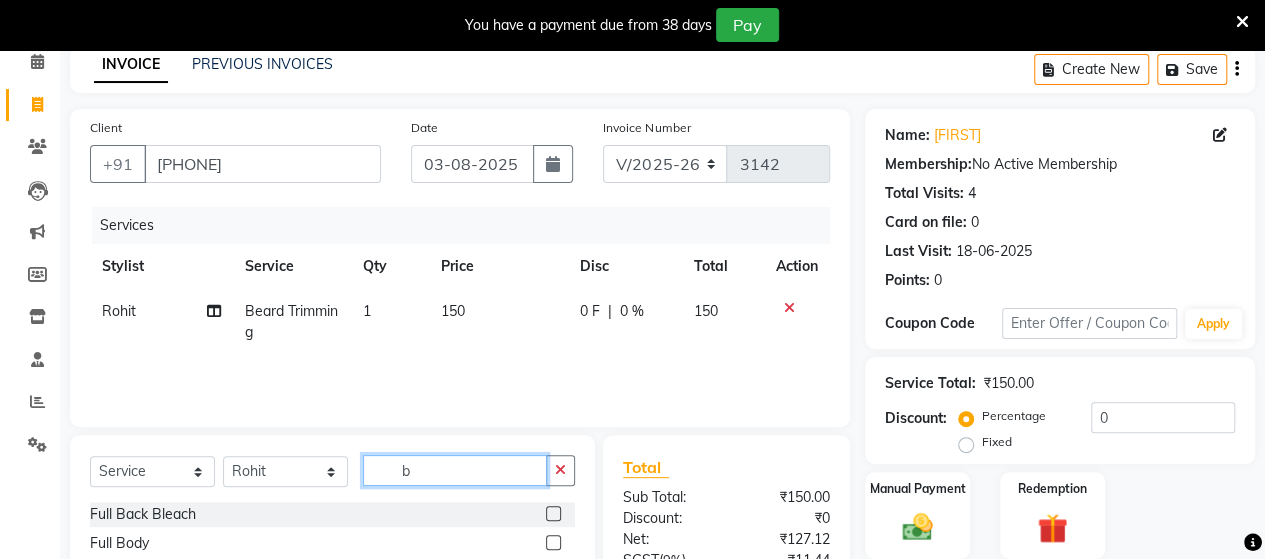 type on "b" 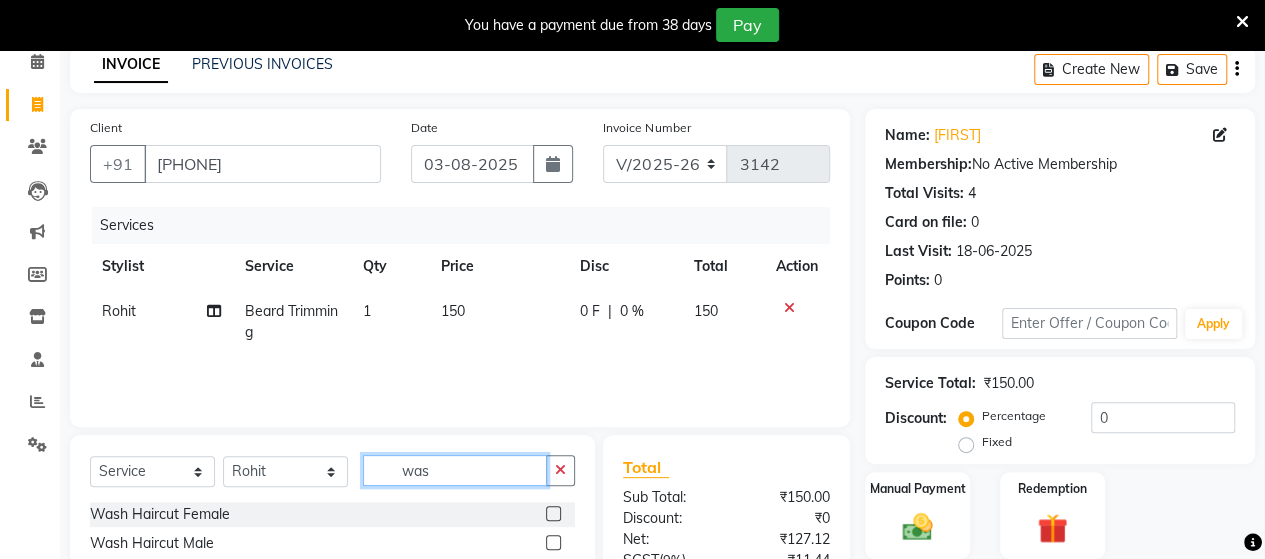 type on "was" 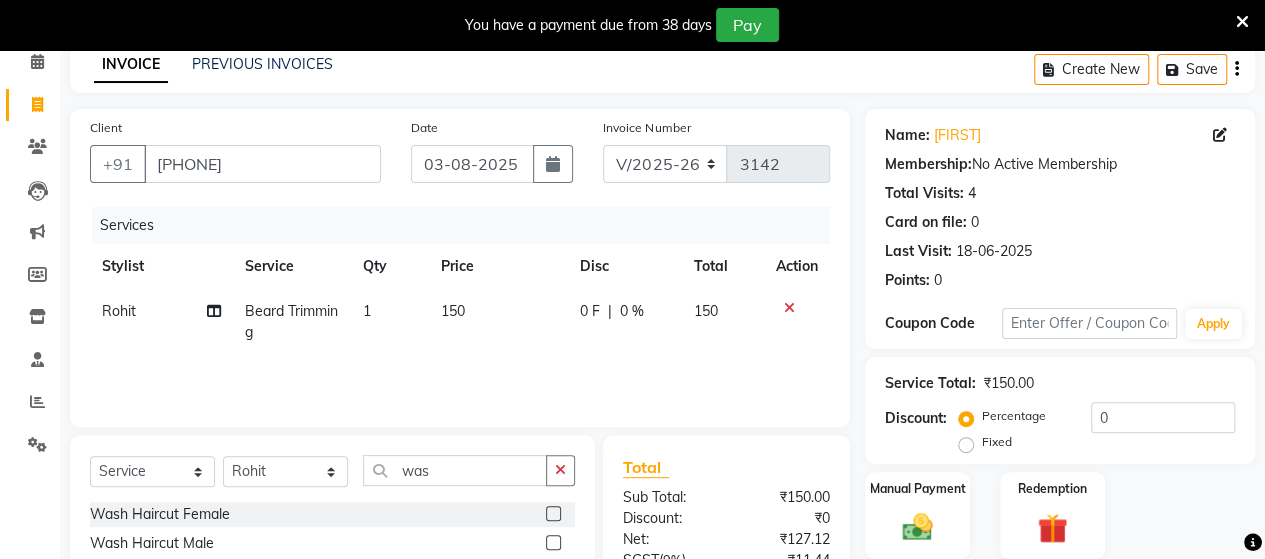 click 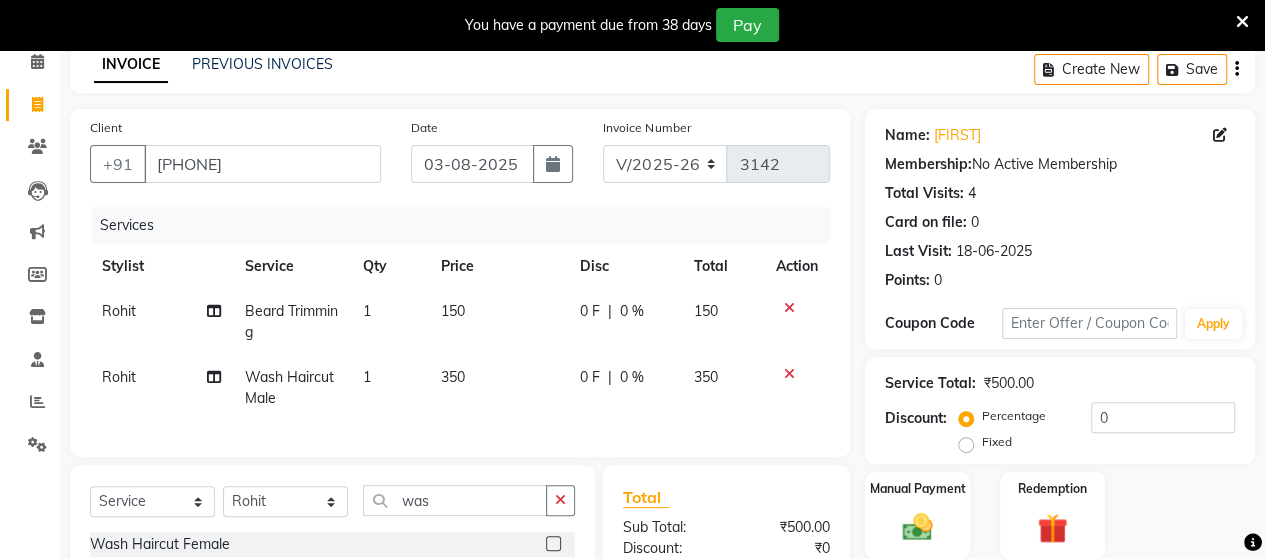 checkbox on "false" 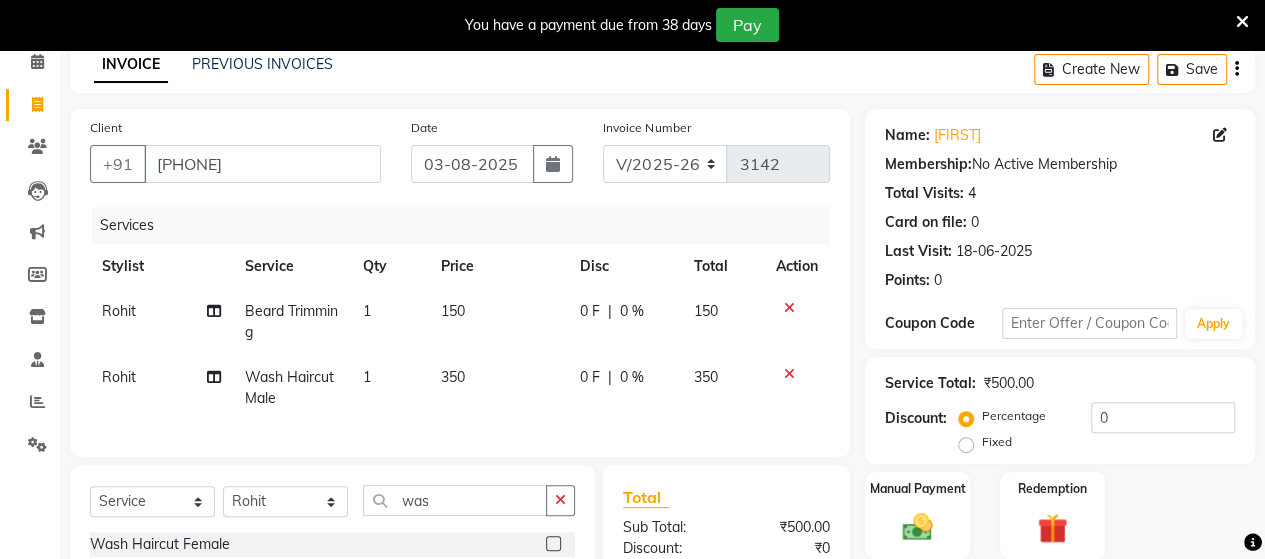 click on "350" 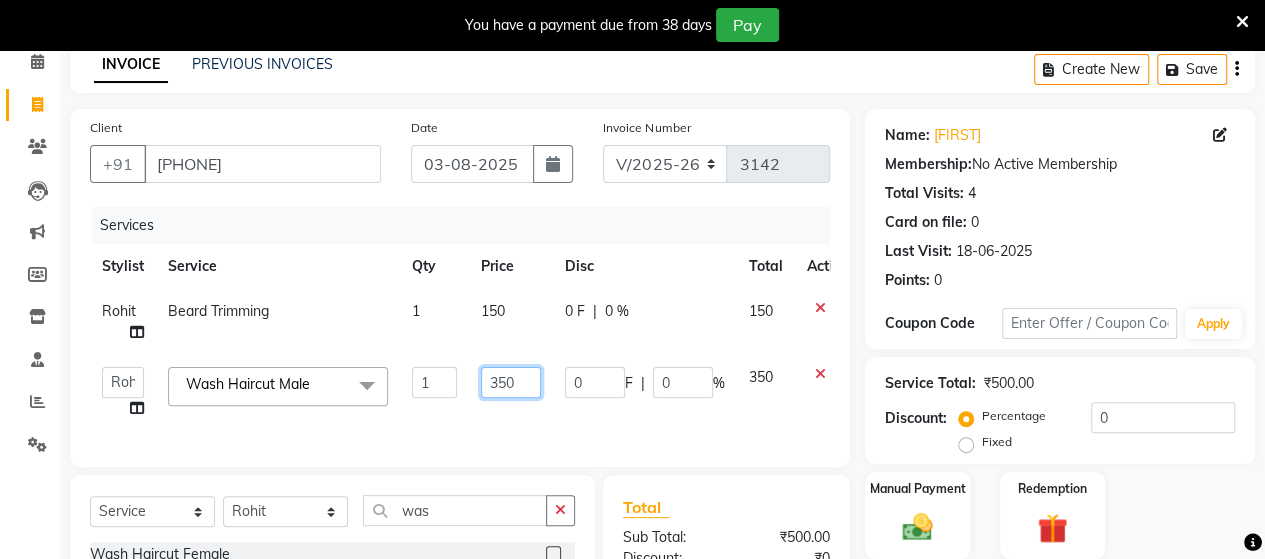 click on "350" 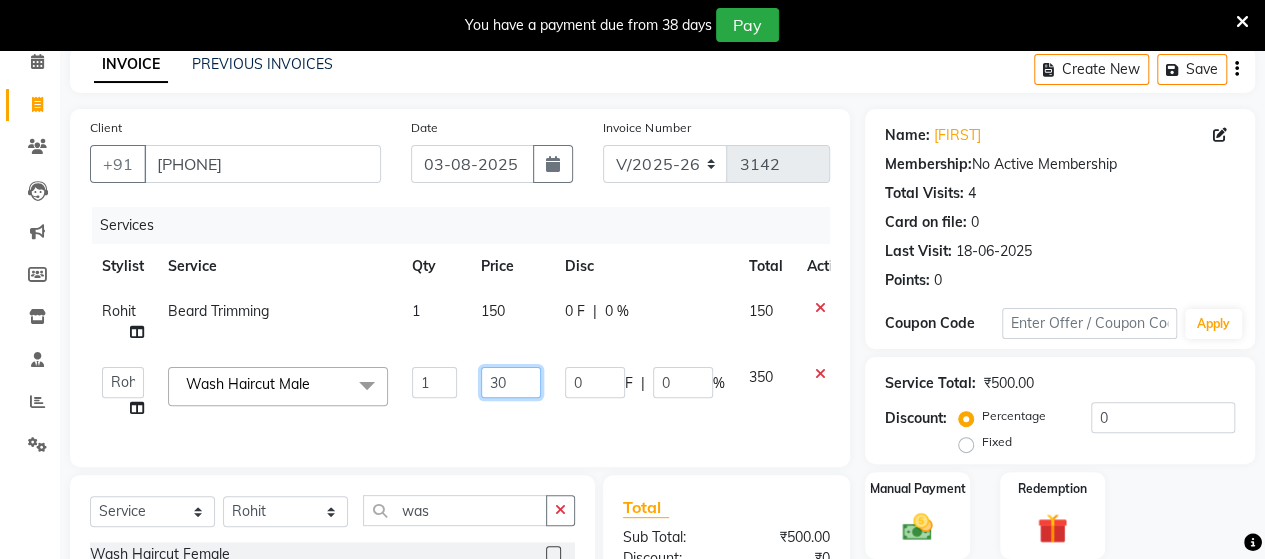 type on "300" 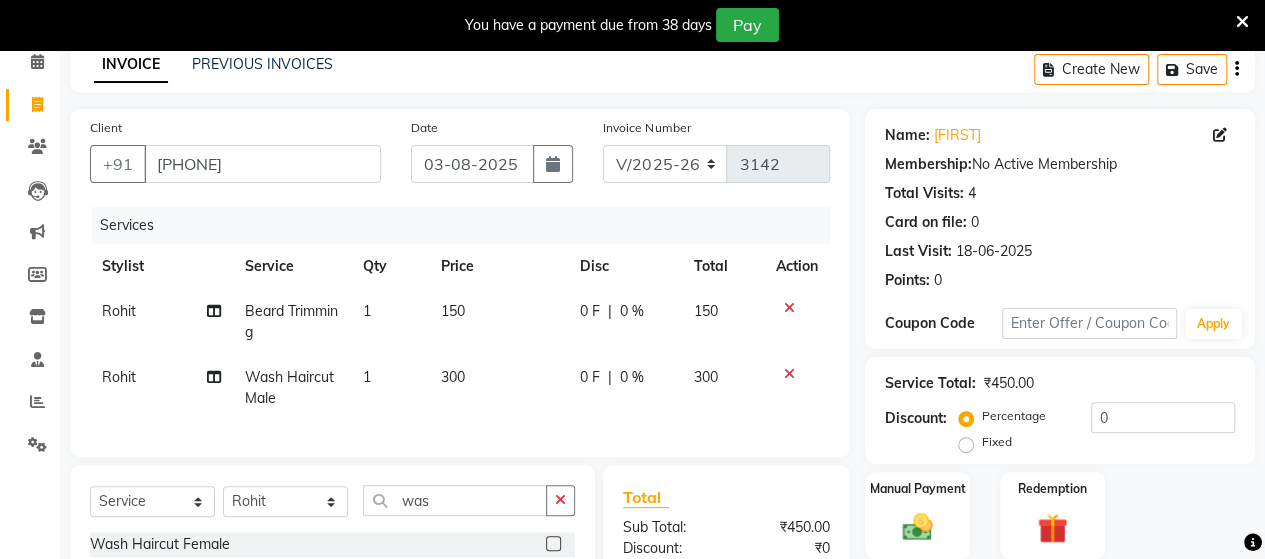 click on "300" 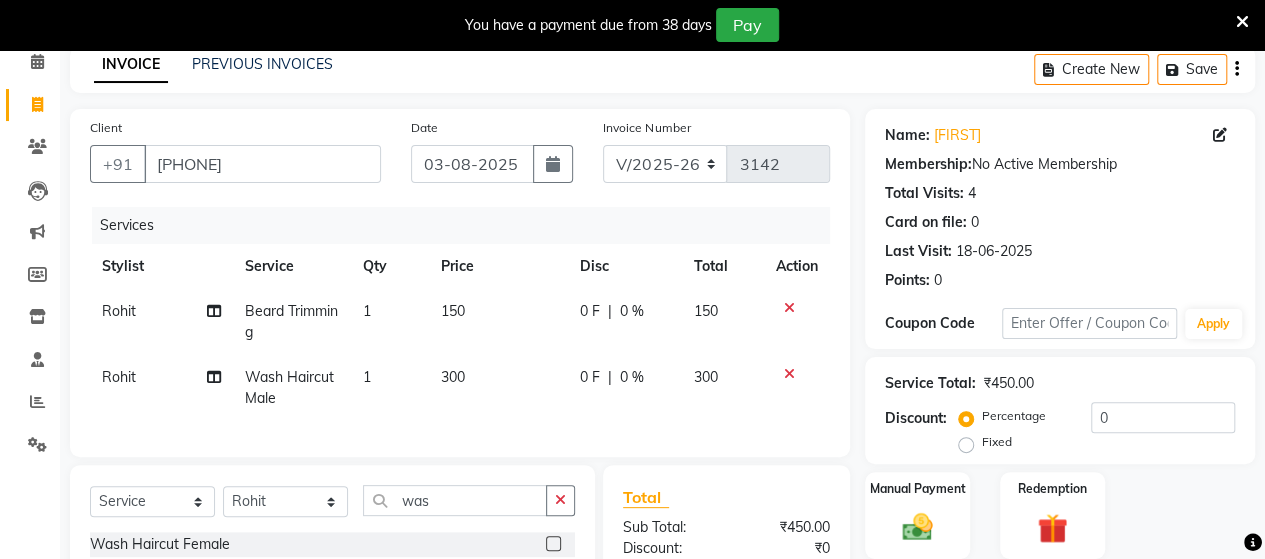 select on "62464" 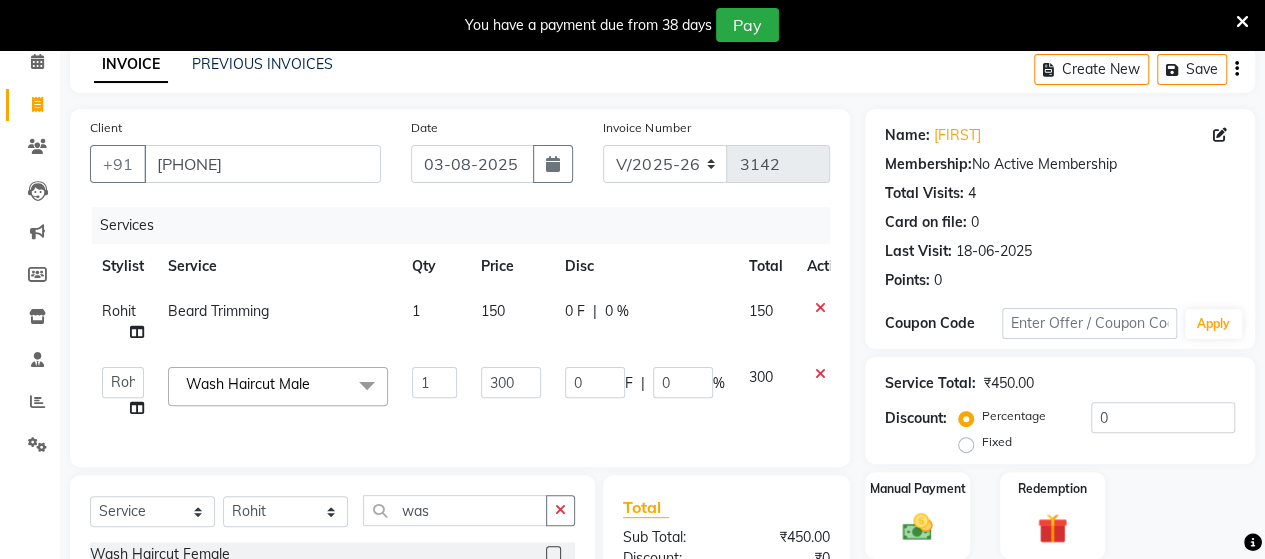 scroll, scrollTop: 344, scrollLeft: 0, axis: vertical 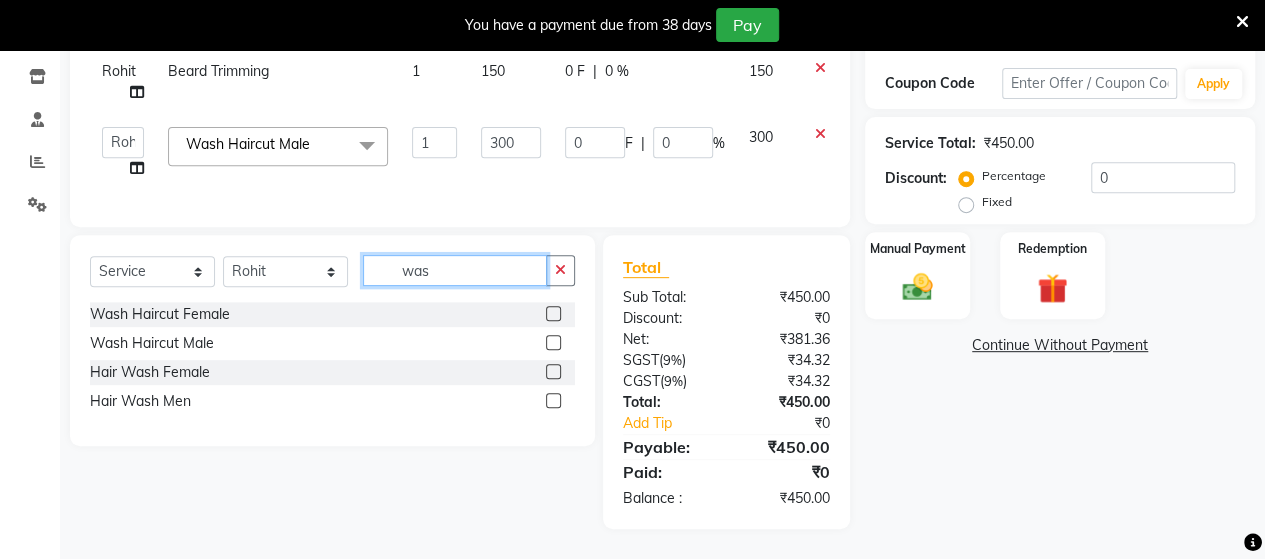click on "was" 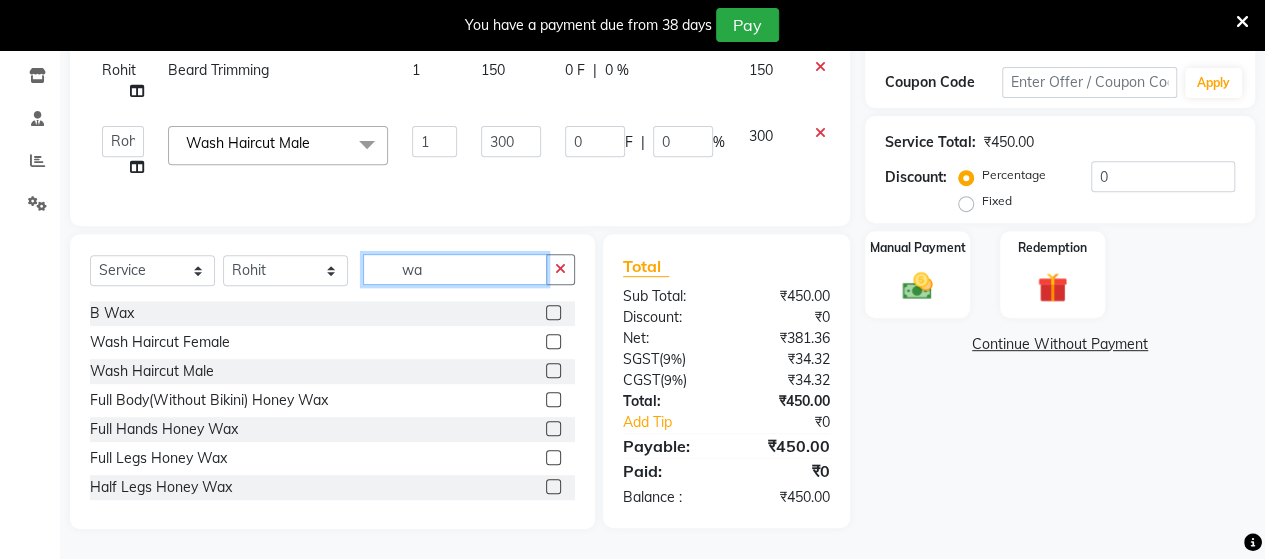type on "w" 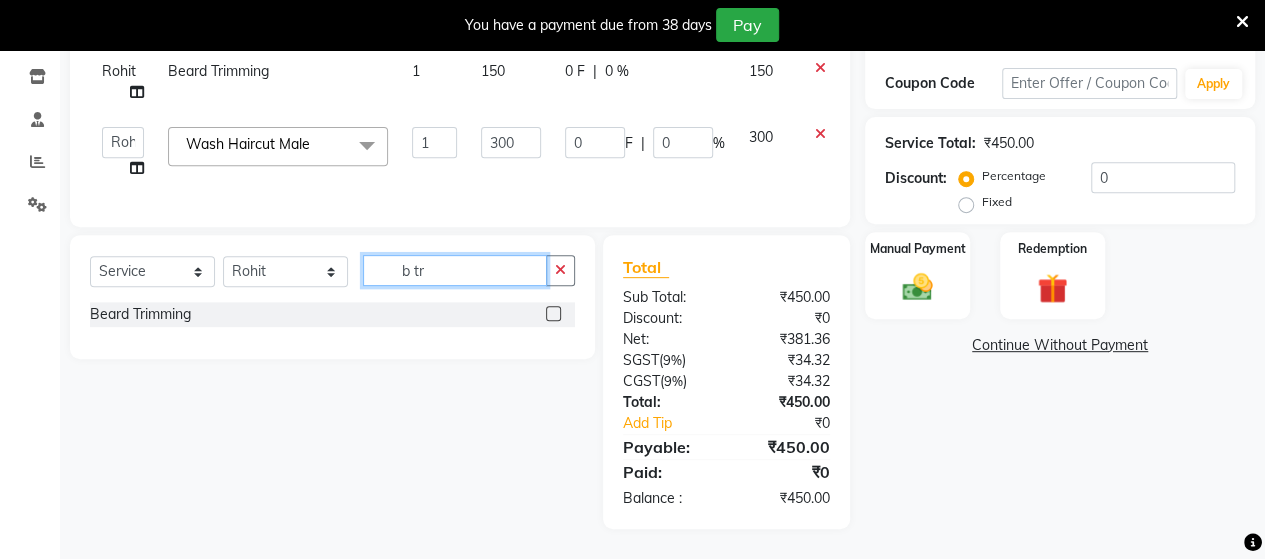 type on "b tr" 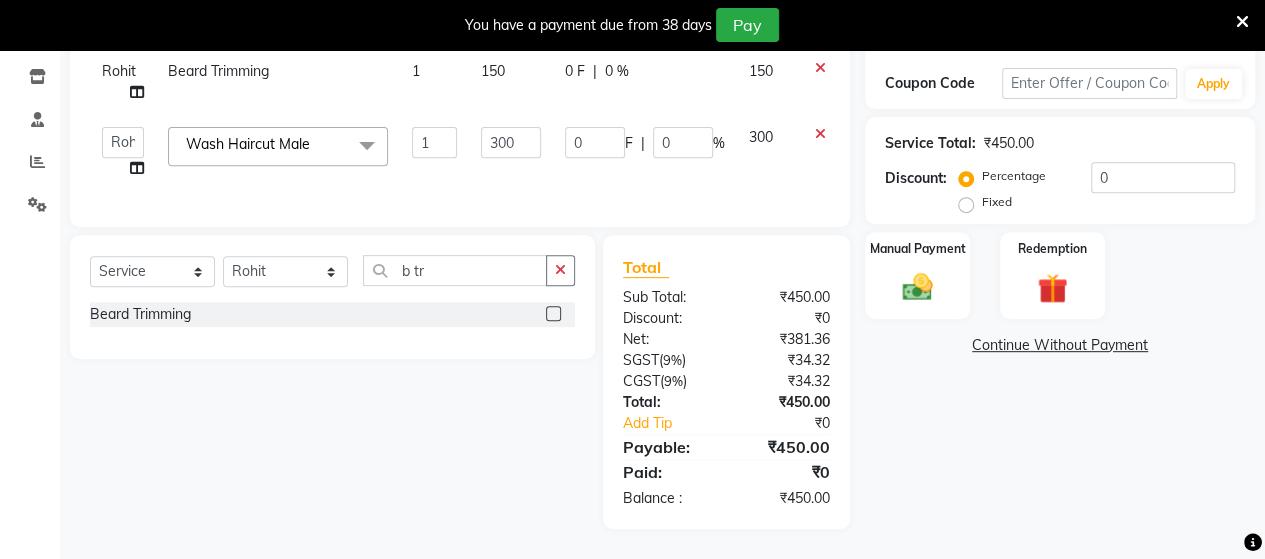 click 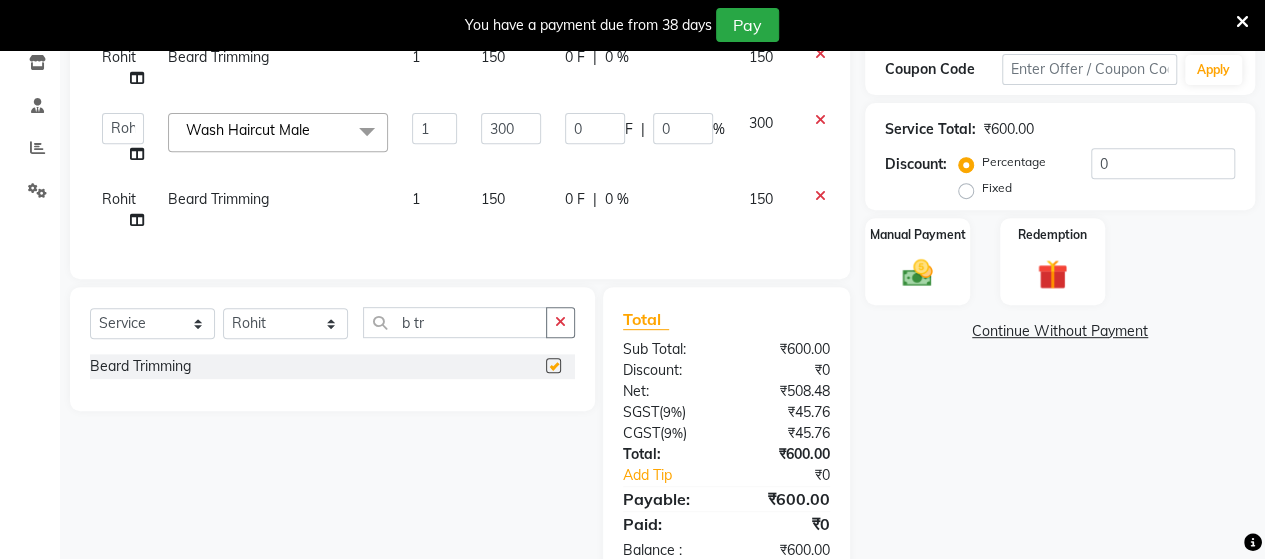 checkbox on "false" 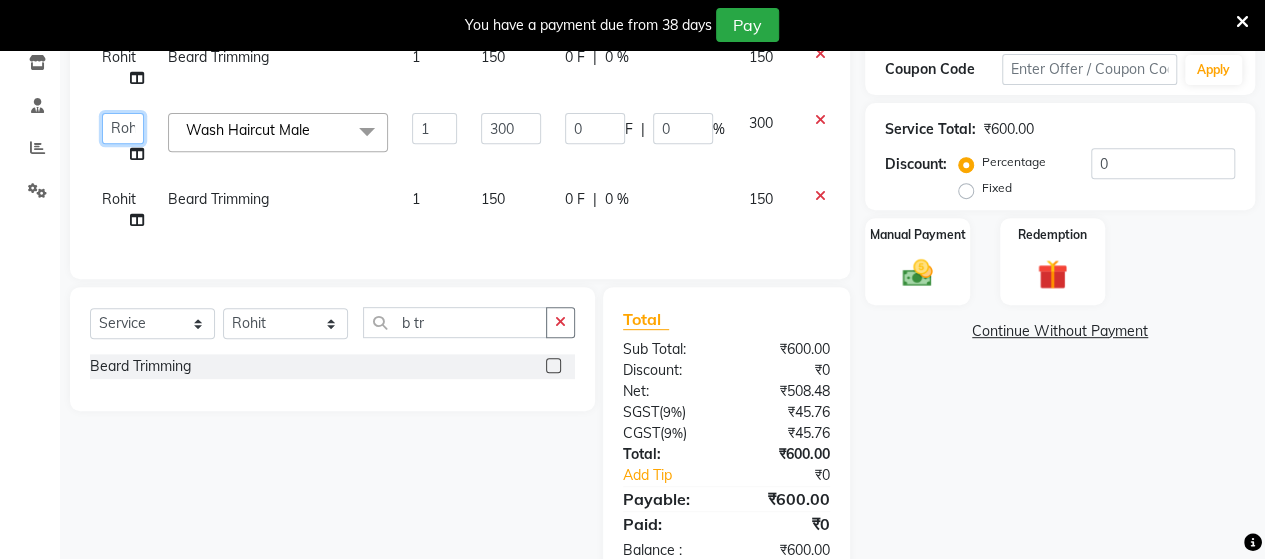 click on "[FIRST] [FIRST] [FIRST] [FIRST] [FIRST] [FIRST] [FIRST] [FIRST] [FIRST]" 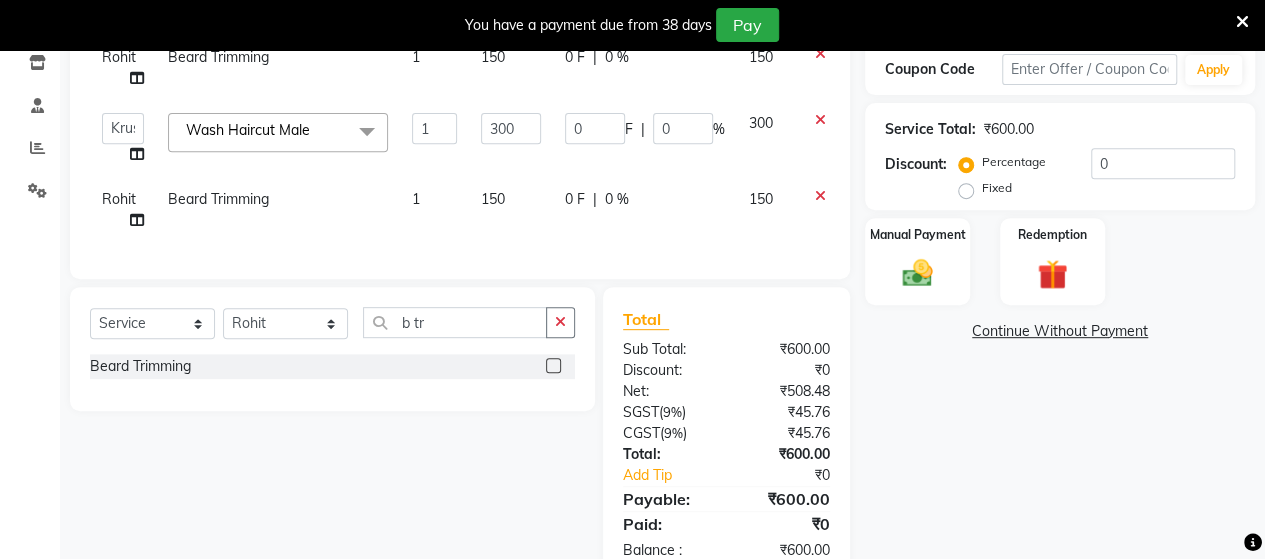 select on "48829" 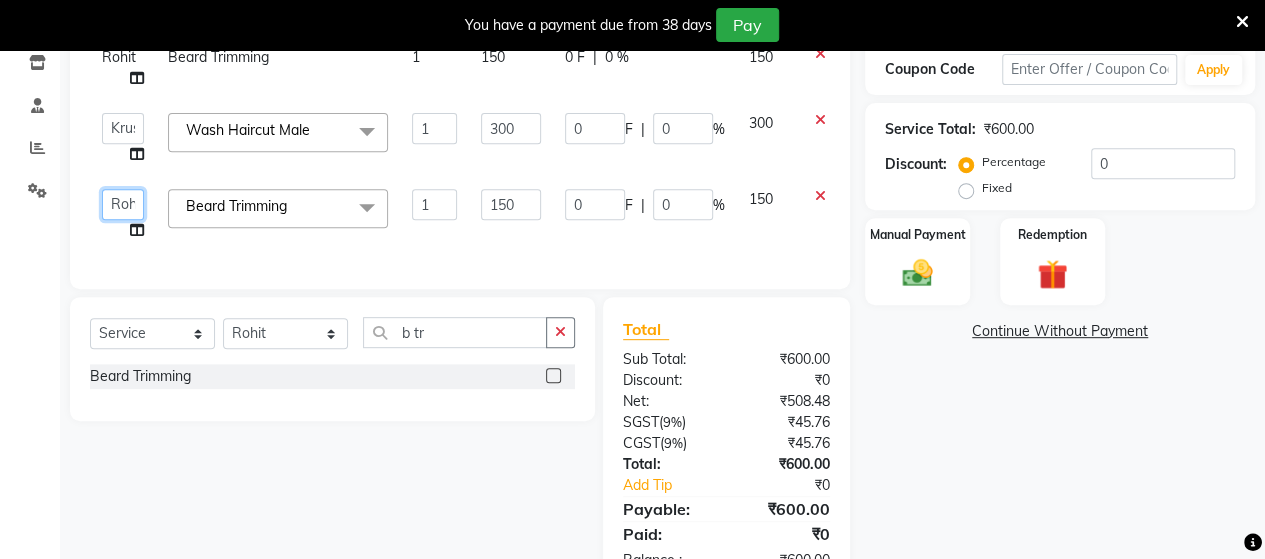 click on "[FIRST] [FIRST] [FIRST] [FIRST] [FIRST] [FIRST] [FIRST] [FIRST] [FIRST]" 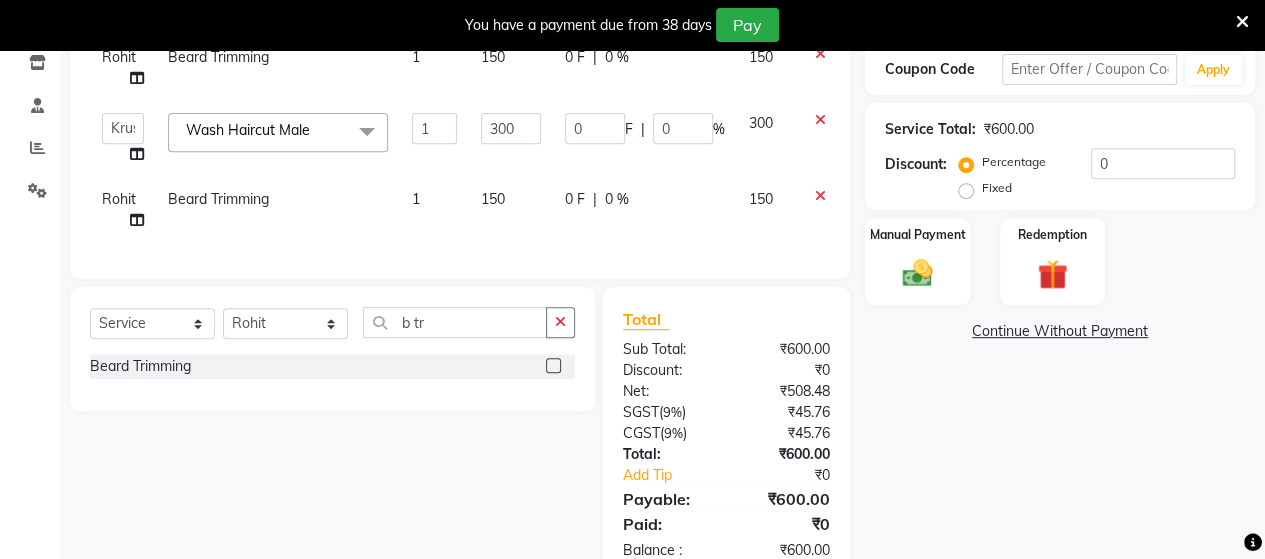 click on "Select  Service  Product  Membership  Package Voucher Prepaid Gift Card  Select Stylist [FIRST] [FIRST] [FIRST] [FIRST] [FIRST] [FIRST] [FIRST] [FIRST] [FIRST]  b tr Beard Trimming" 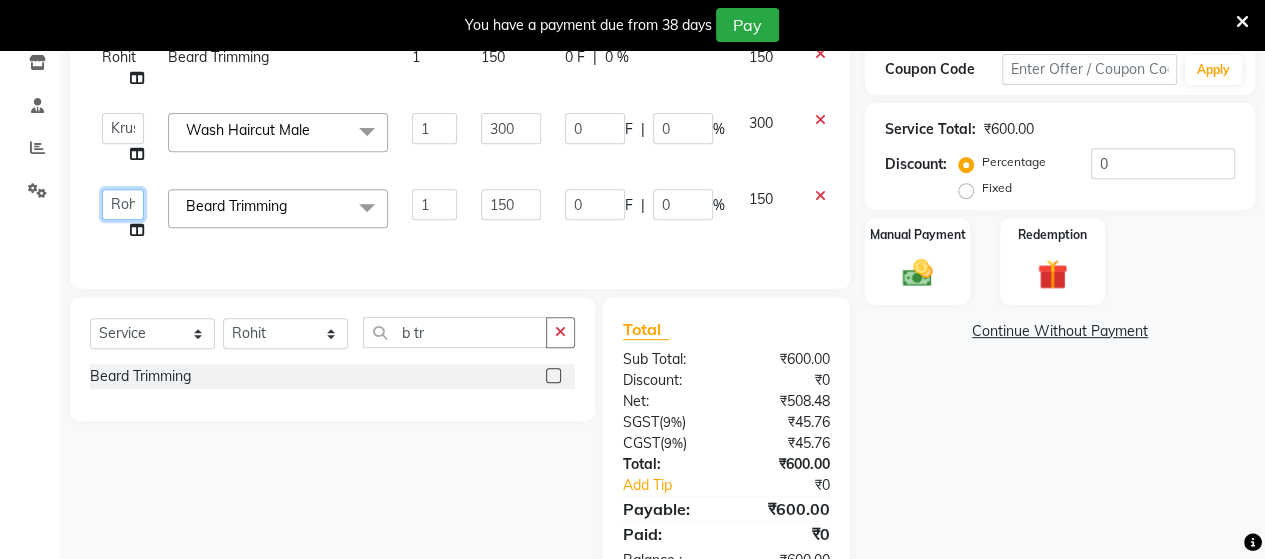 click on "[FIRST] [FIRST] [FIRST] [FIRST] [FIRST] [FIRST] [FIRST] [FIRST] [FIRST]" 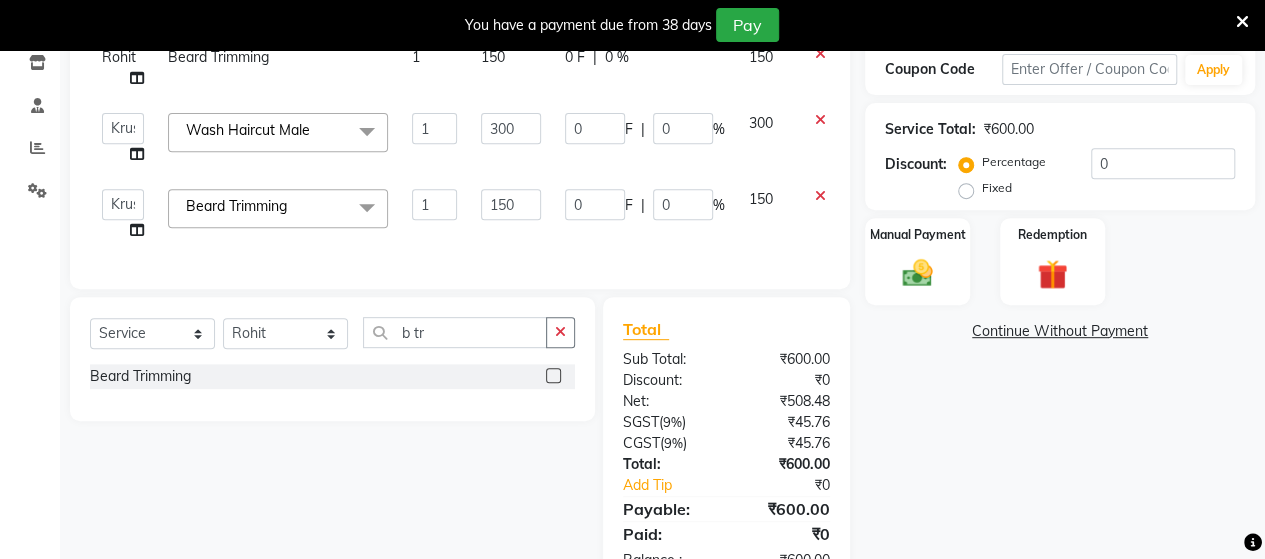 select on "48829" 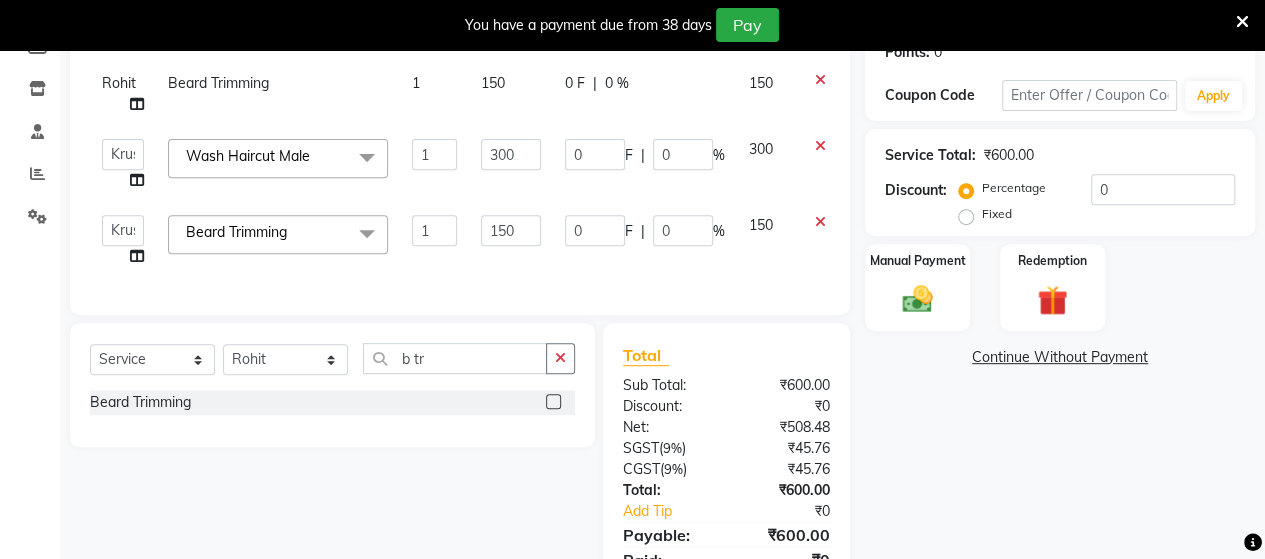 scroll, scrollTop: 320, scrollLeft: 0, axis: vertical 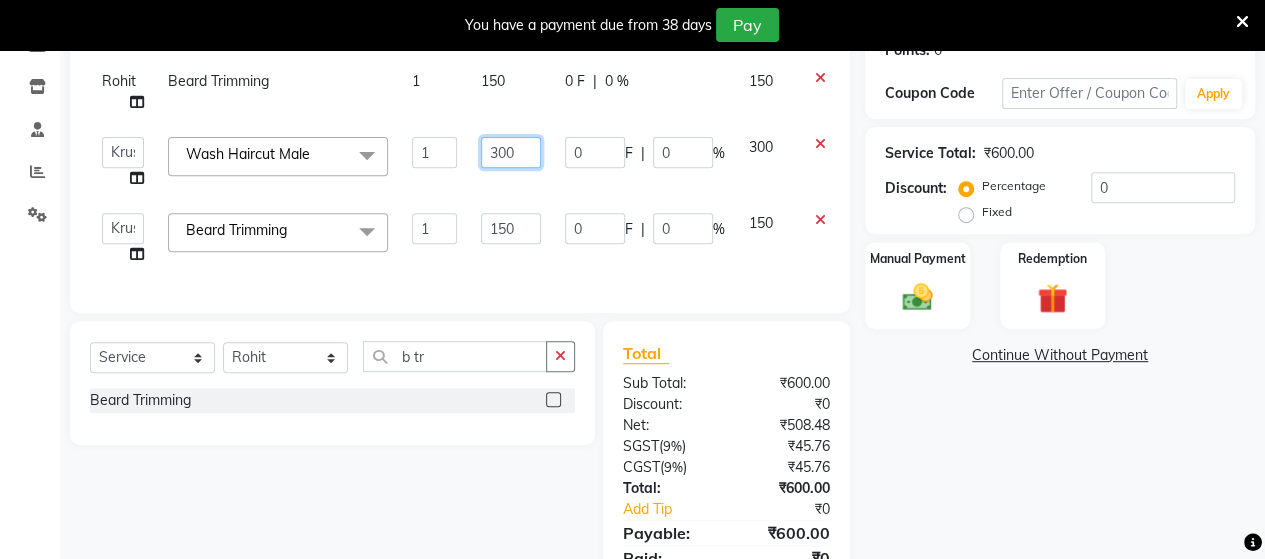 click on "300" 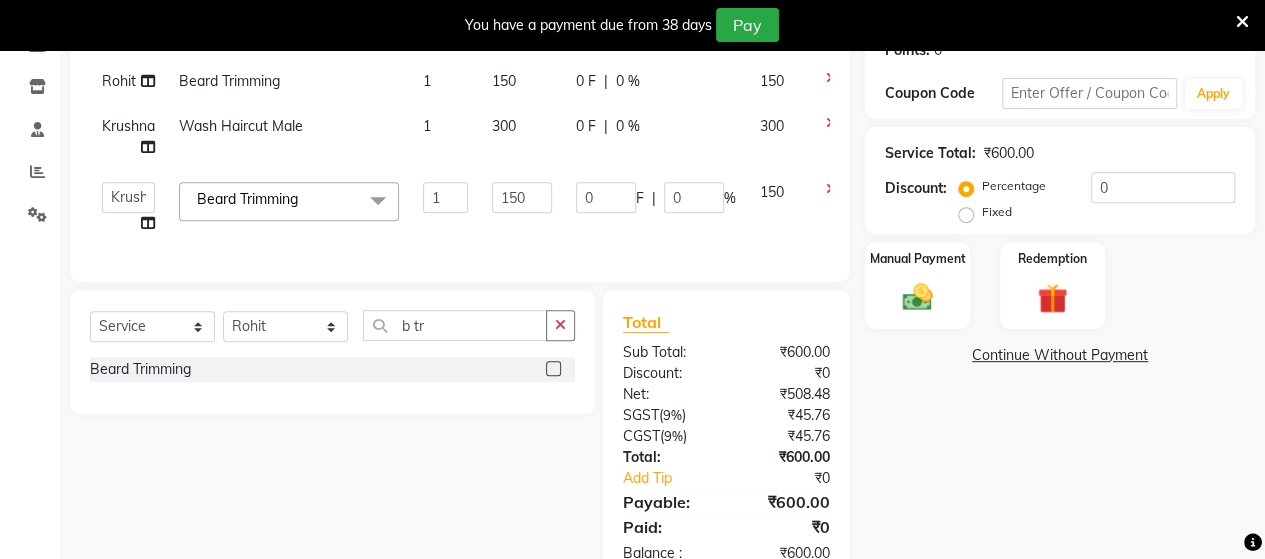 click on "Client +91 [PHONE] Date 03-08-2025 Invoice Number V/2025 V/2025-26 3142 Services Stylist Service Qty Price Disc Total Action [FIRST] Beard Trimming 1 150 0 F | 0 % 150 [FIRST]  Wash Haircut Male 1 300 0 F | 0 % 300  [FIRST] [FIRST] [FIRST] [FIRST] [FIRST] [FIRST] [FIRST] [FIRST] [FIRST]  Beard Trimming  x Face & Neck Full Arms Full Back Bleach Full Body Underarms hydra facial  HAIR CUT +BEARD HAIR CUT D TAN FACE D TAN NECK D TAN HAND D TAN FEET Full Body(Without Bikini) Polishing B Wax Upperlips Brazilian Keratin Smoothening Straightening Anti-Tan Cleanup Basic Clean Up O3+ Cleanup Saree Draping Cheryals Luxuzry Facial O3+ Facial Crown Highlights Global Color Men Global Color Women Global Fashion Shade Global Highlights Root Tuch Up Global color Boy Hair Cut Dry Haircut Female Female Hair Cut & BD Girl Hair Cut Hair-set Shaving Wash Haircut Female Wash Haircut Male Dry Haircut Male  Ironing Tong Basic Manicure Basic Pedicure Spa Manicure Spa Pedicure Full Body(Without Bikini) Honey Wax Full Hands Honey Wax 1" 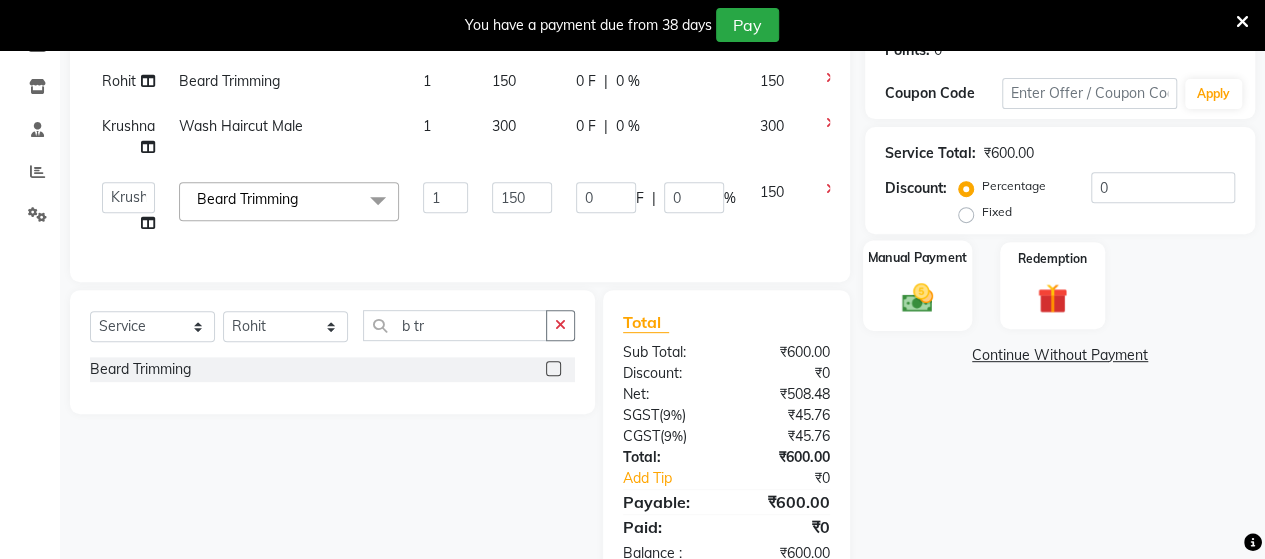 click 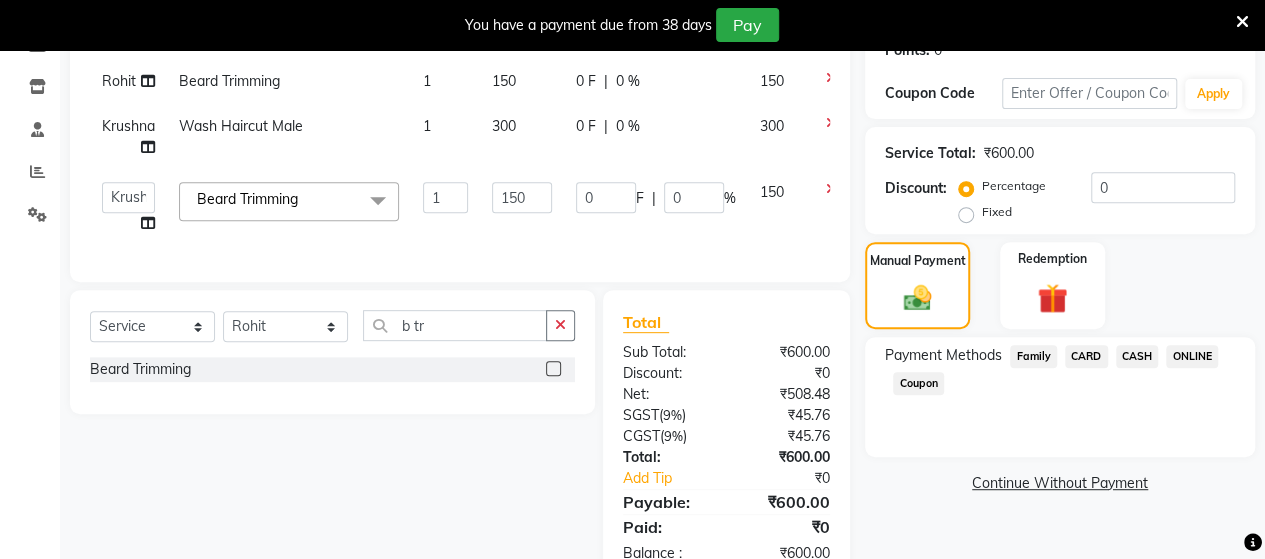 click on "CASH" 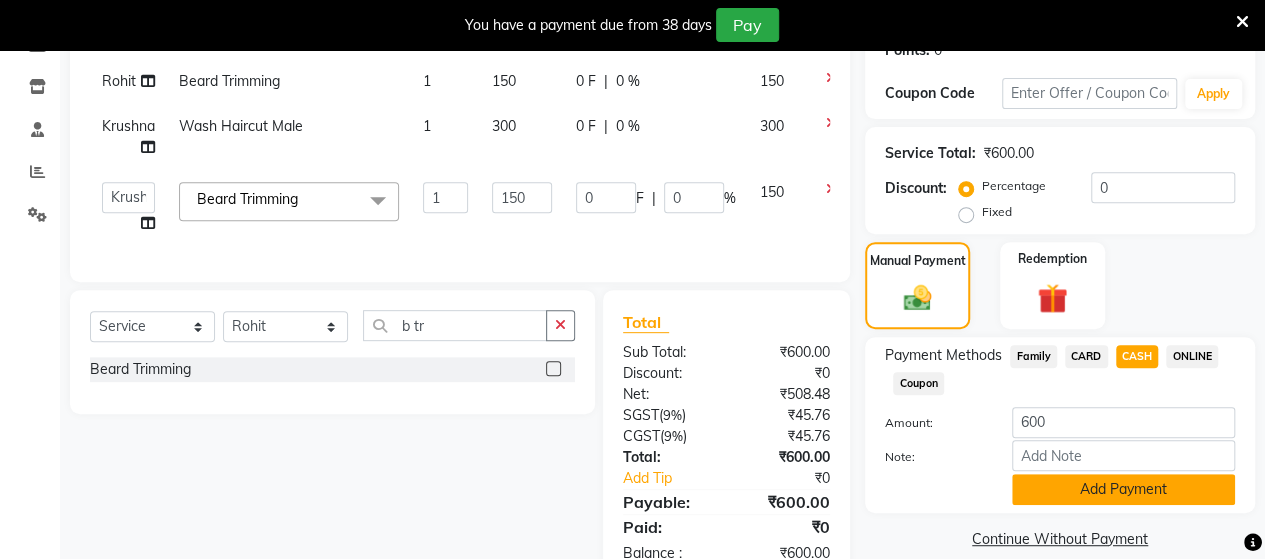 click on "Add Payment" 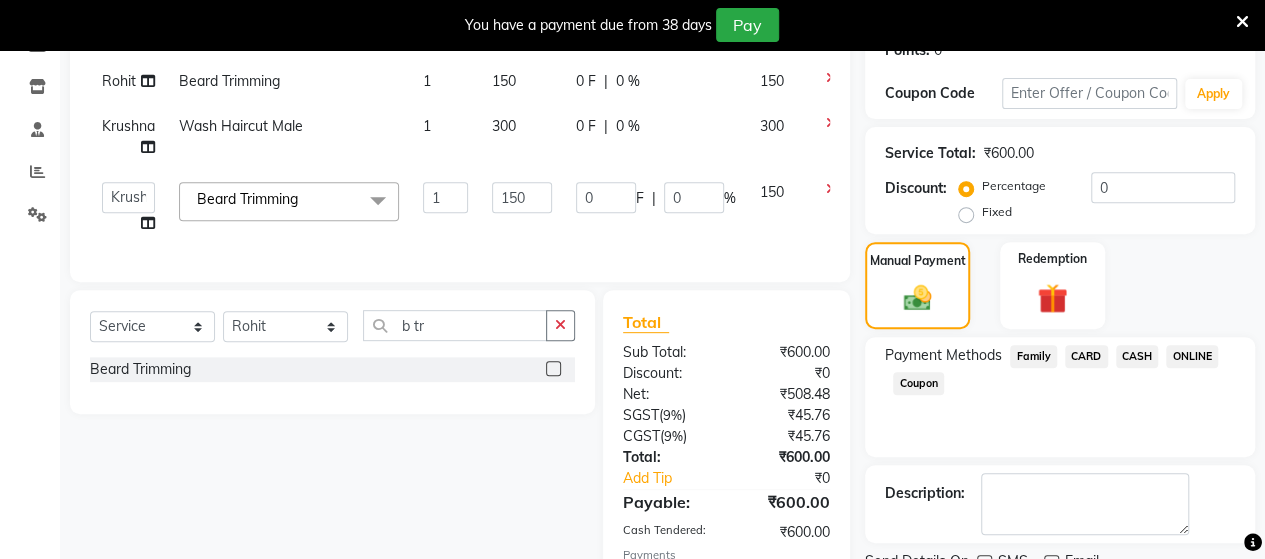scroll, scrollTop: 459, scrollLeft: 0, axis: vertical 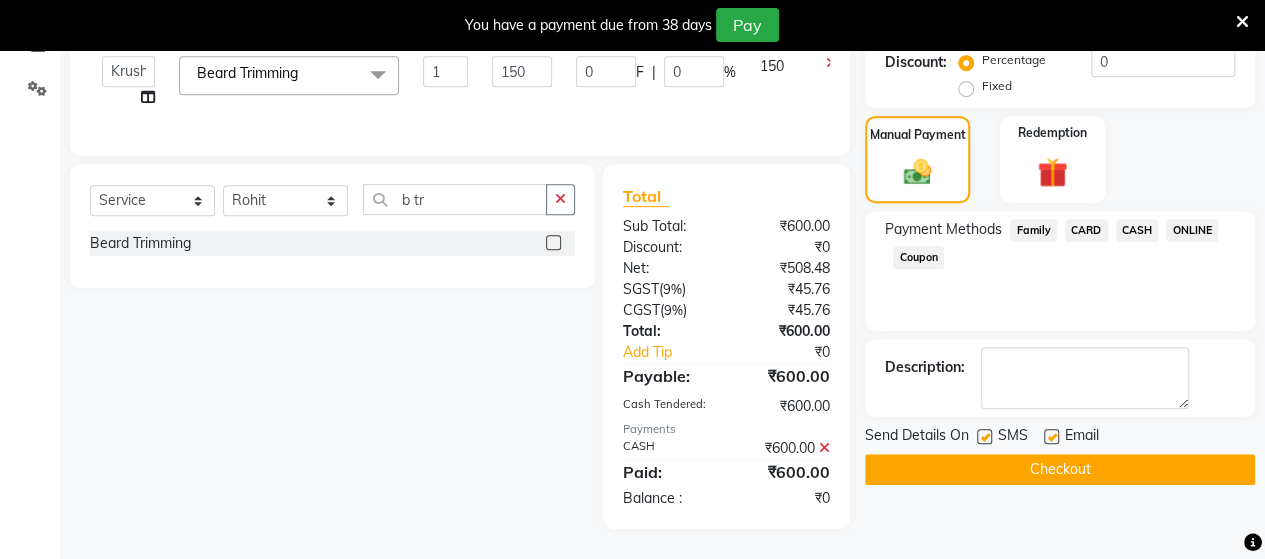 click on "Checkout" 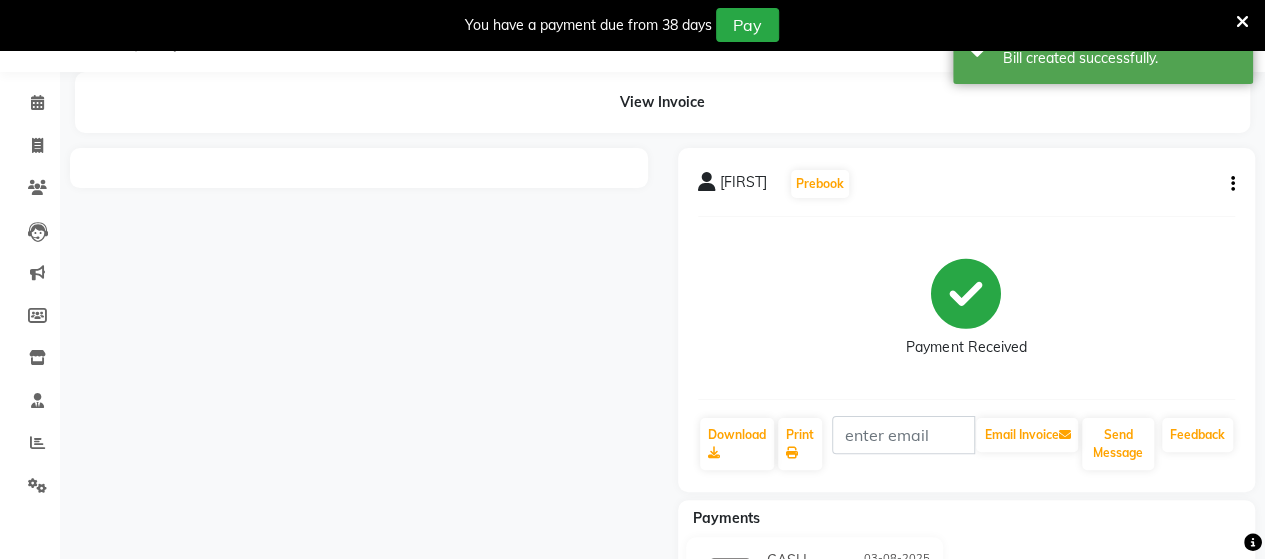scroll, scrollTop: 167, scrollLeft: 0, axis: vertical 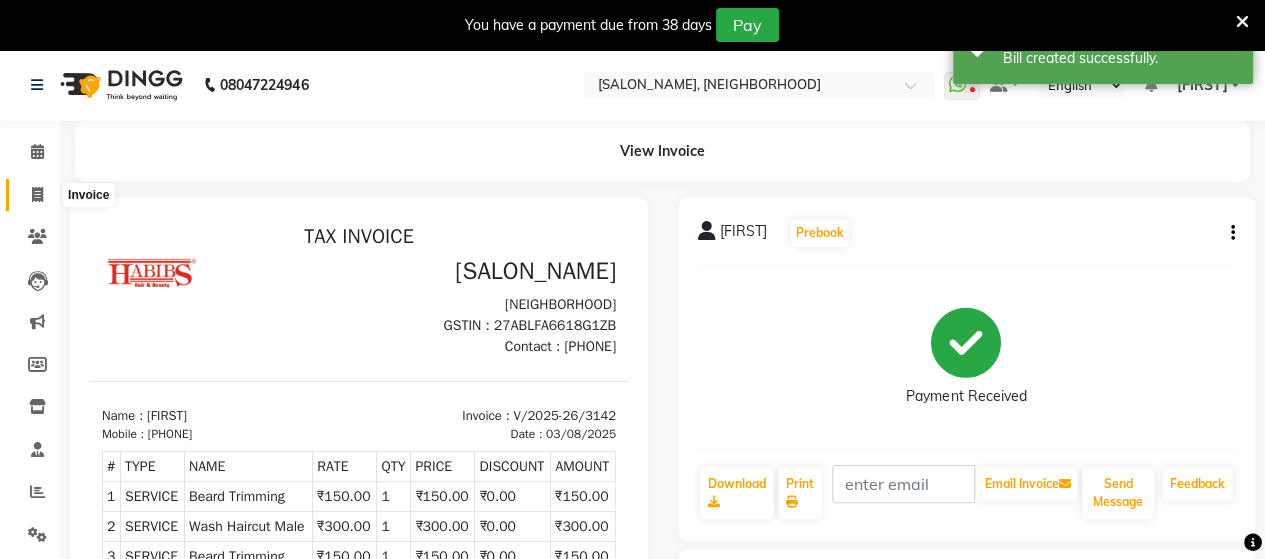 click 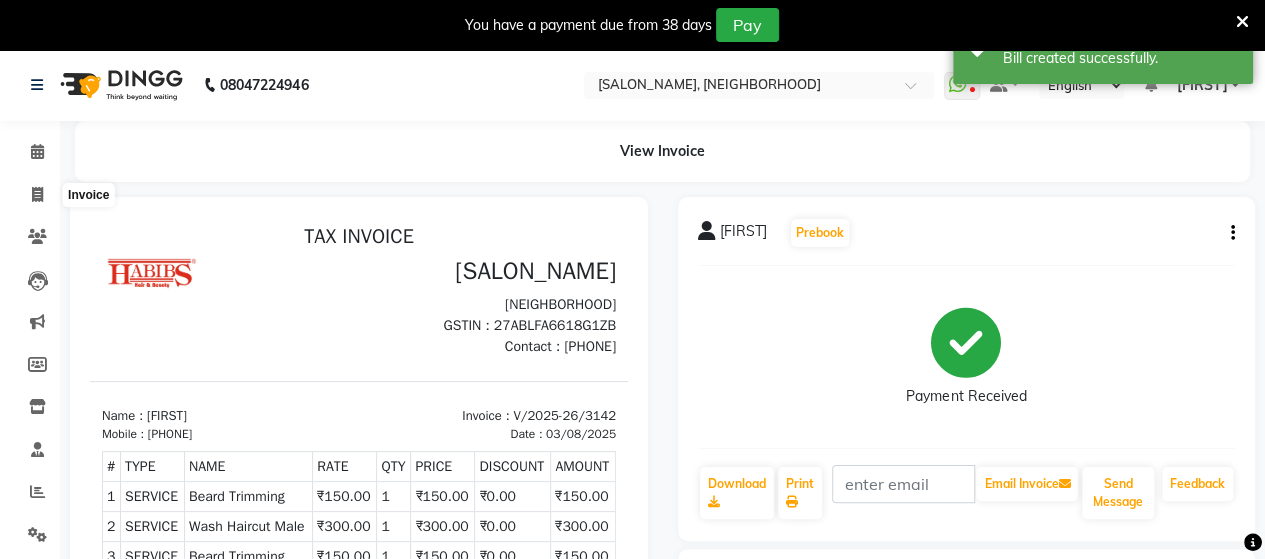 select on "service" 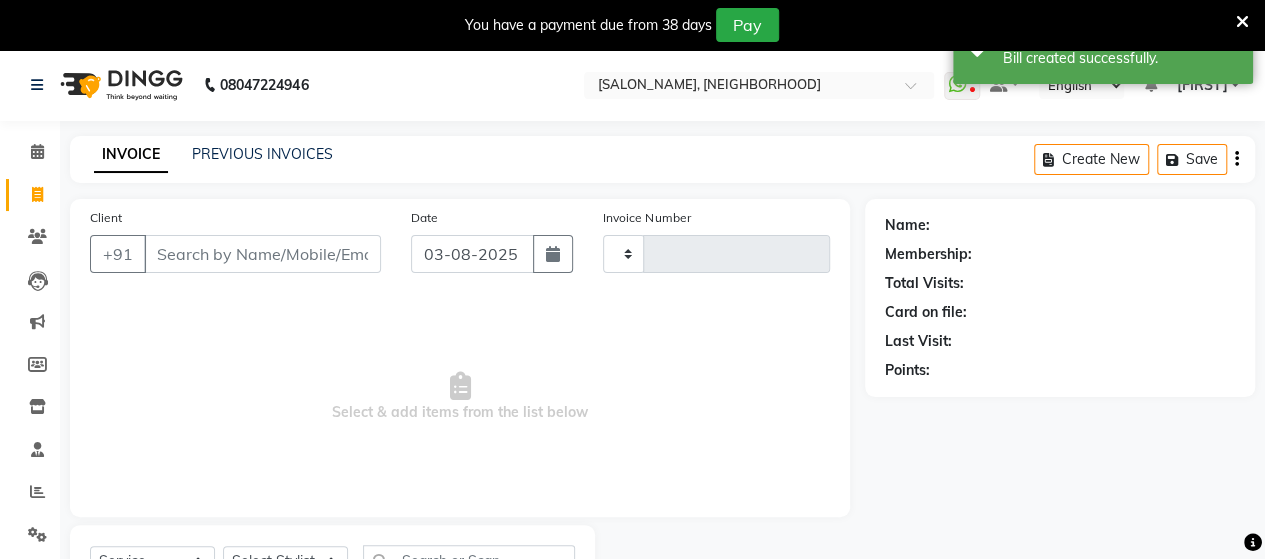 type on "3143" 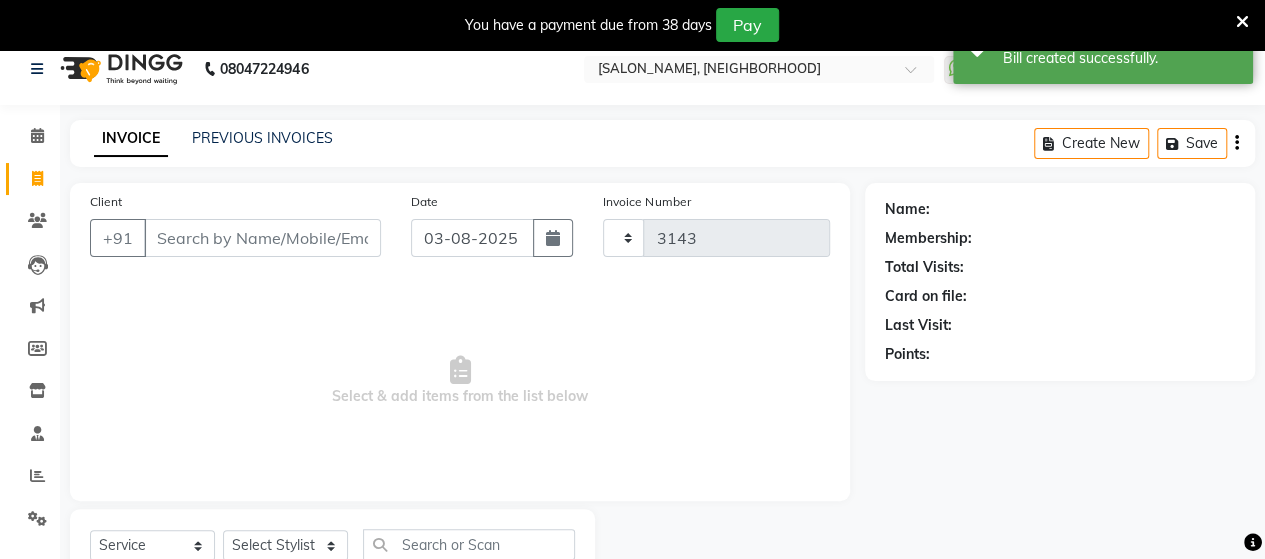select on "6429" 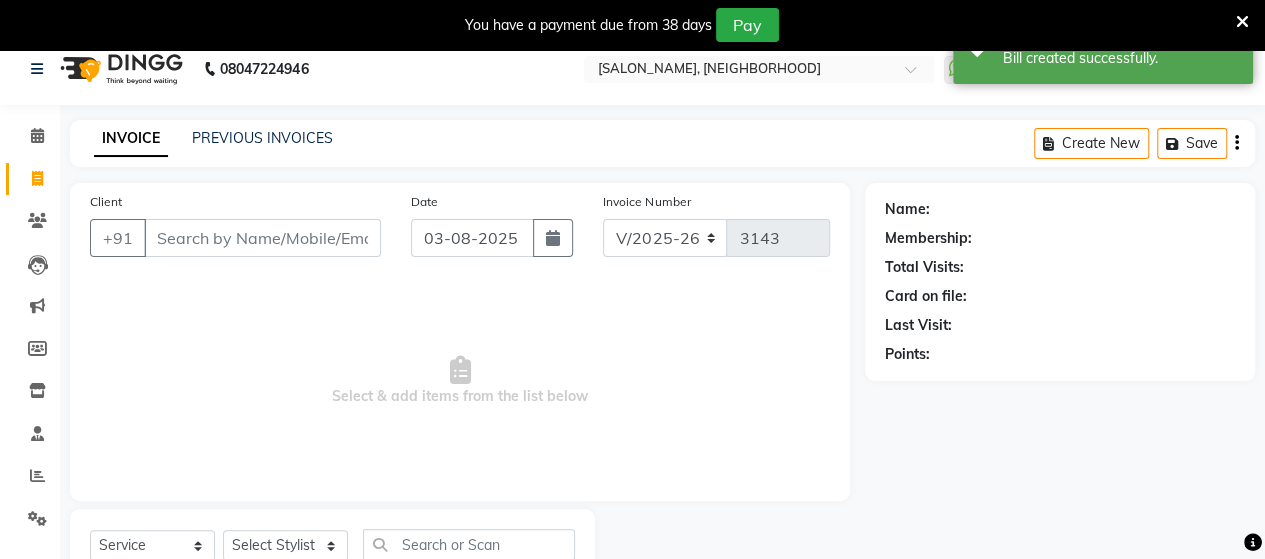 scroll, scrollTop: 90, scrollLeft: 0, axis: vertical 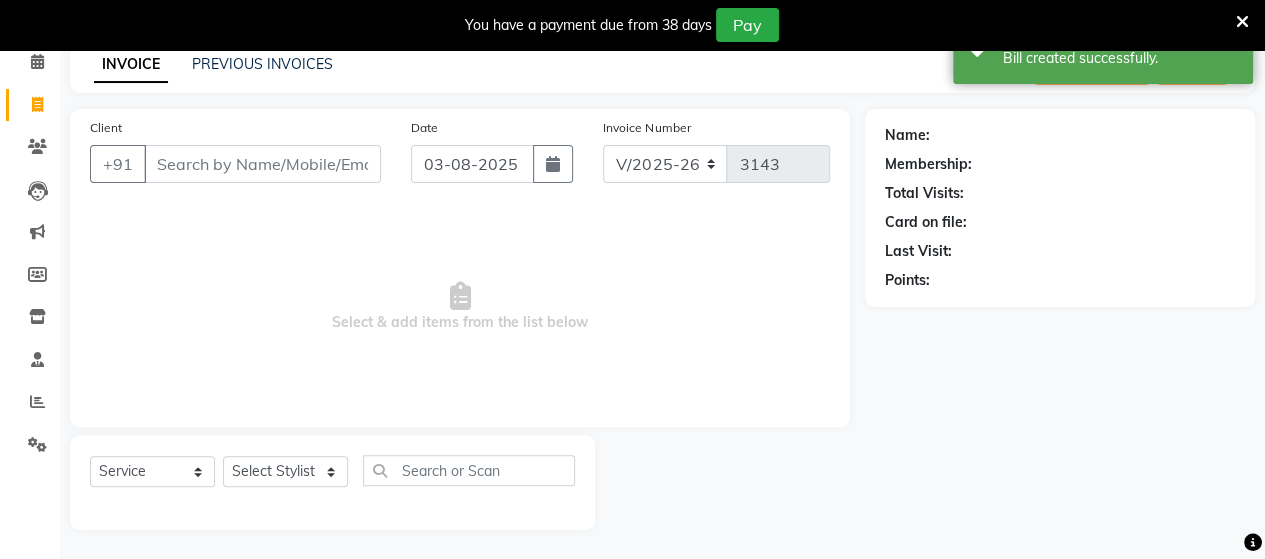 click on "Client" at bounding box center [262, 164] 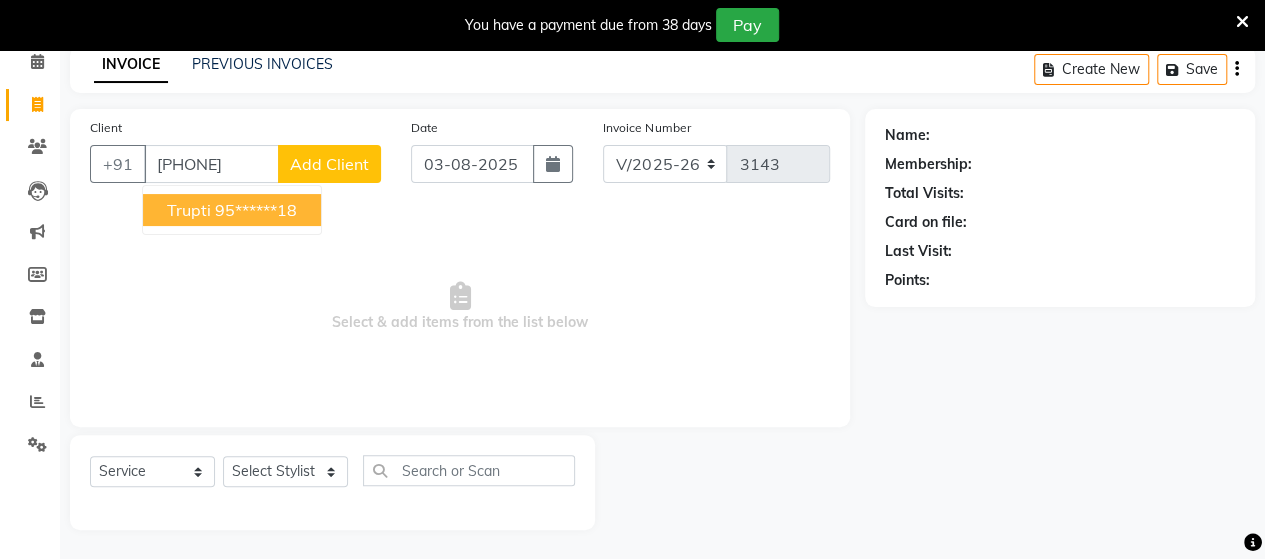 click on "95******18" at bounding box center [256, 210] 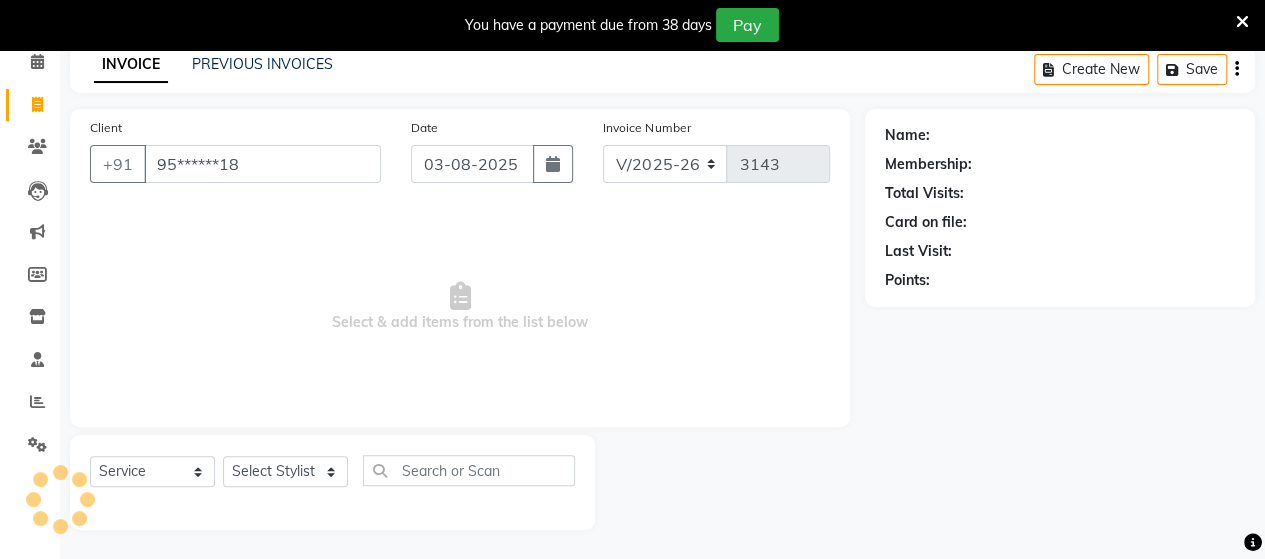 type on "95******18" 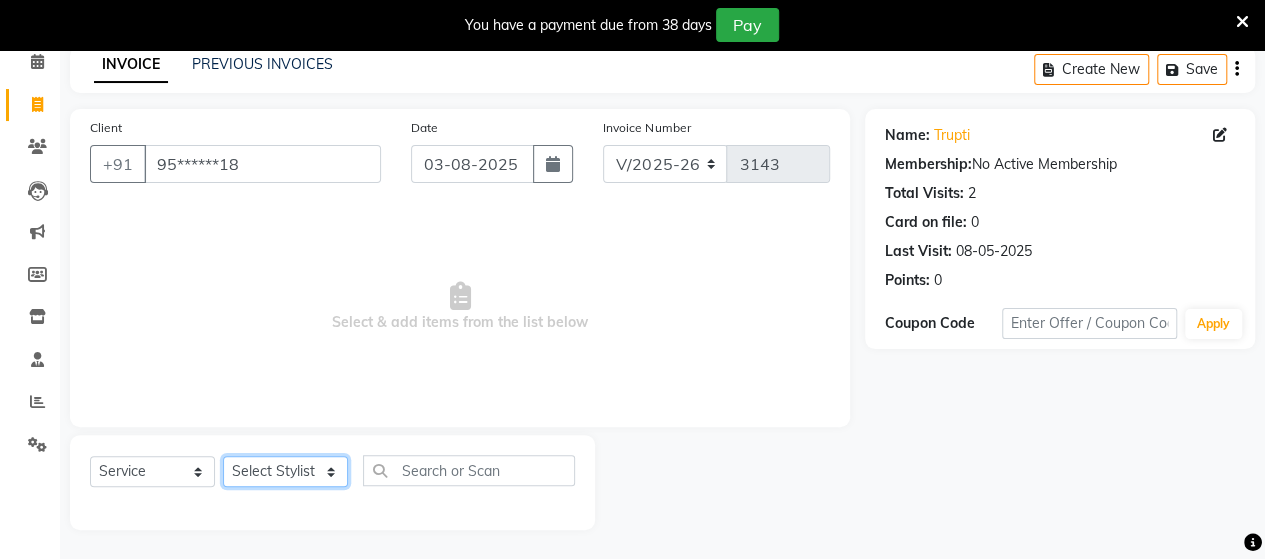 click on "Select Stylist [FIRST] [FIRST] [FIRST] [FIRST] [FIRST] [FIRST] [FIRST] [FIRST] [FIRST]" 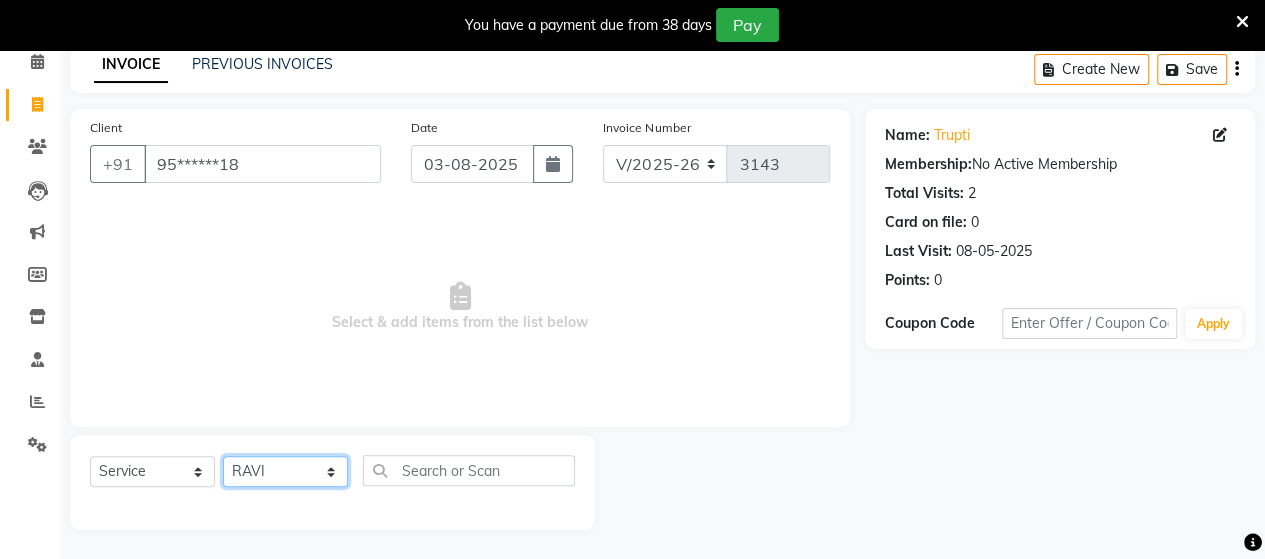 click on "Select Stylist [FIRST] [FIRST] [FIRST] [FIRST] [FIRST] [FIRST] [FIRST] [FIRST] [FIRST]" 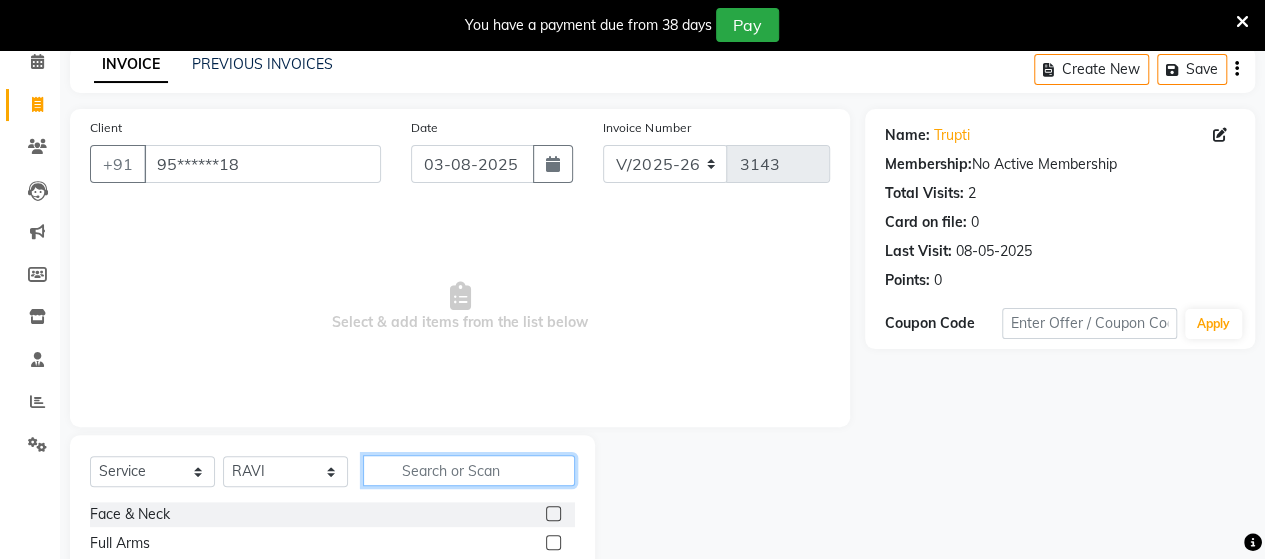 click 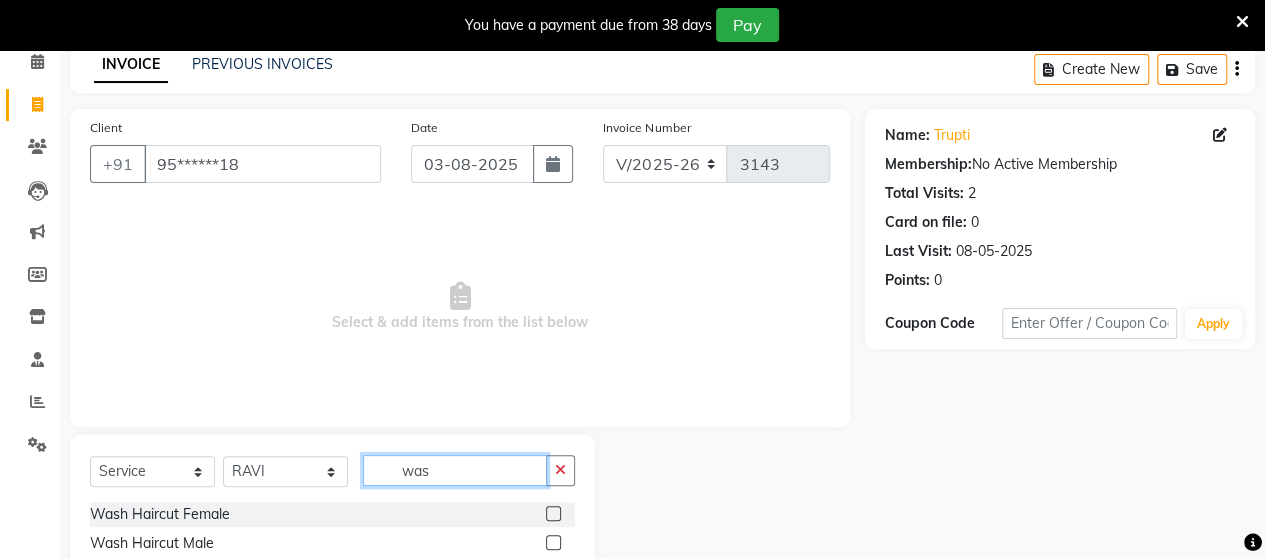type on "was" 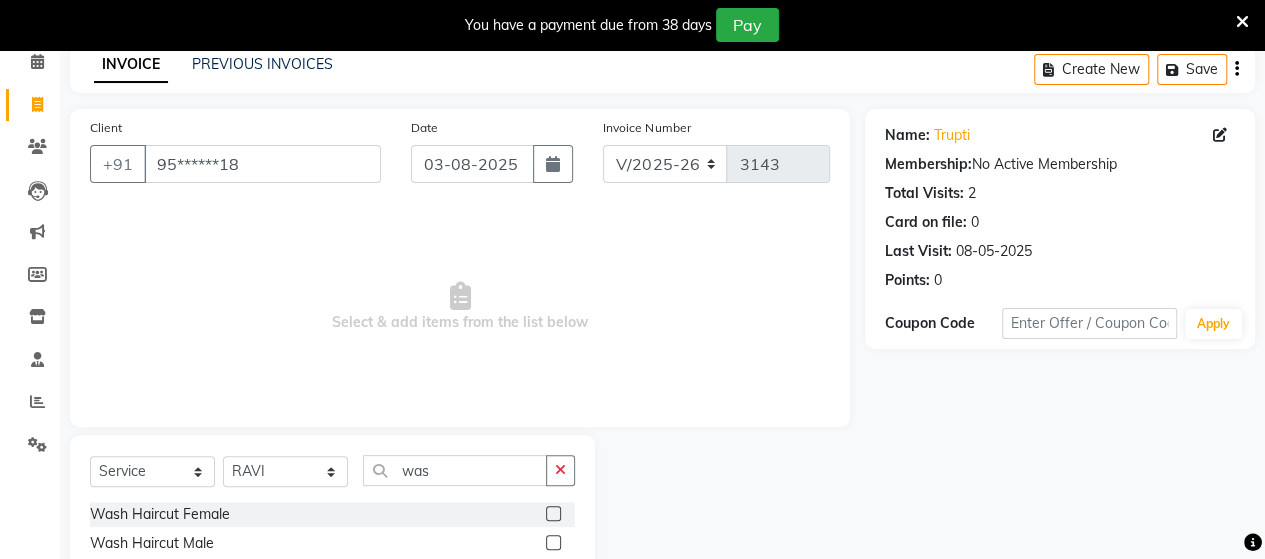 click 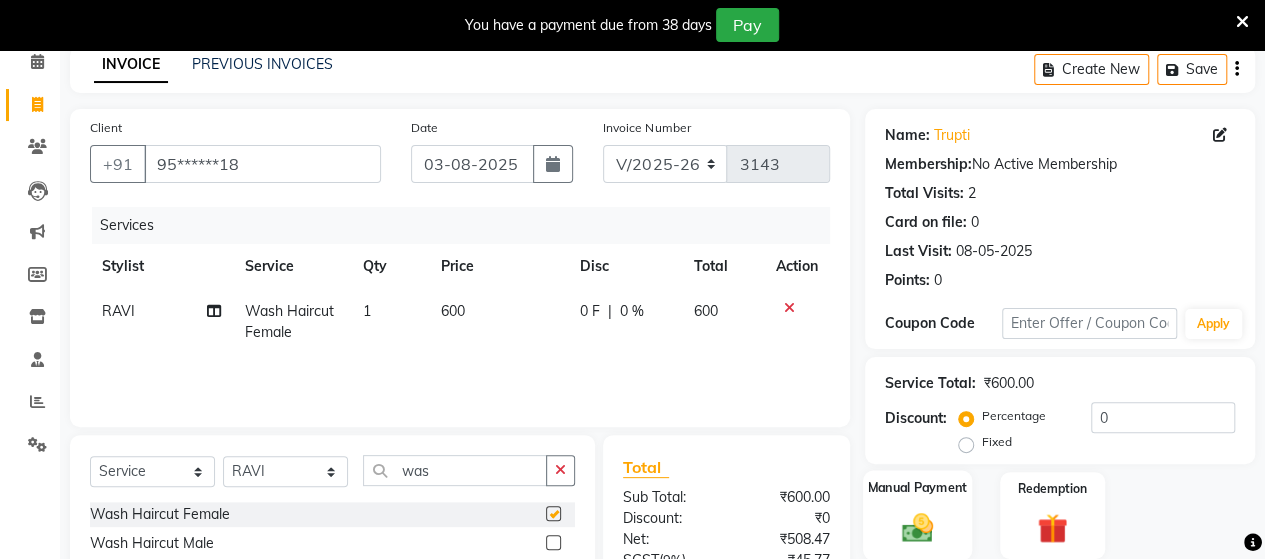 checkbox on "false" 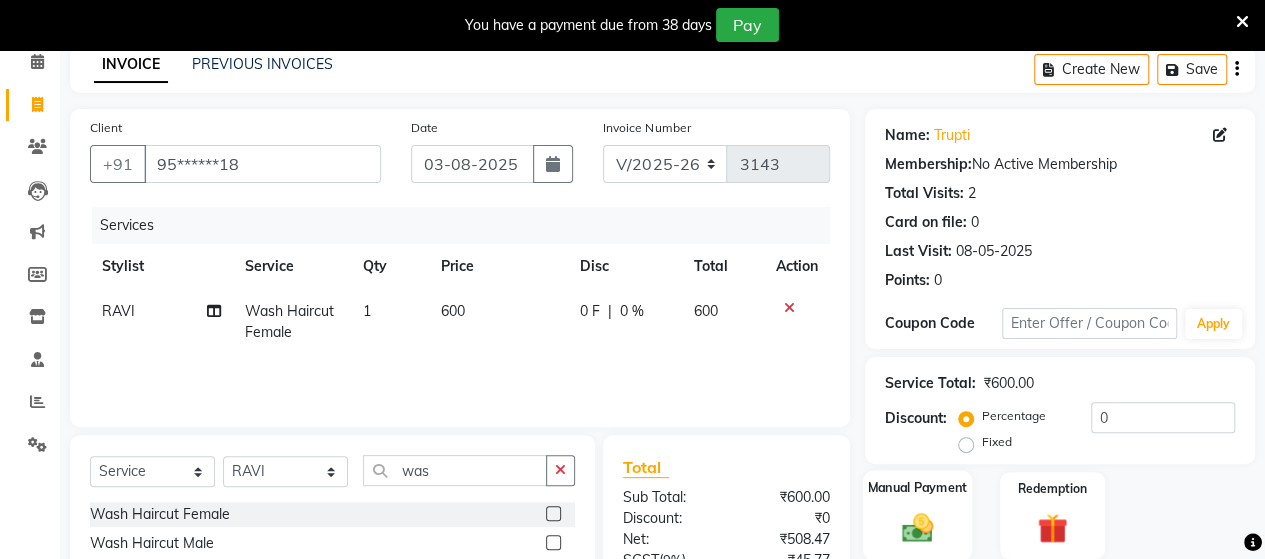 click 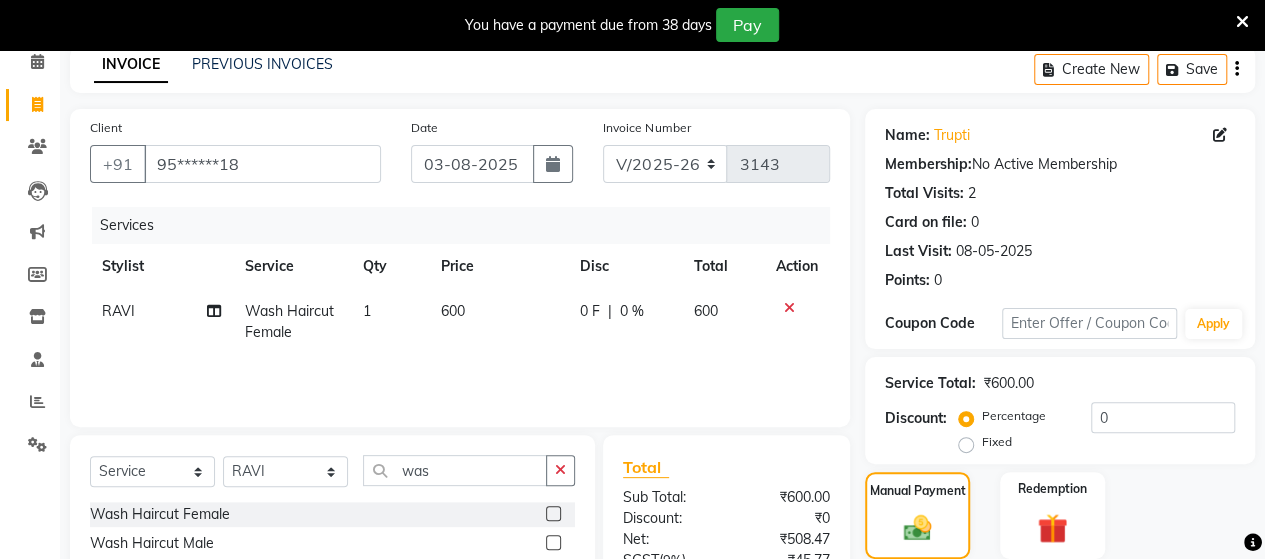 scroll, scrollTop: 288, scrollLeft: 0, axis: vertical 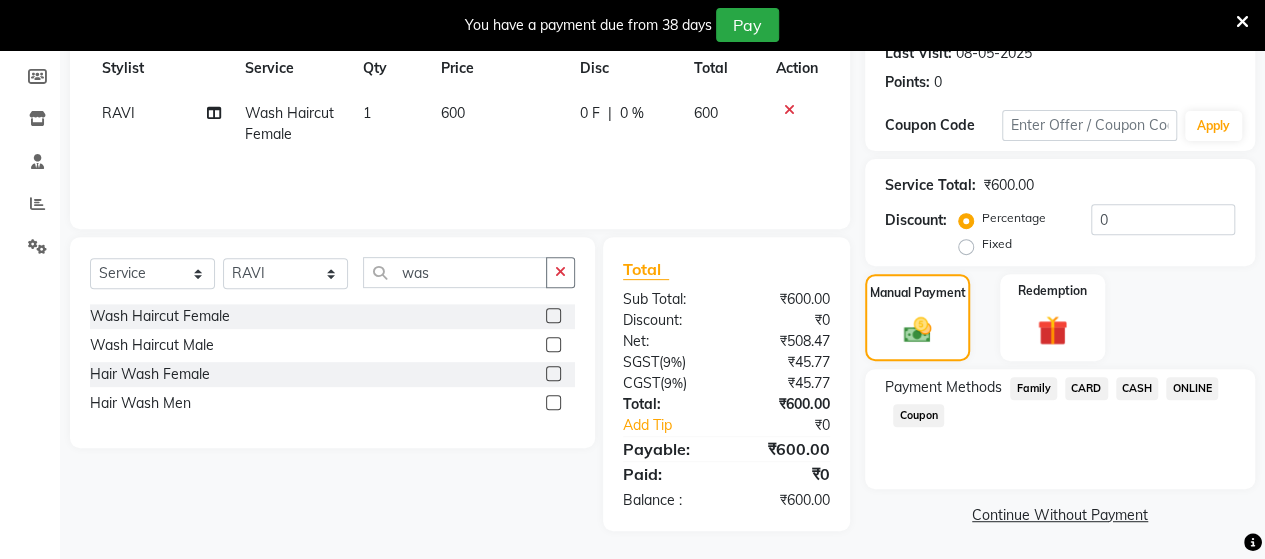 click on "ONLINE" 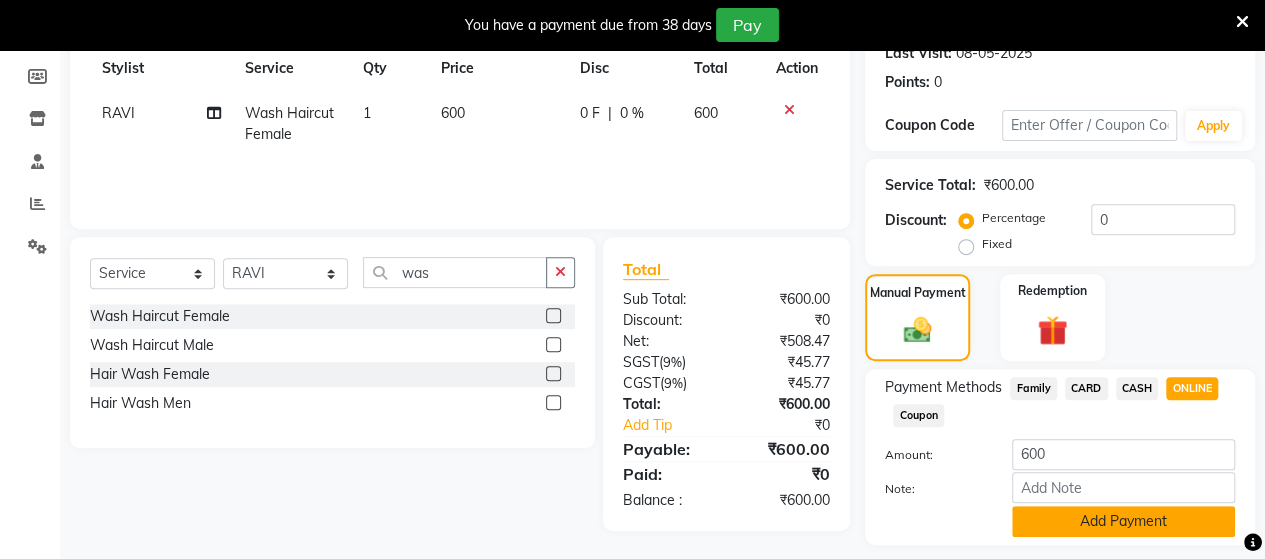 click on "Add Payment" 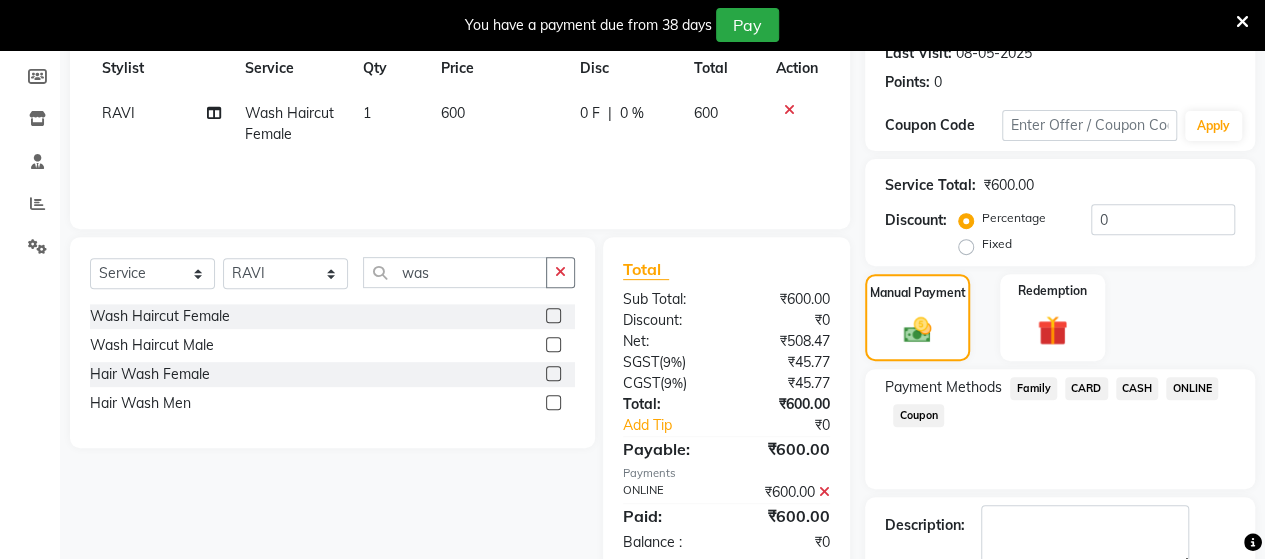 scroll, scrollTop: 400, scrollLeft: 0, axis: vertical 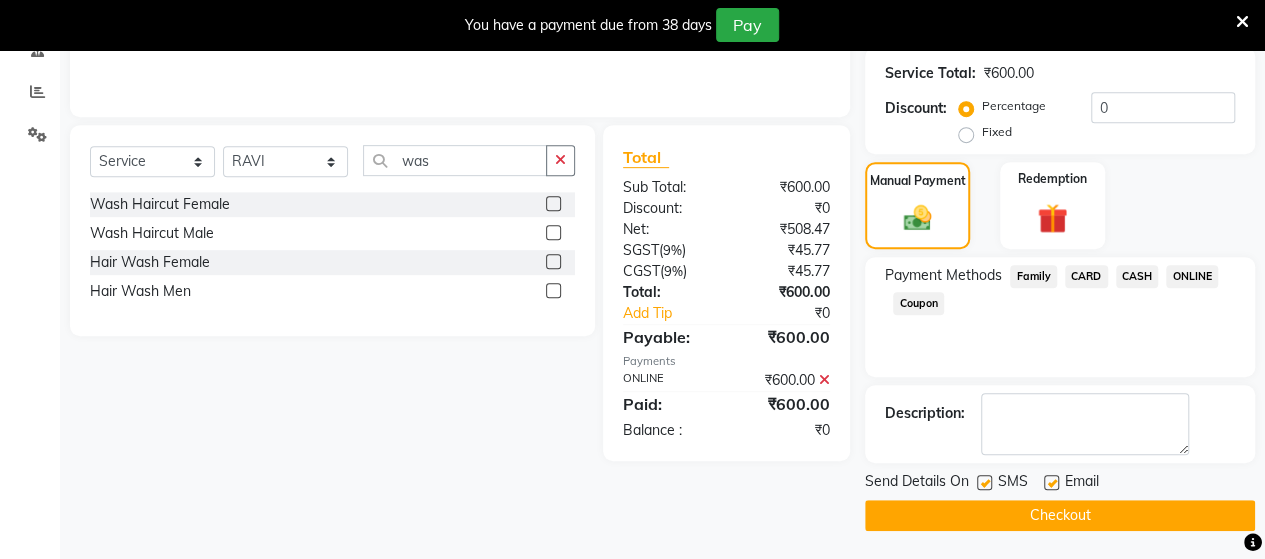 click on "Checkout" 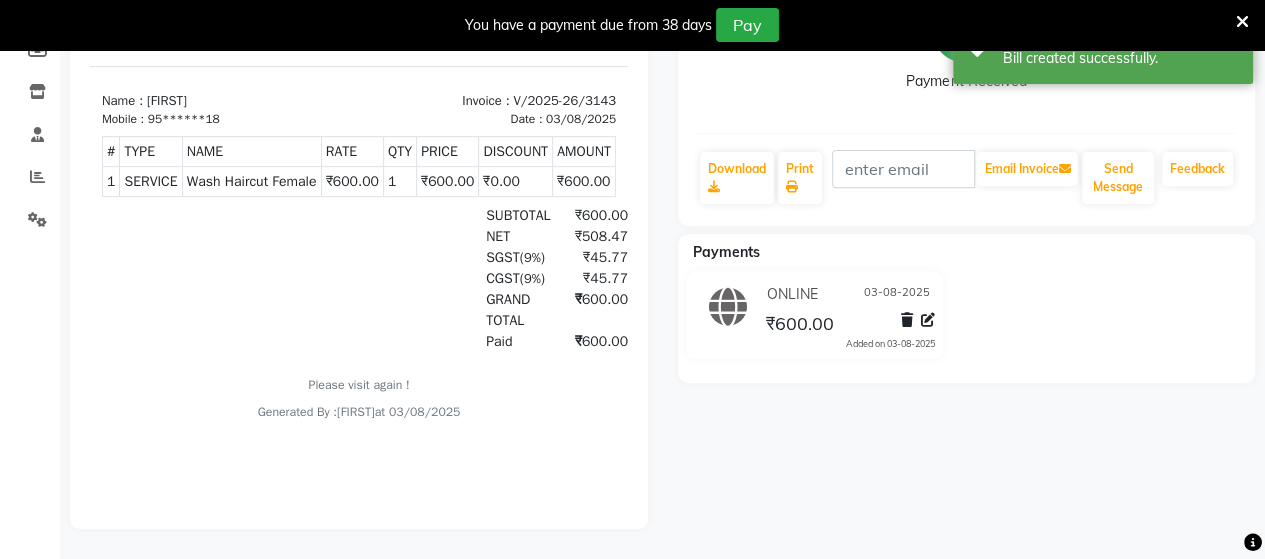 scroll, scrollTop: 0, scrollLeft: 0, axis: both 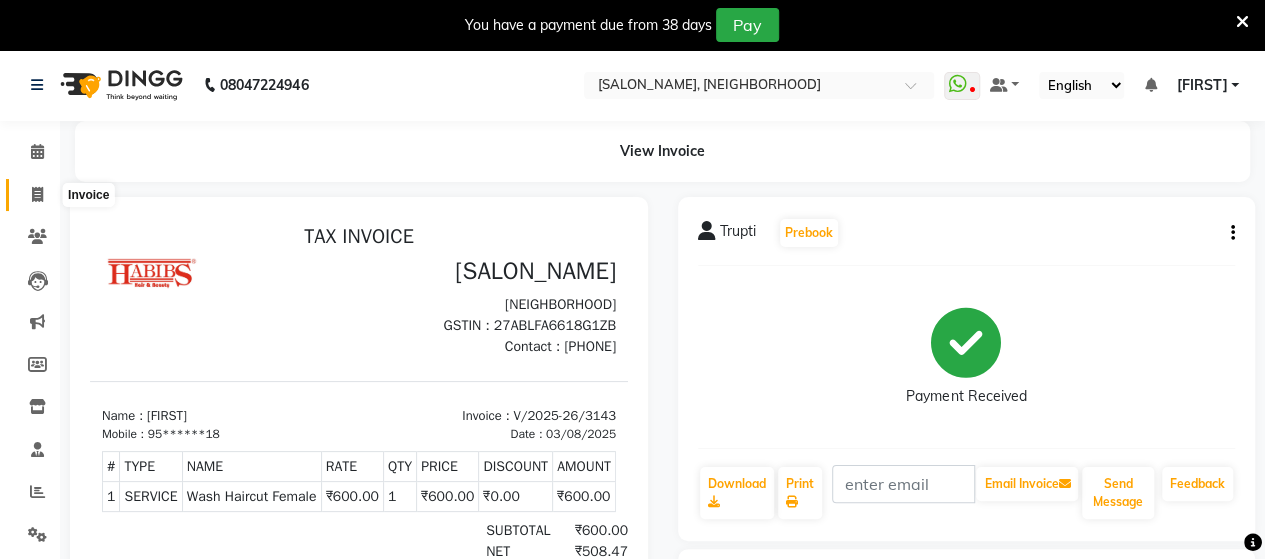 click 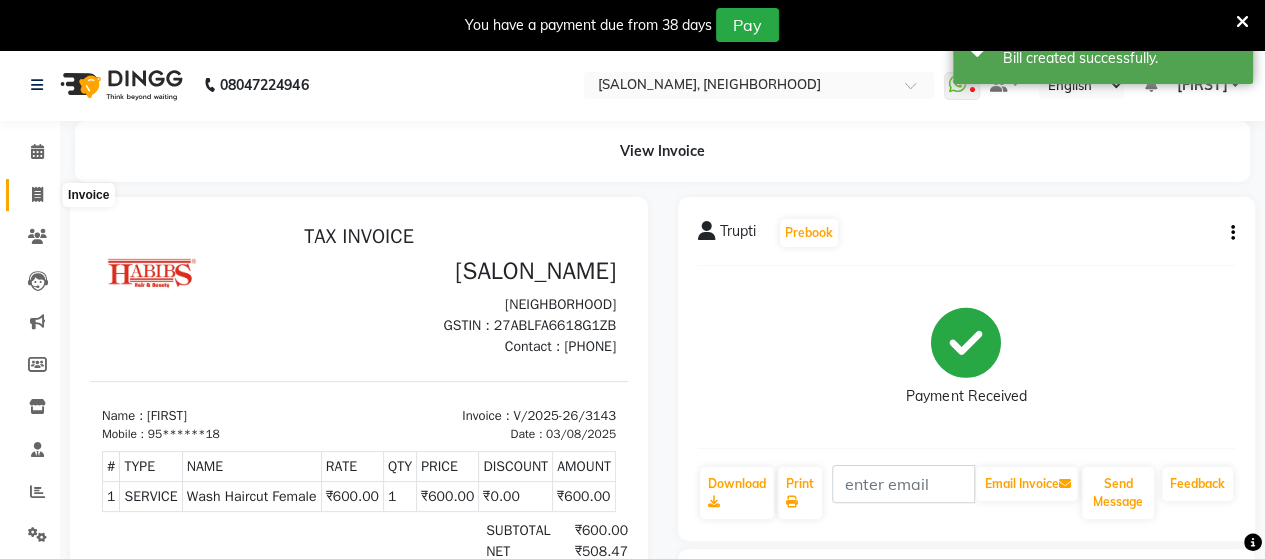 select on "service" 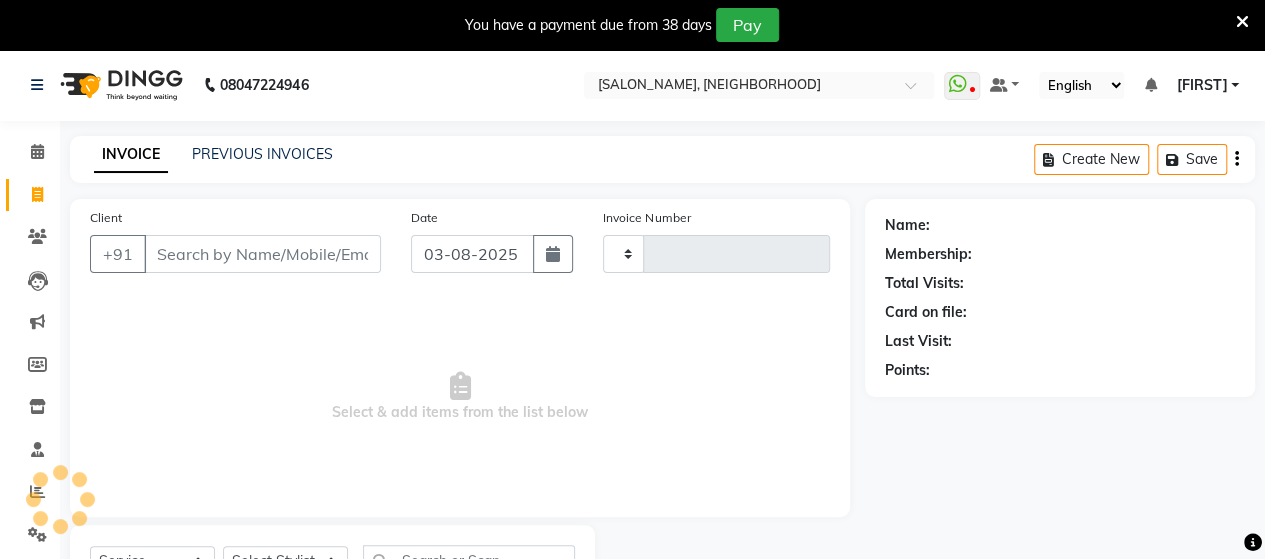 scroll, scrollTop: 90, scrollLeft: 0, axis: vertical 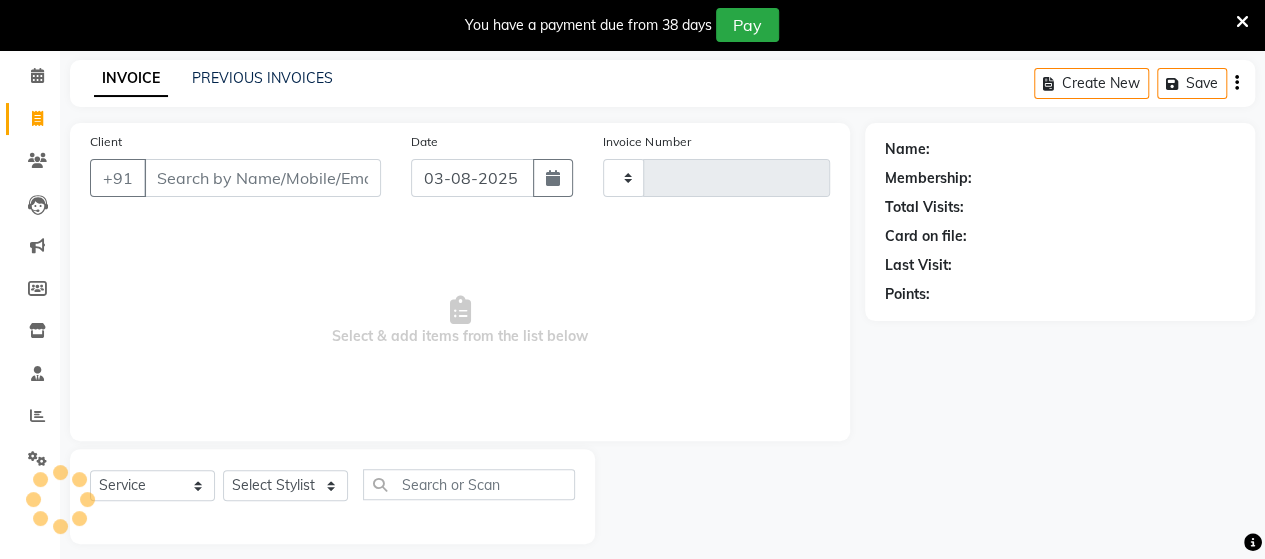 type on "3144" 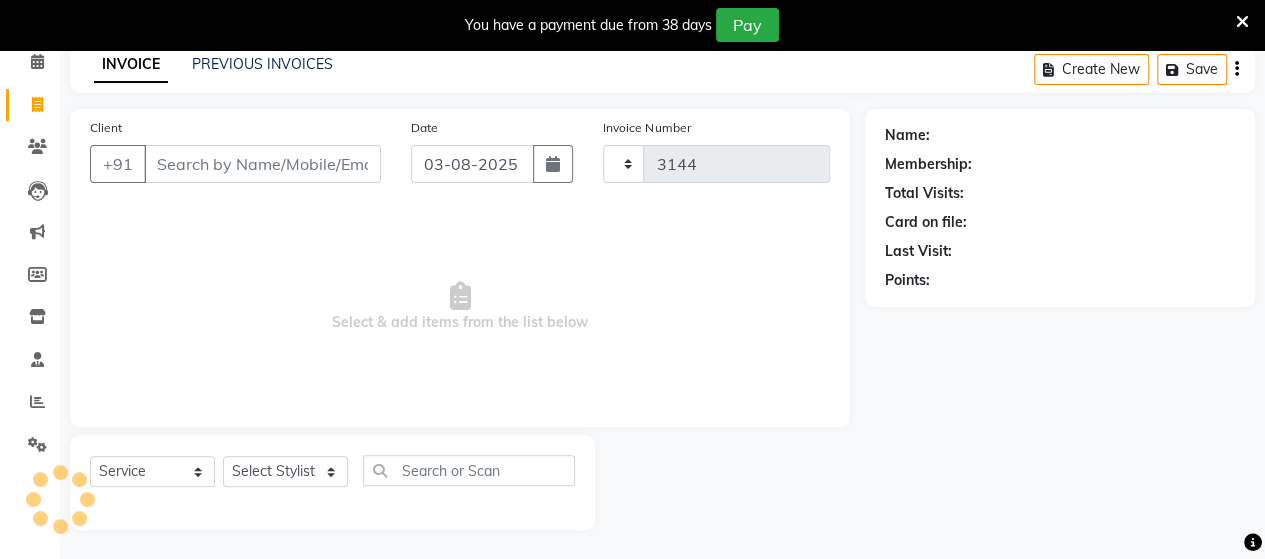 select on "6429" 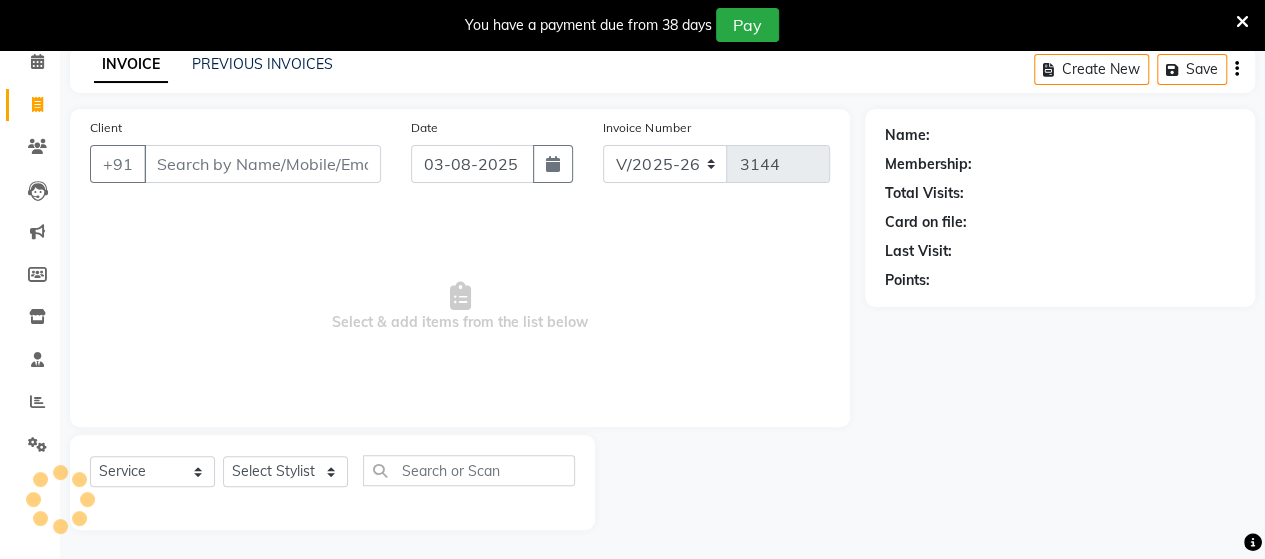click on "Client" at bounding box center [262, 164] 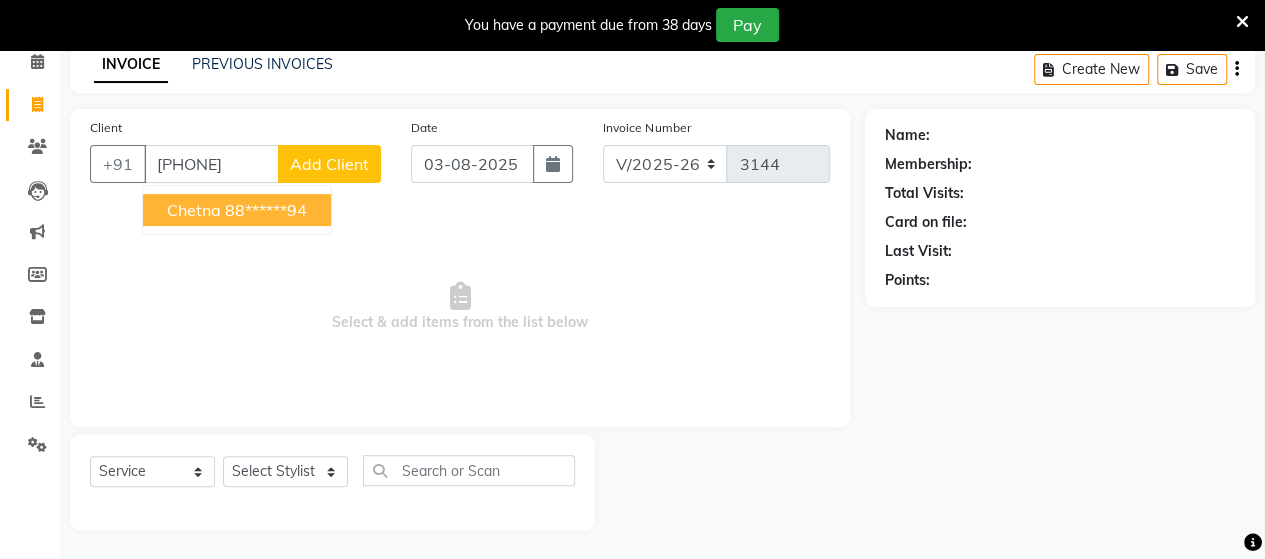 click on "88******94" at bounding box center [266, 210] 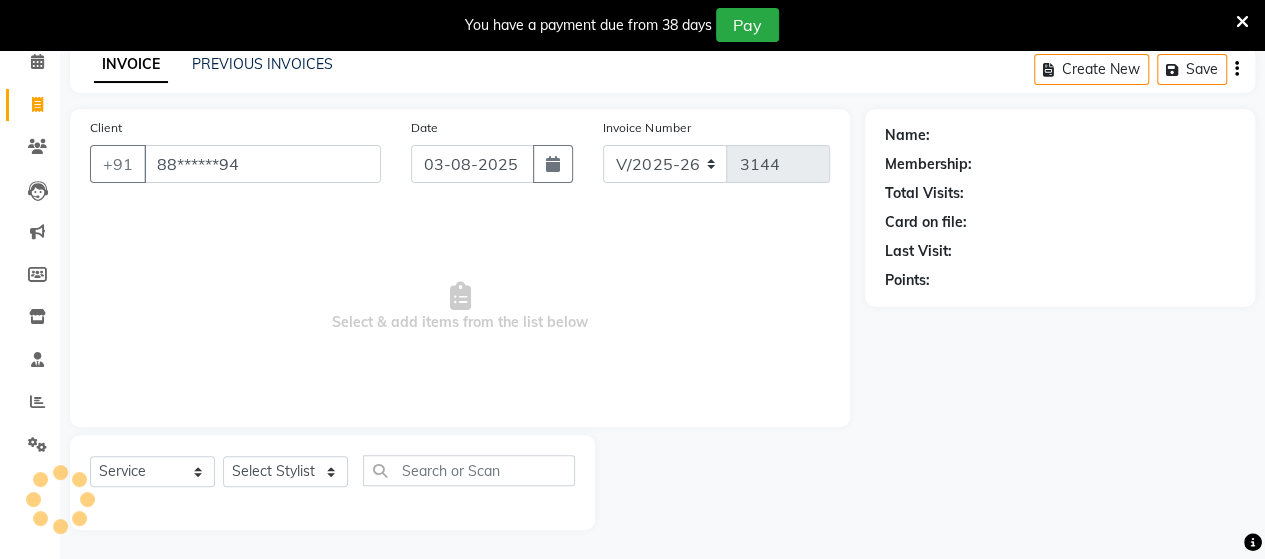 type on "88******94" 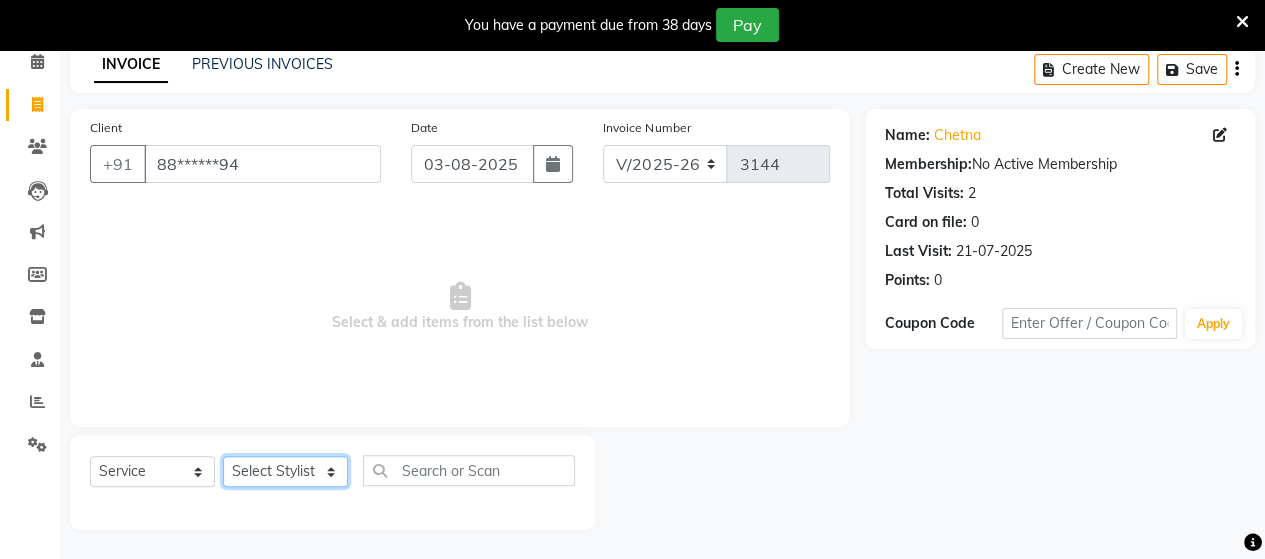 click on "Select Stylist [FIRST] [FIRST] [FIRST] [FIRST] [FIRST] [FIRST] [FIRST] [FIRST] [FIRST]" 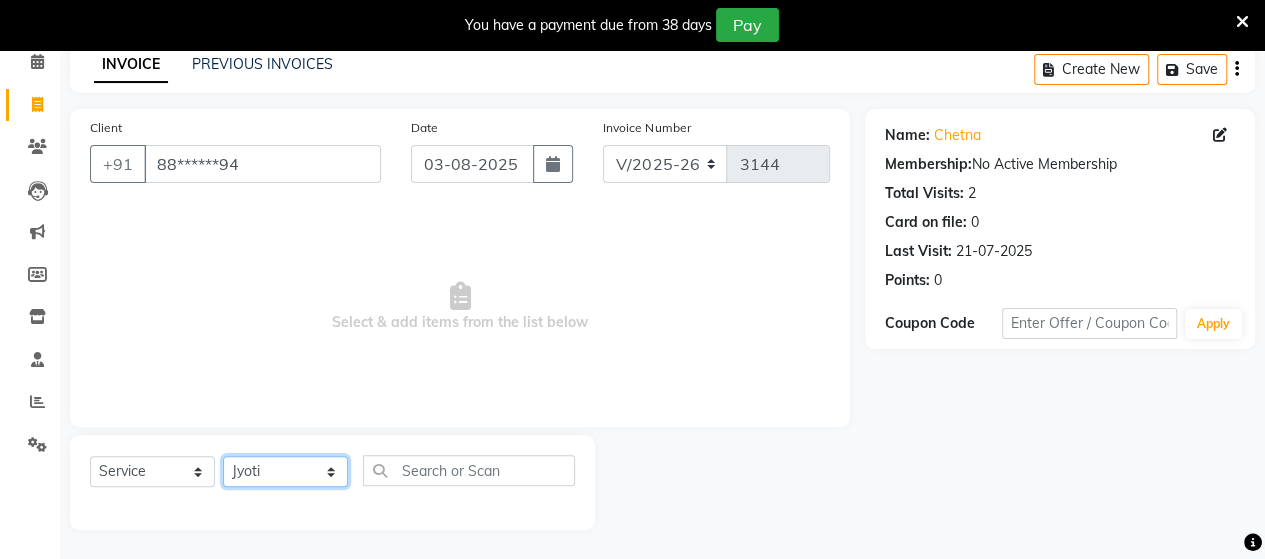 click on "Select Stylist [FIRST] [FIRST] [FIRST] [FIRST] [FIRST] [FIRST] [FIRST] [FIRST] [FIRST]" 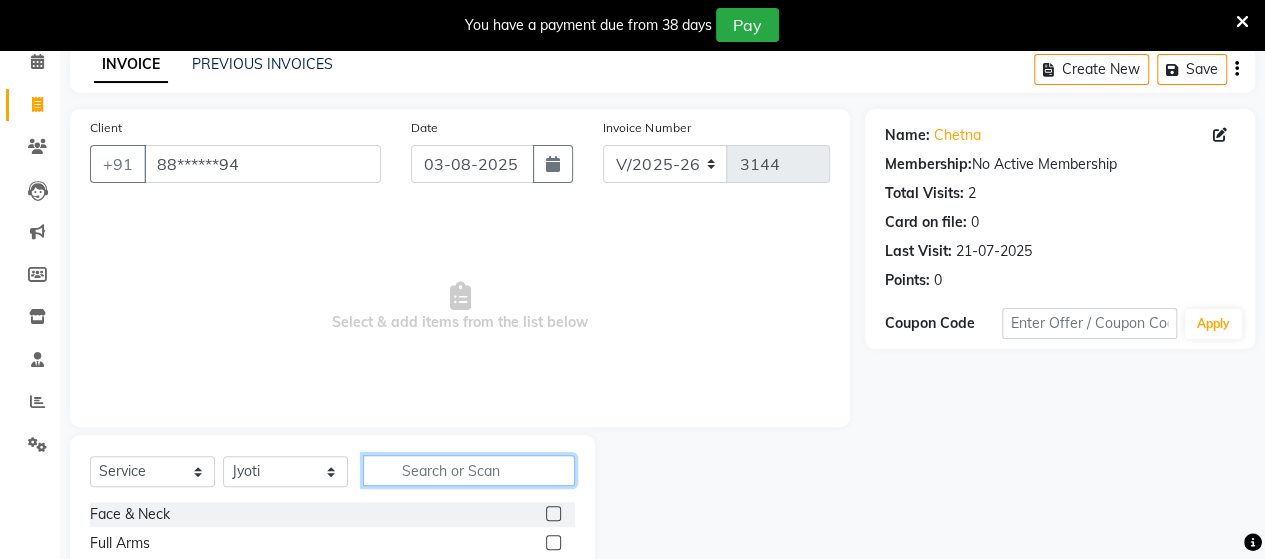click 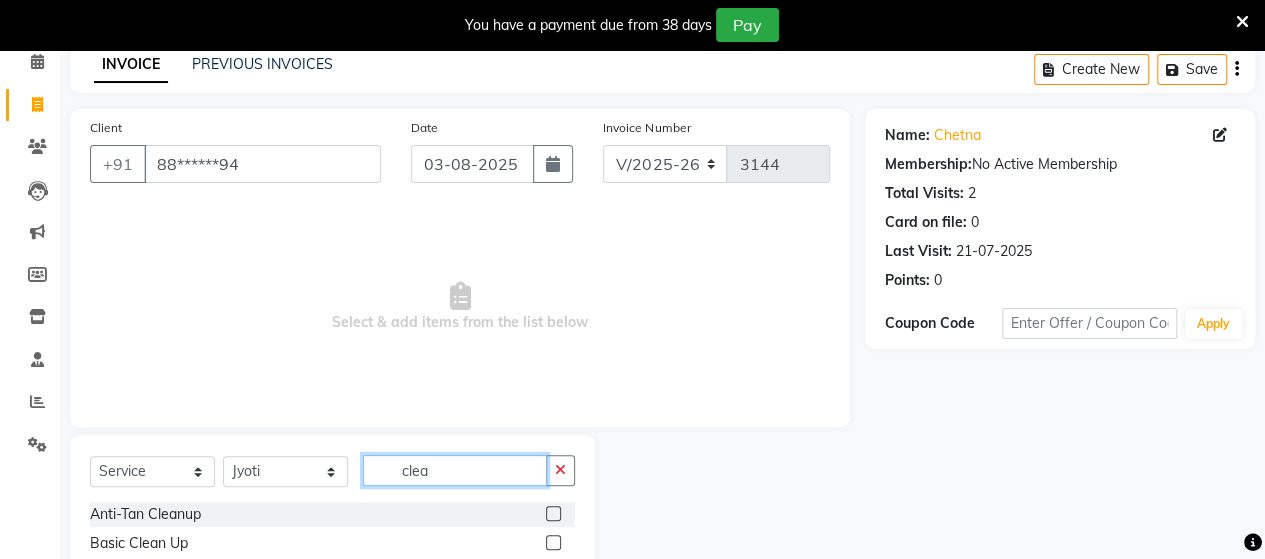 type on "clea" 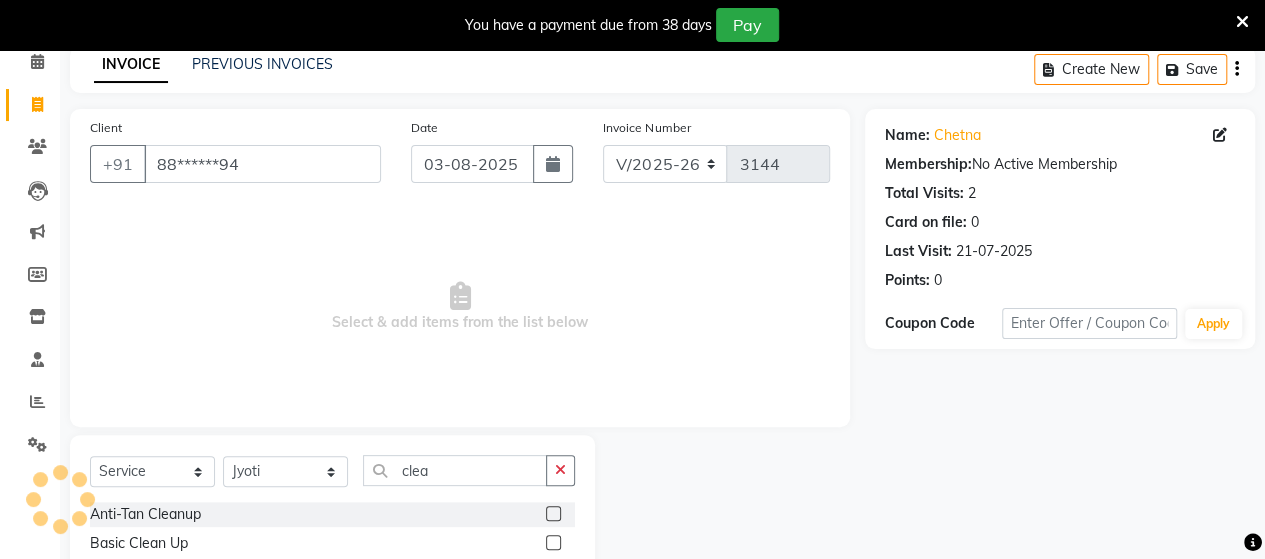 click 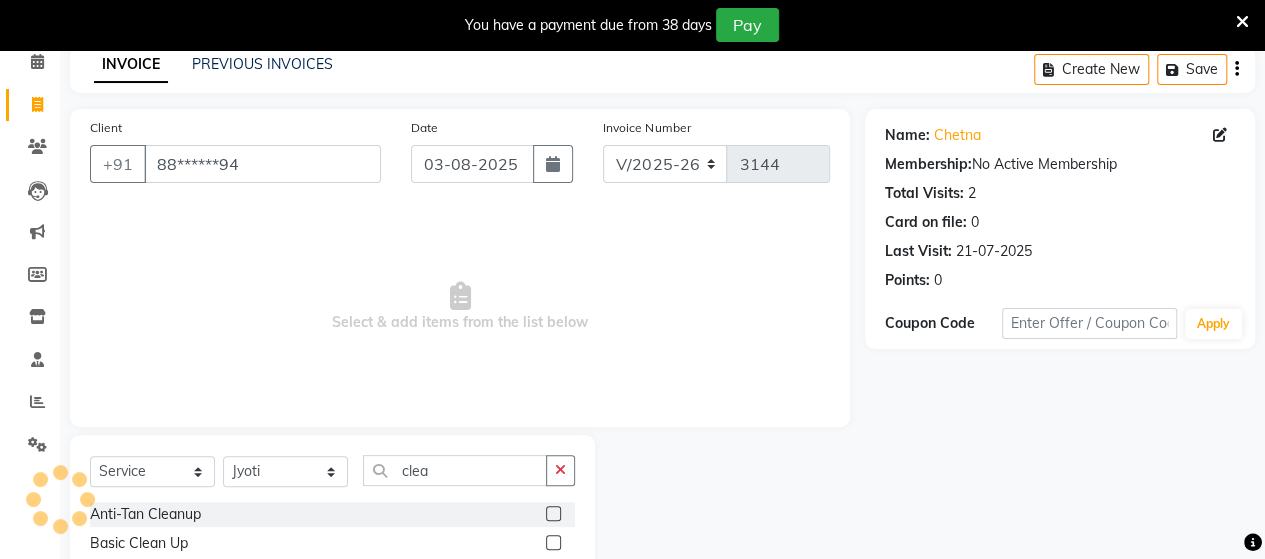 click at bounding box center [552, 514] 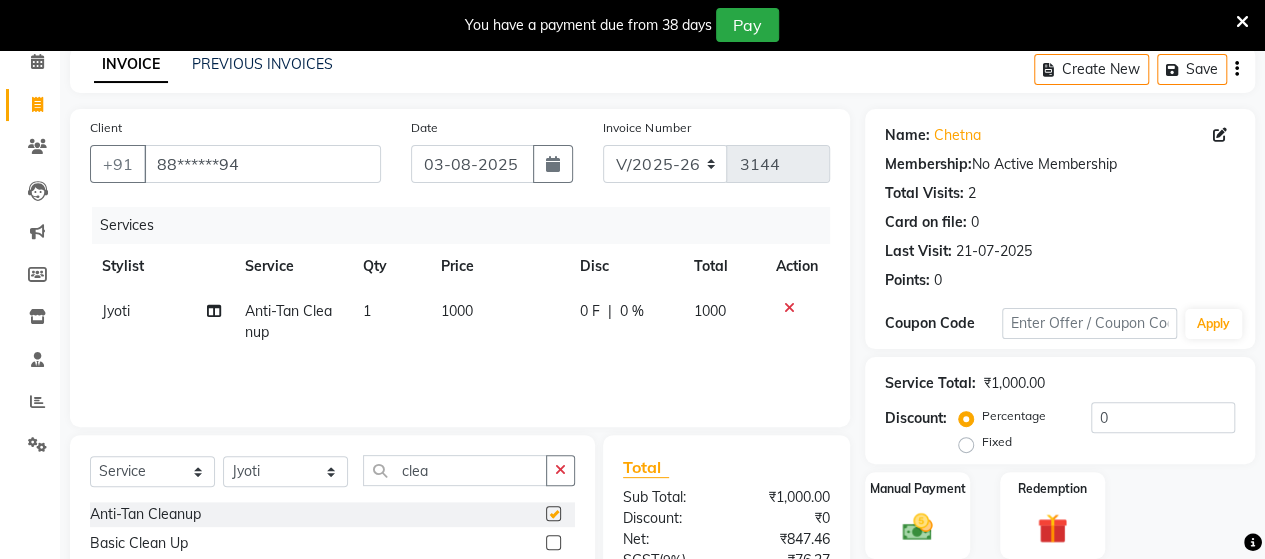 checkbox on "false" 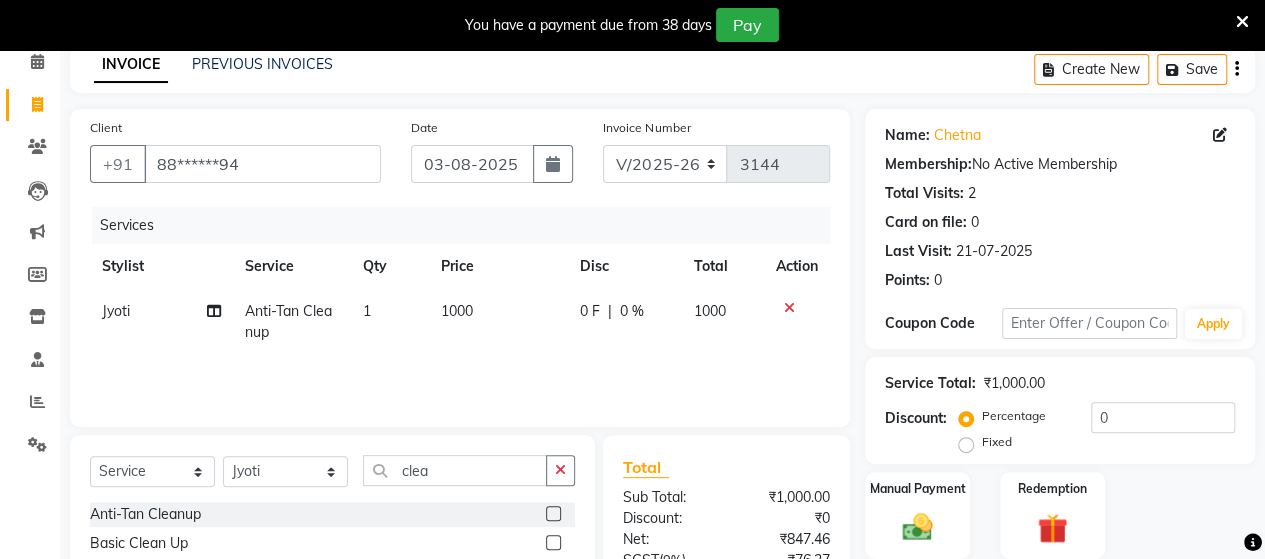 click on "1000" 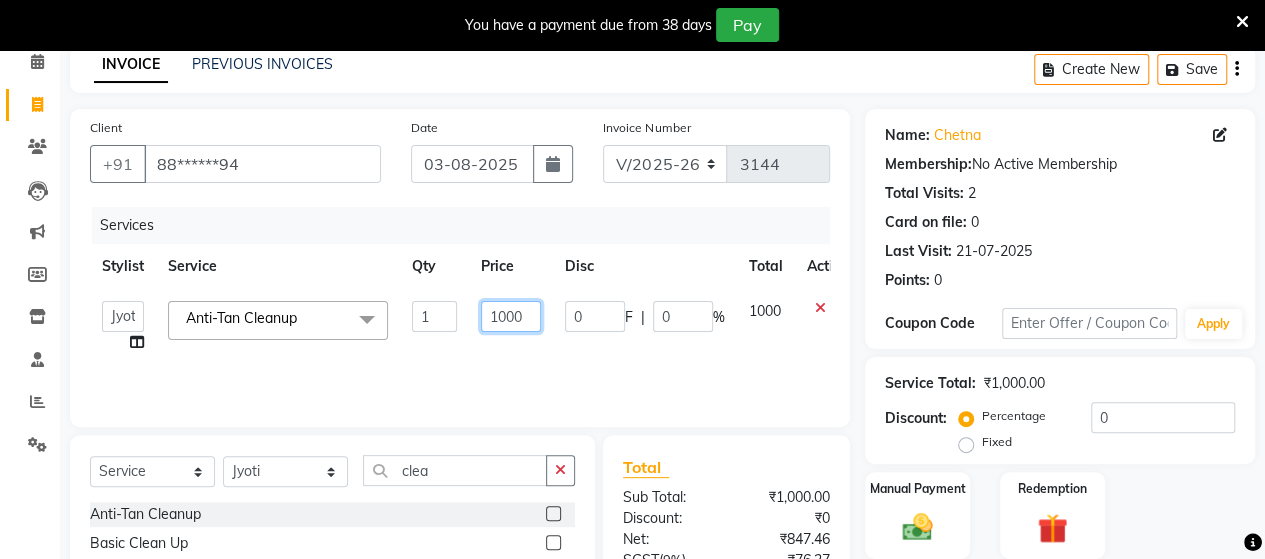 click on "1000" 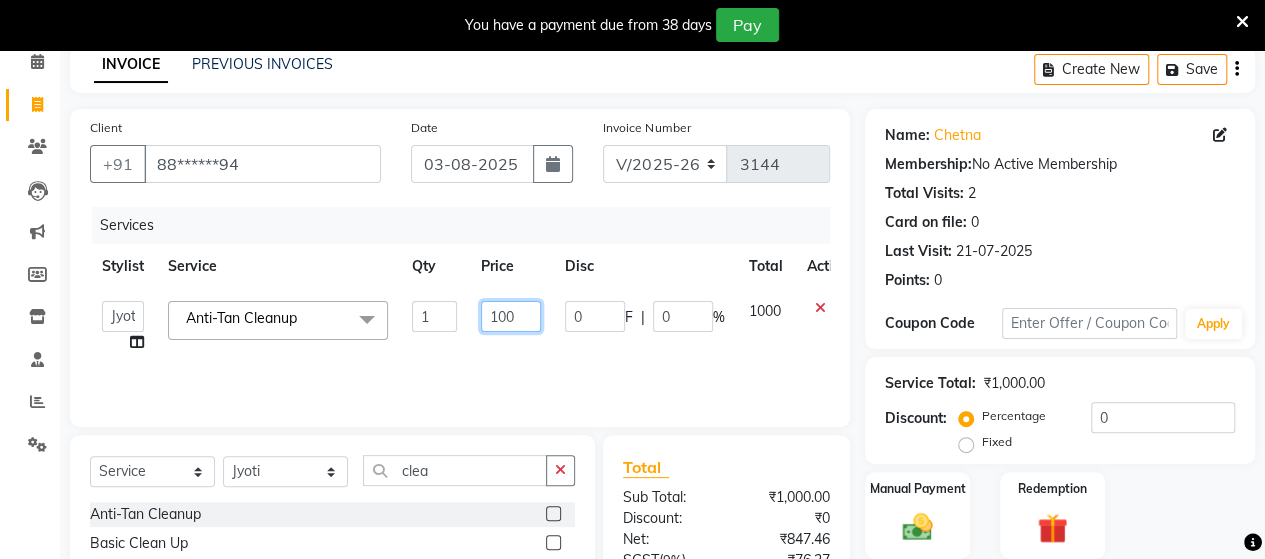type on "1500" 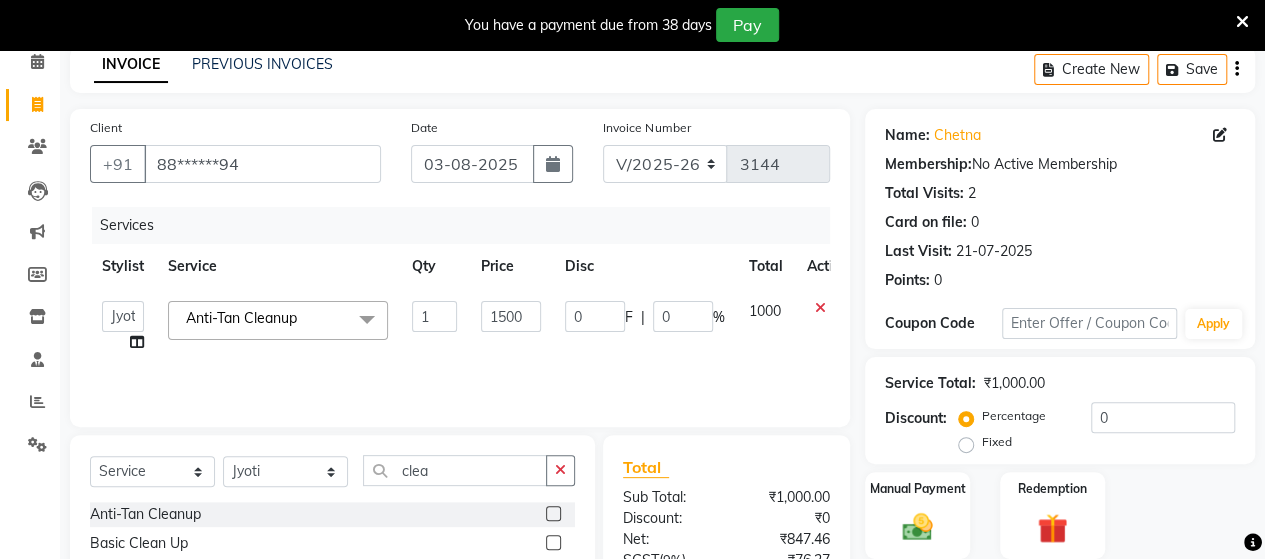 click on "1500" 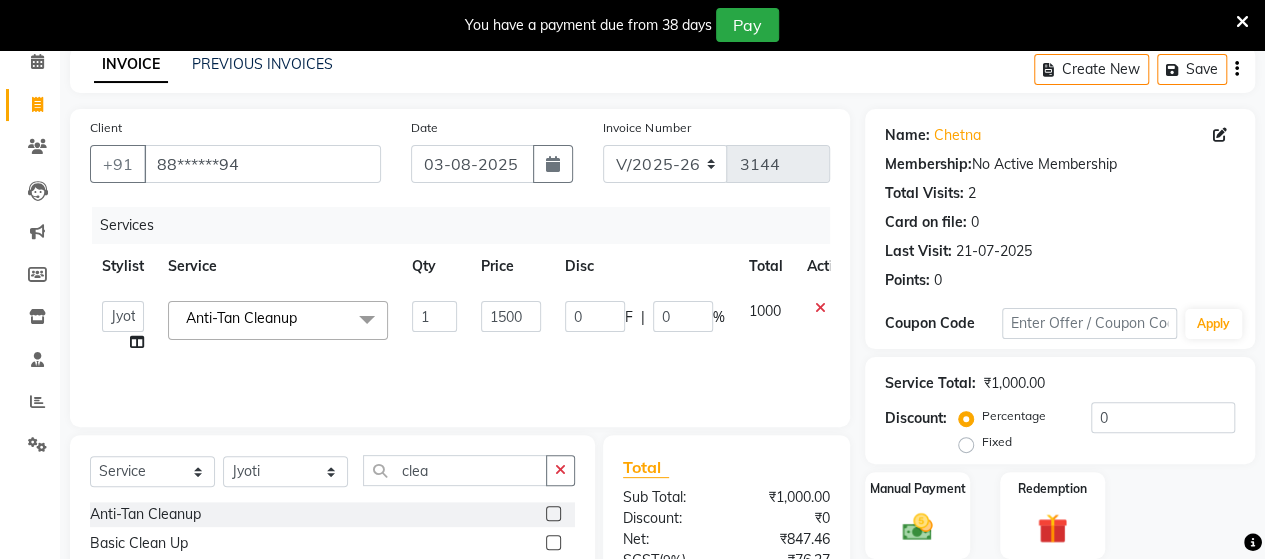 select on "48828" 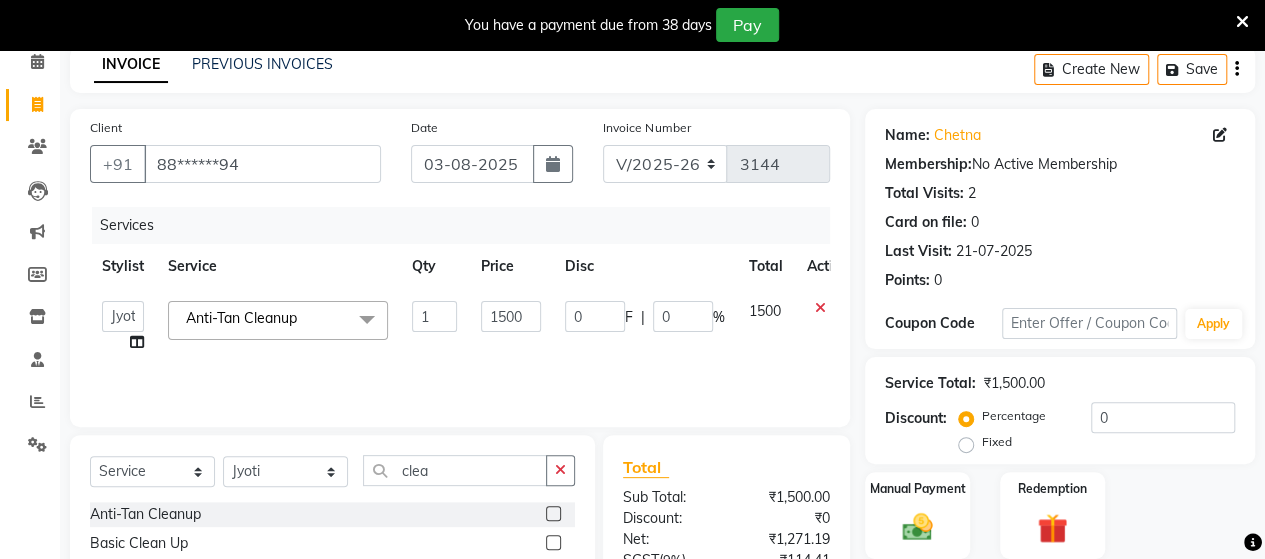 click 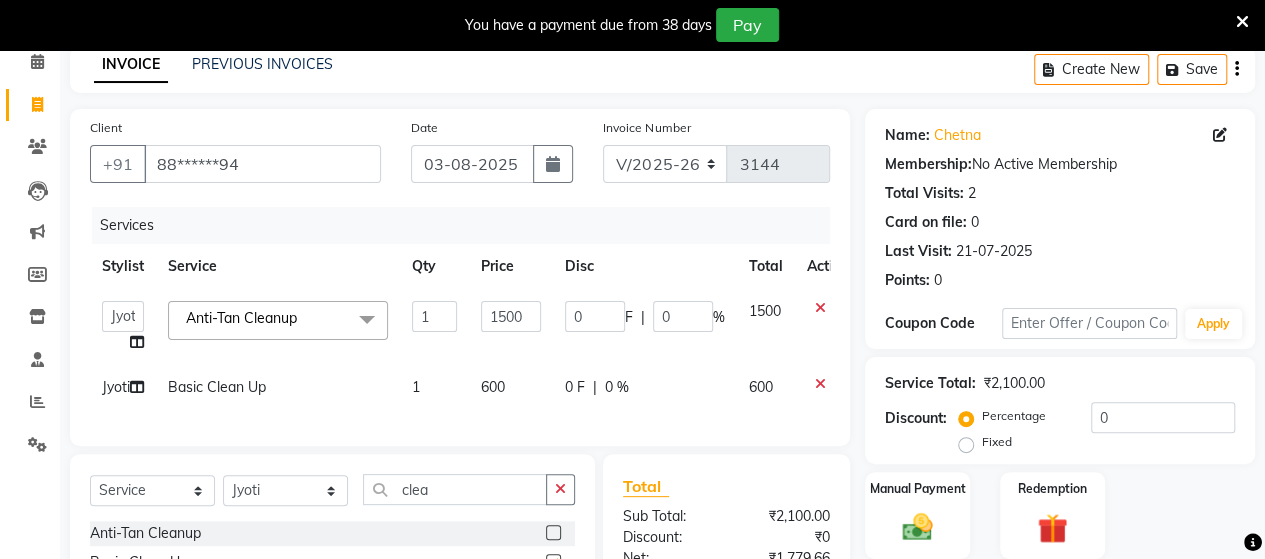 checkbox on "false" 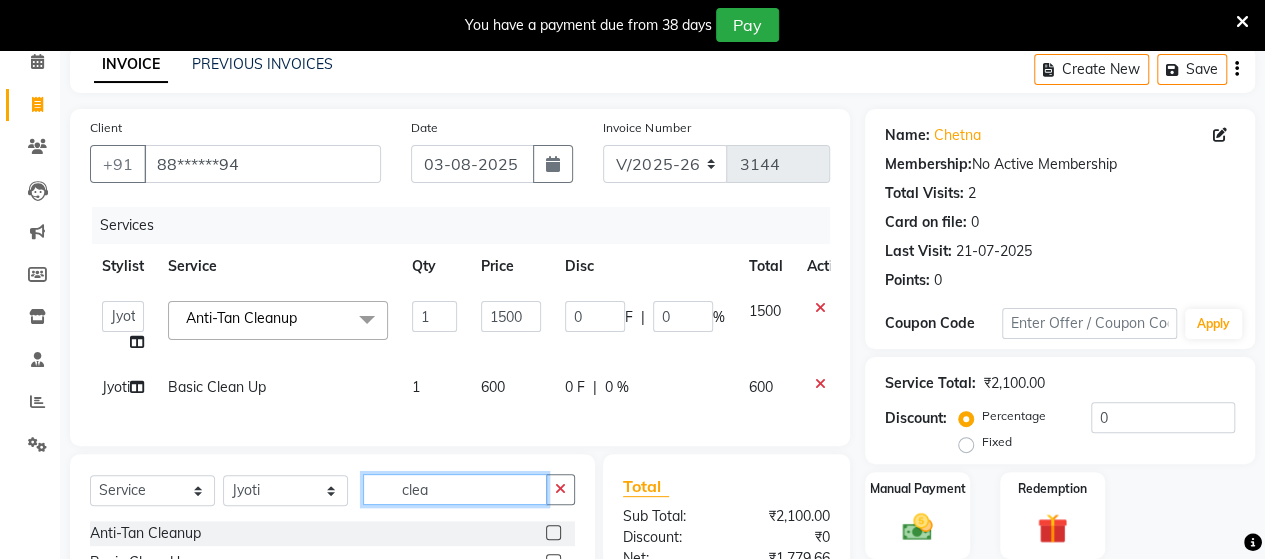 click on "clea" 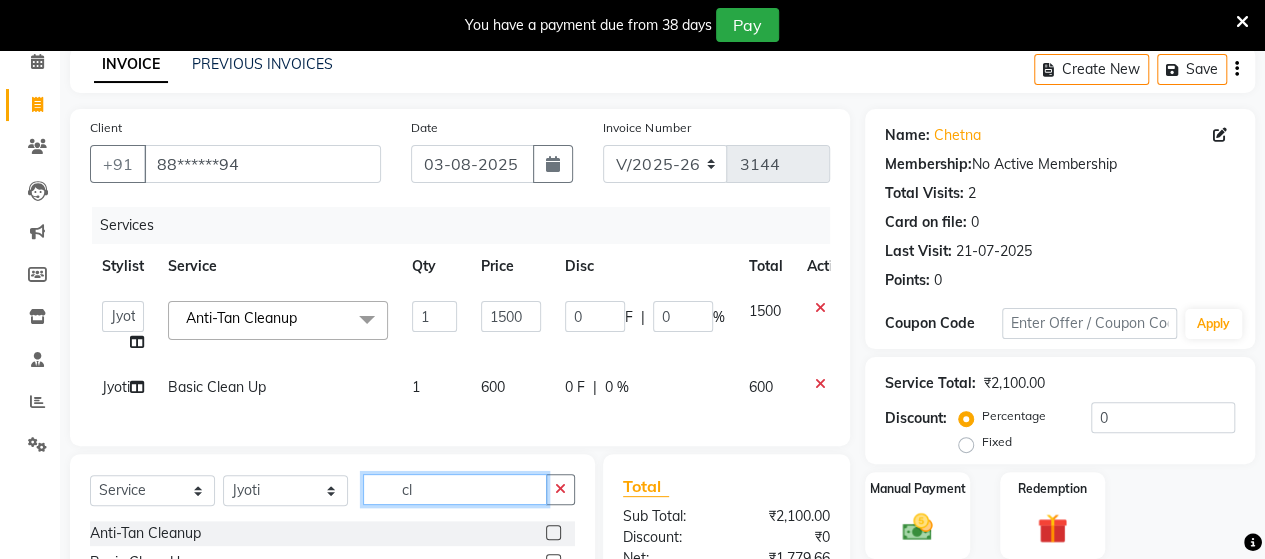 type on "c" 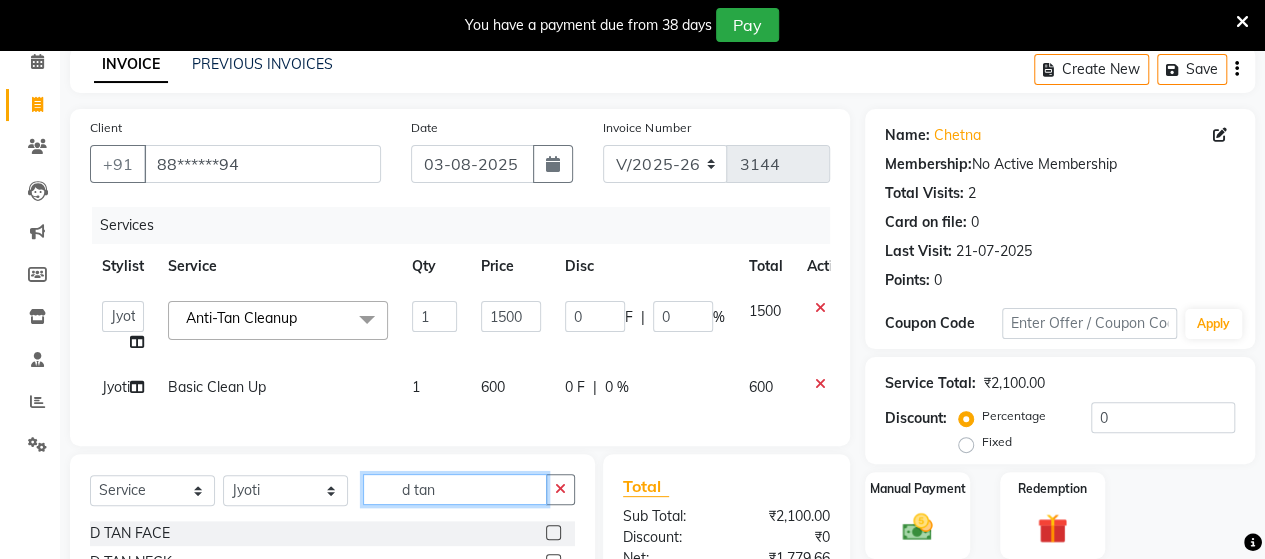 scroll, scrollTop: 344, scrollLeft: 0, axis: vertical 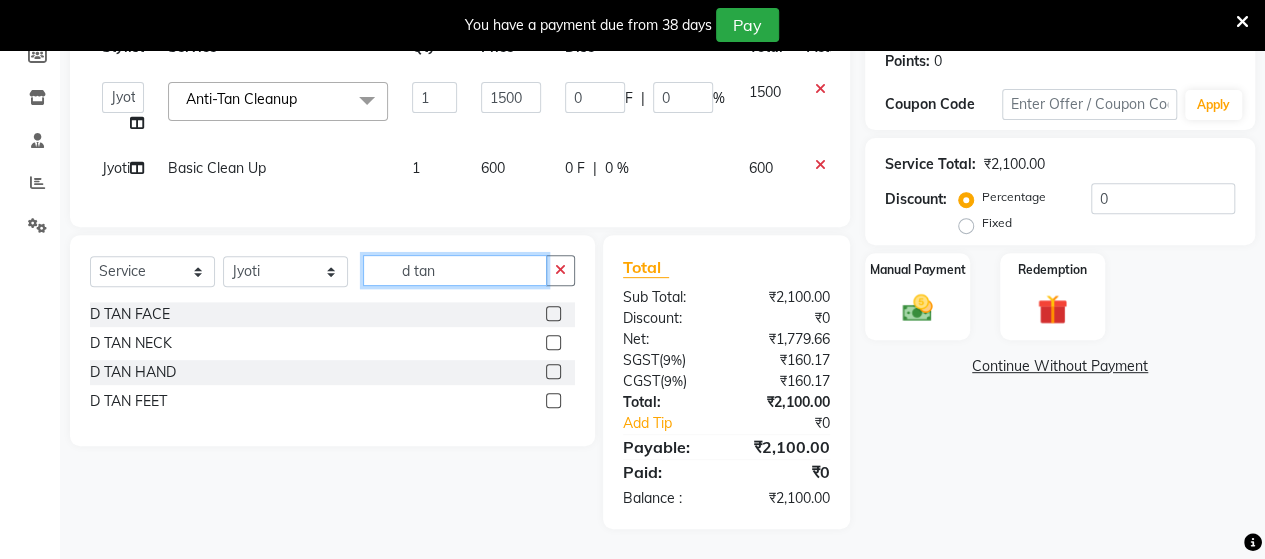 type on "d tan" 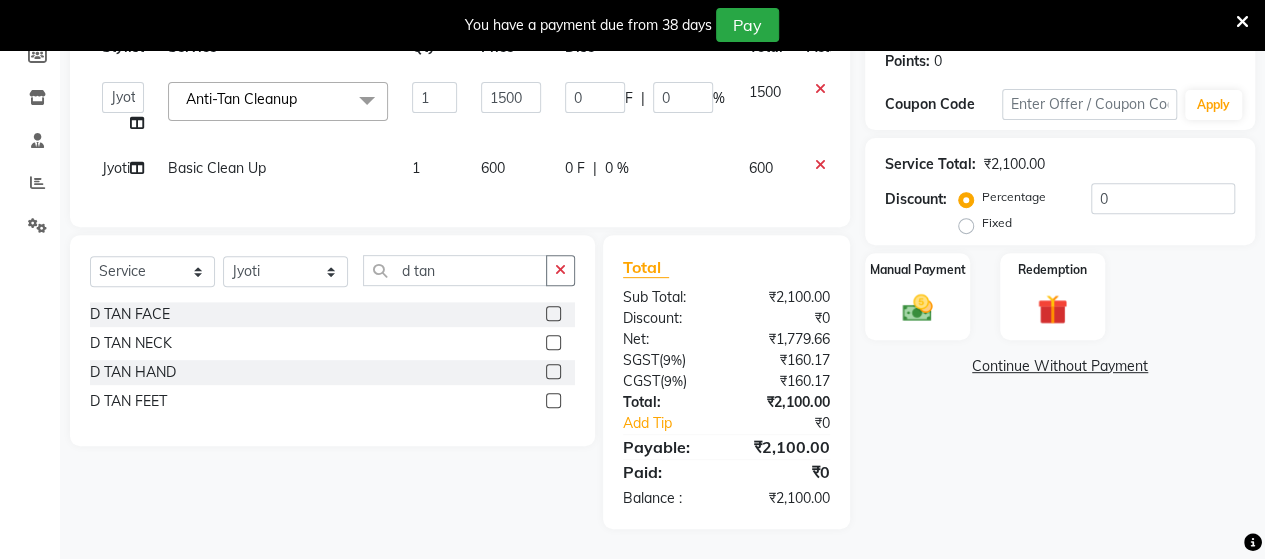 click 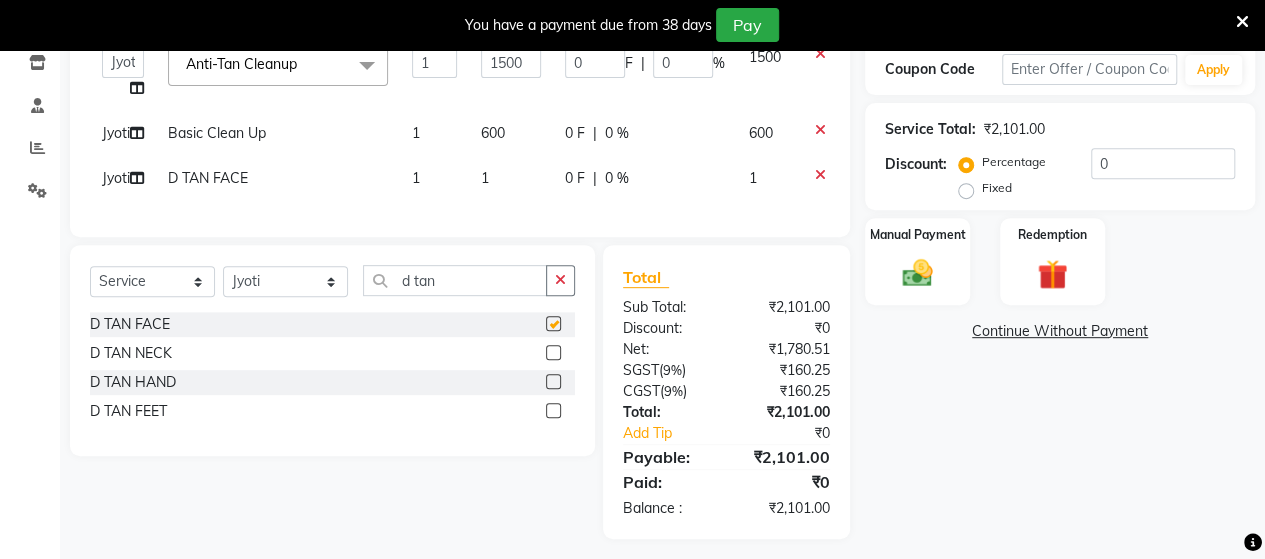checkbox on "false" 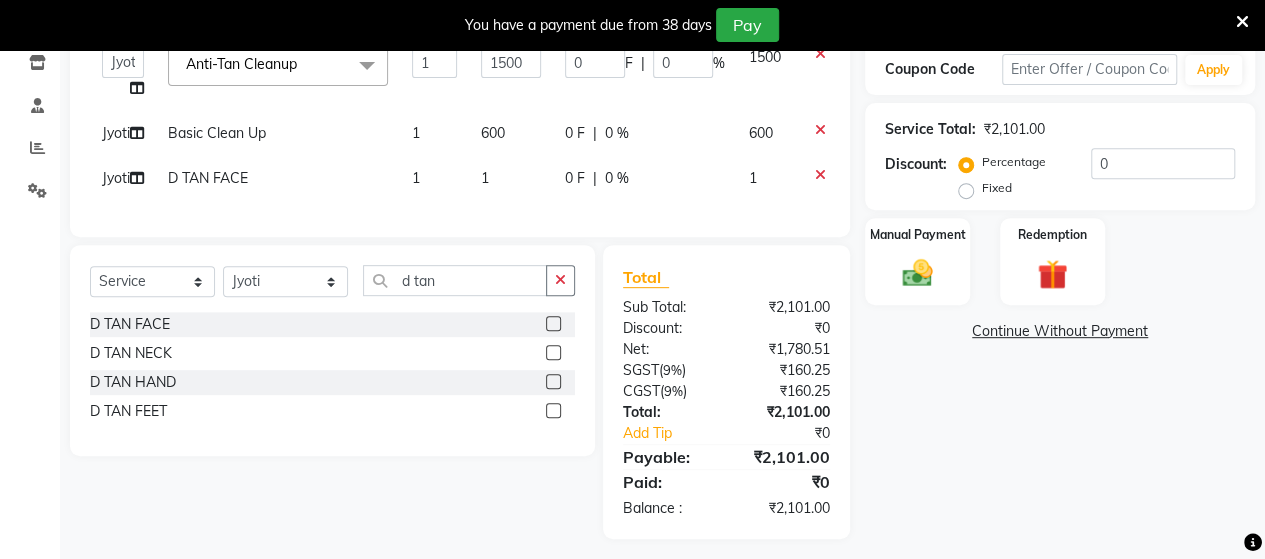 click on "1" 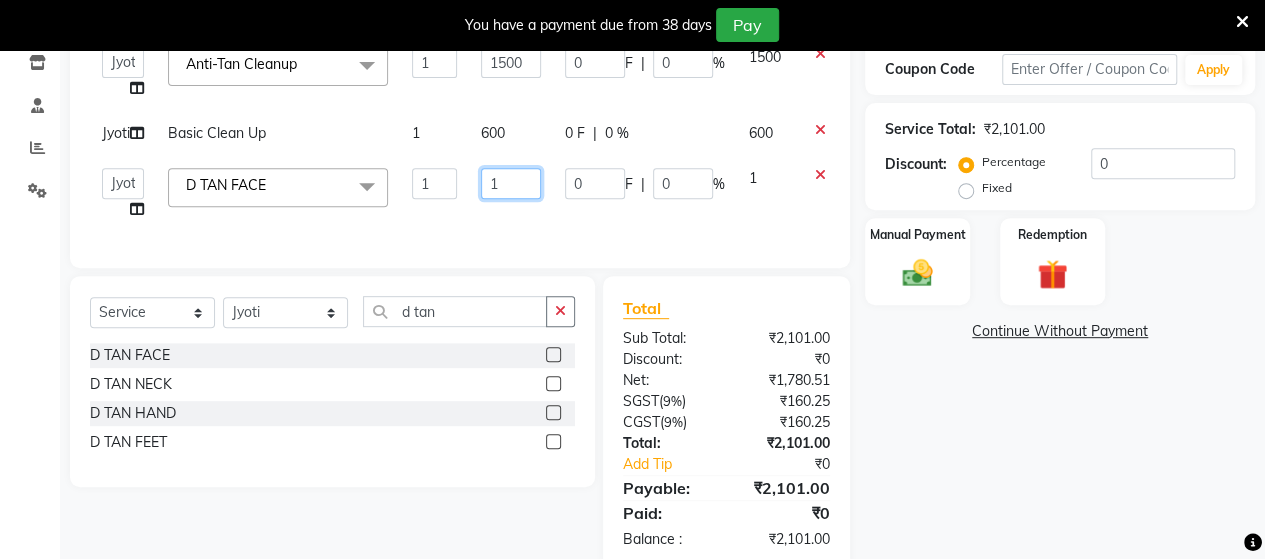 click on "1" 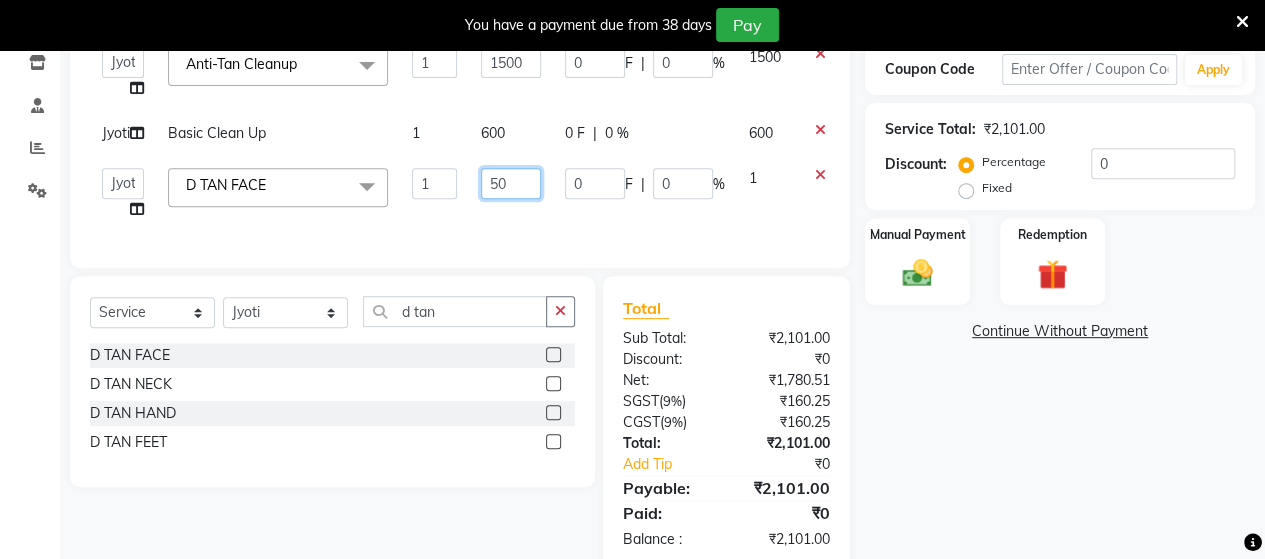 type on "500" 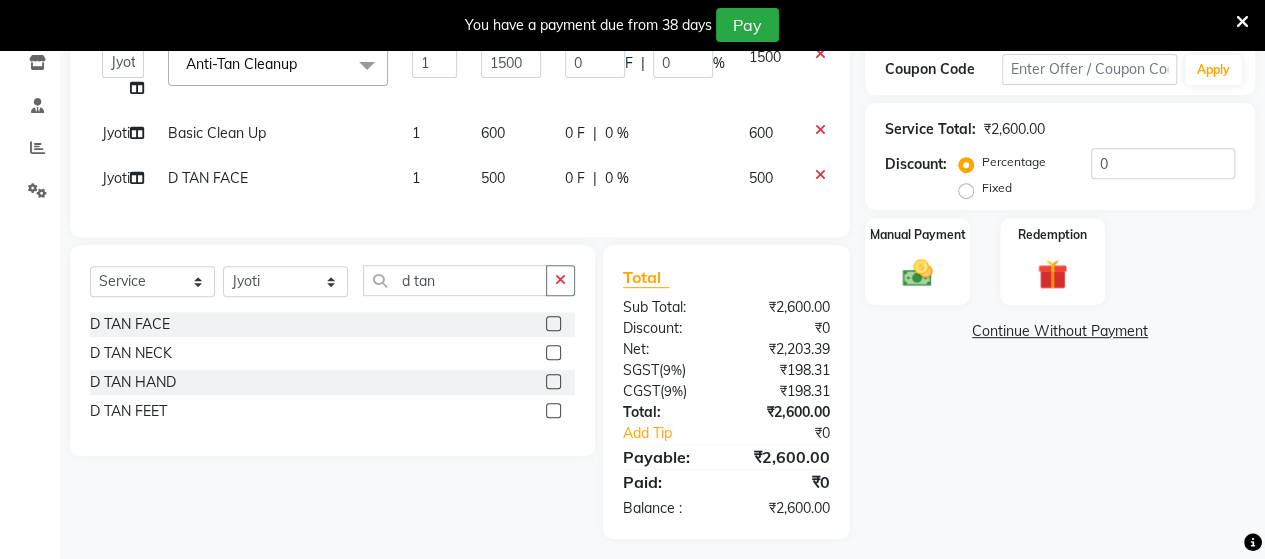 click on "600" 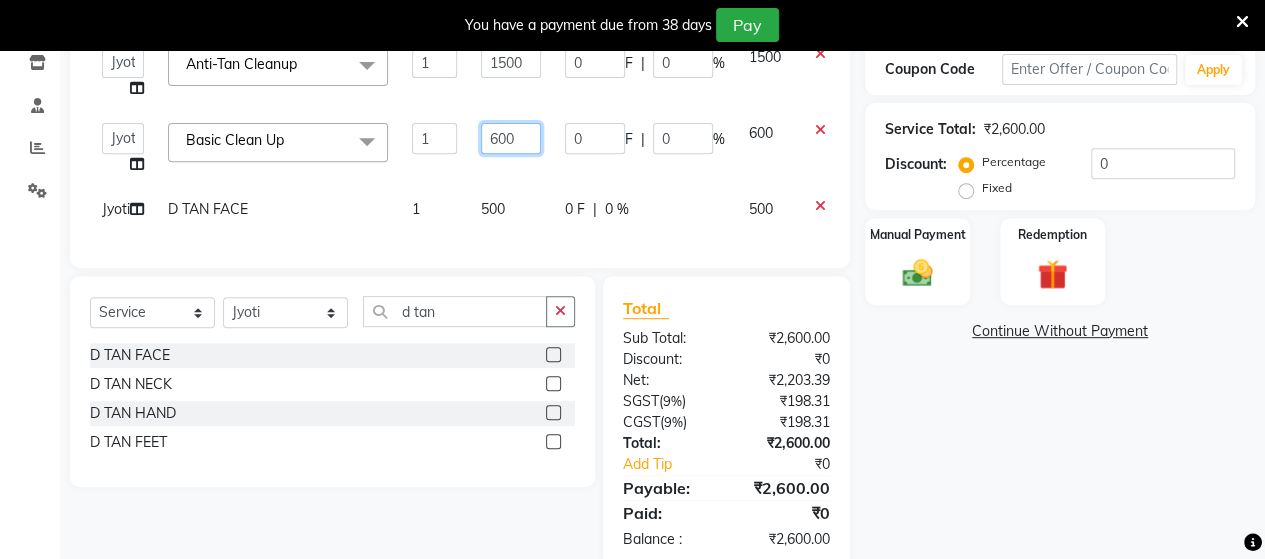 click on "600" 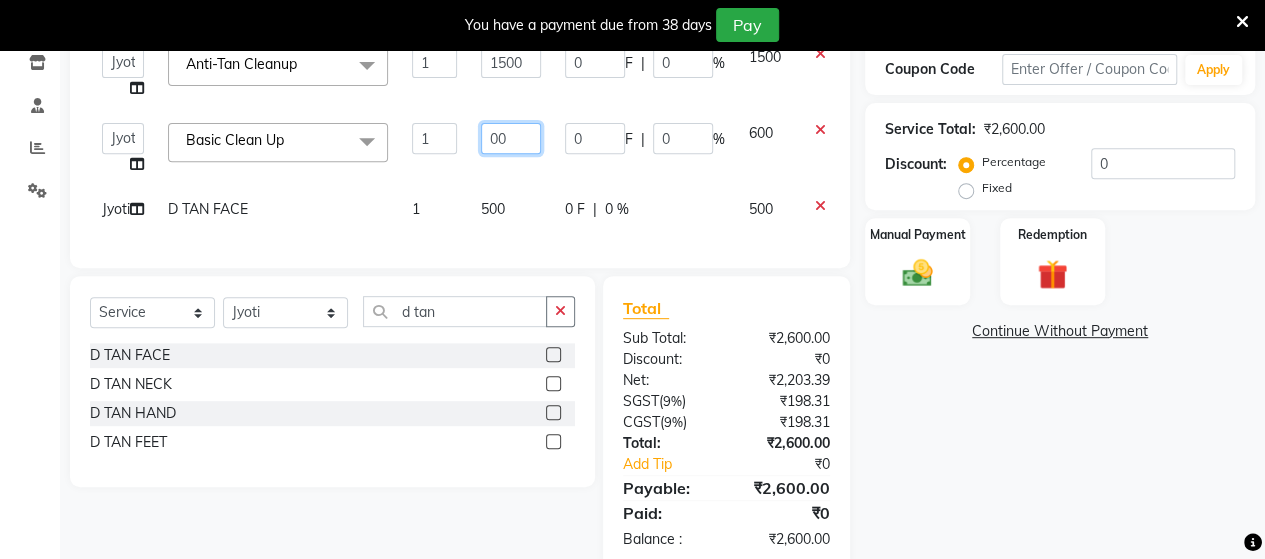type on "500" 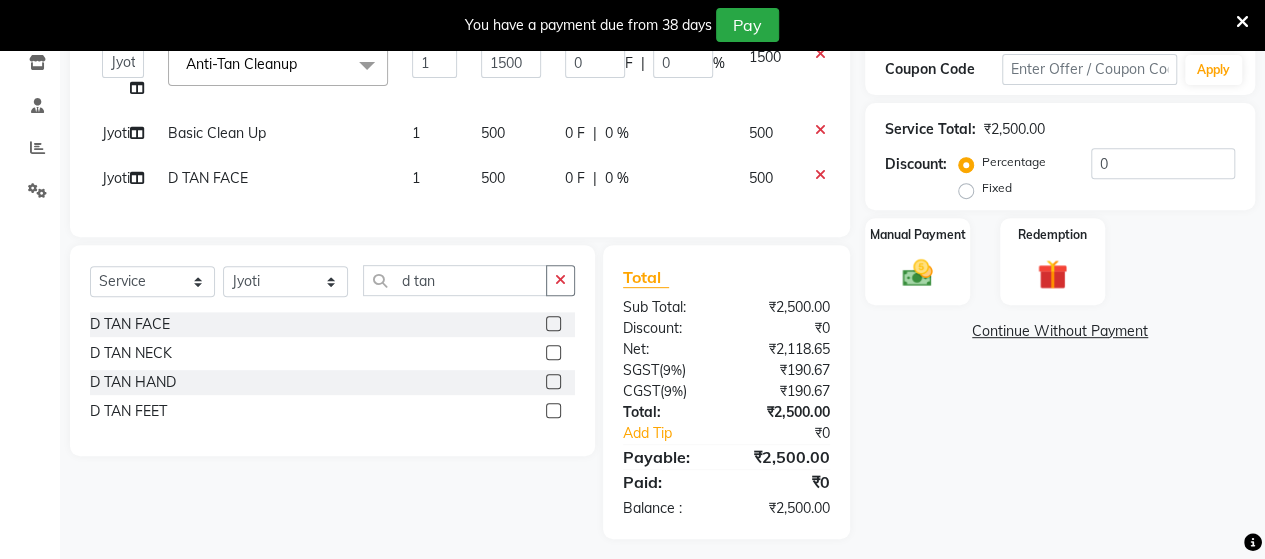click on "Services Stylist Service Qty Price Disc Total Action  [FIRST] [FIRST] [FIRST] [FIRST] [FIRST] [FIRST] [FIRST] [FIRST] [FIRST]  Anti-Tan Cleanup  x Face & Neck Full Arms Full Back Bleach Full Body Underarms hydra facial  HAIR CUT +BEARD HAIR CUT D TAN FACE D TAN NECK D TAN HAND D TAN FEET Full Body(Without Bikini) Polishing B Wax Upperlips Brazilian Keratin Smoothening Straightening Anti-Tan Cleanup Basic Clean Up O3+ Cleanup Saree Draping Cheryals Luxuzry Facial O3+ Facial Crown Highlights Global Color Men Global Color Women Global Fashion Shade Global Highlights Root Tuch Up Global color Boy Hair Cut Dry Haircut Female Female Hair Cut & BD Girl Hair Cut Hair-set Shaving Wash Haircut Female Wash Haircut Male Dry Haircut Male  Ironing Tong Basic Manicure Basic Pedicure Spa Manicure Spa Pedicure Full Body(Without Bikini) Honey Wax Full Hands Honey Wax Full Legs Honey Wax Half Legs Honey Wax Ubderarms Honey Wax Bridal Makeup Engagement Makeup Party Makeup(Sider Makeup) Reception Makeup O3 Mask Back Massage Bwax 1" 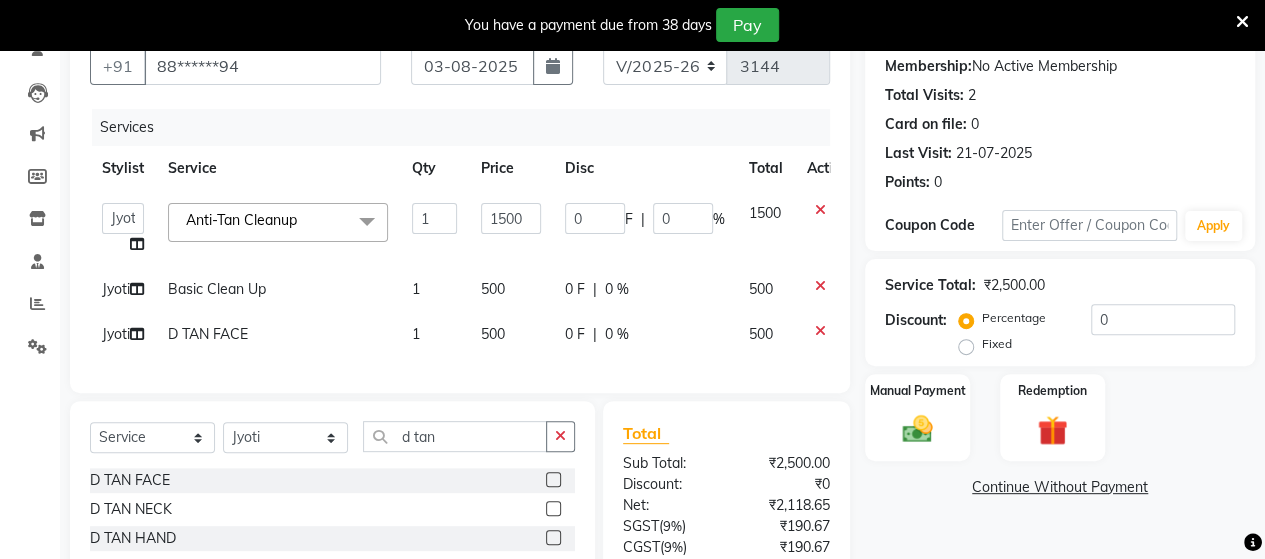 scroll, scrollTop: 410, scrollLeft: 0, axis: vertical 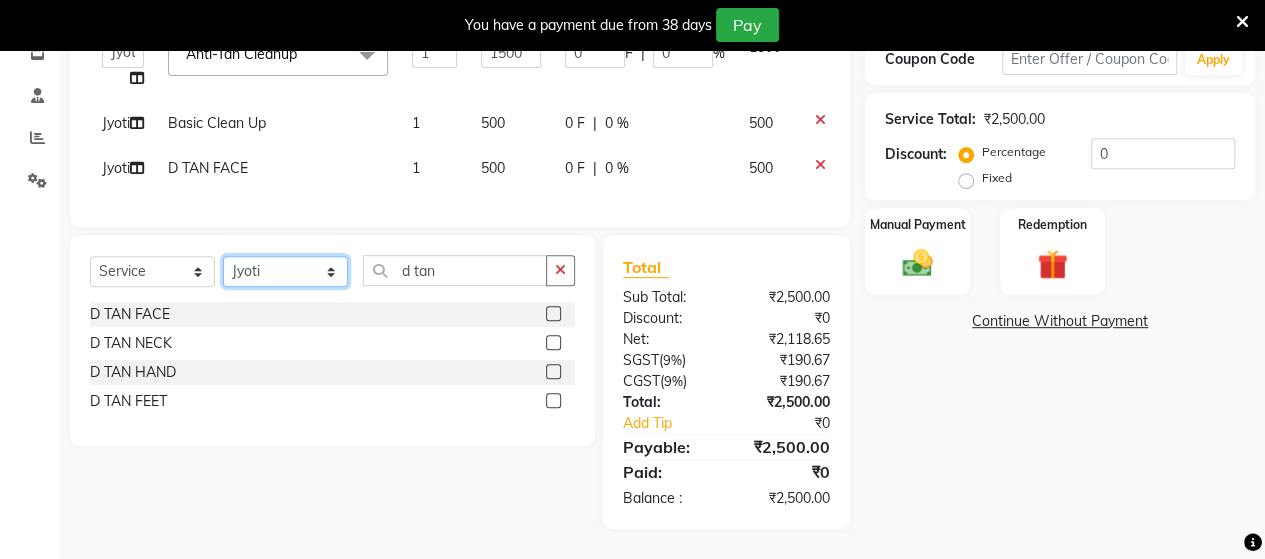 click on "Select Stylist [FIRST] [FIRST] [FIRST] [FIRST] [FIRST] [FIRST] [FIRST] [FIRST] [FIRST]" 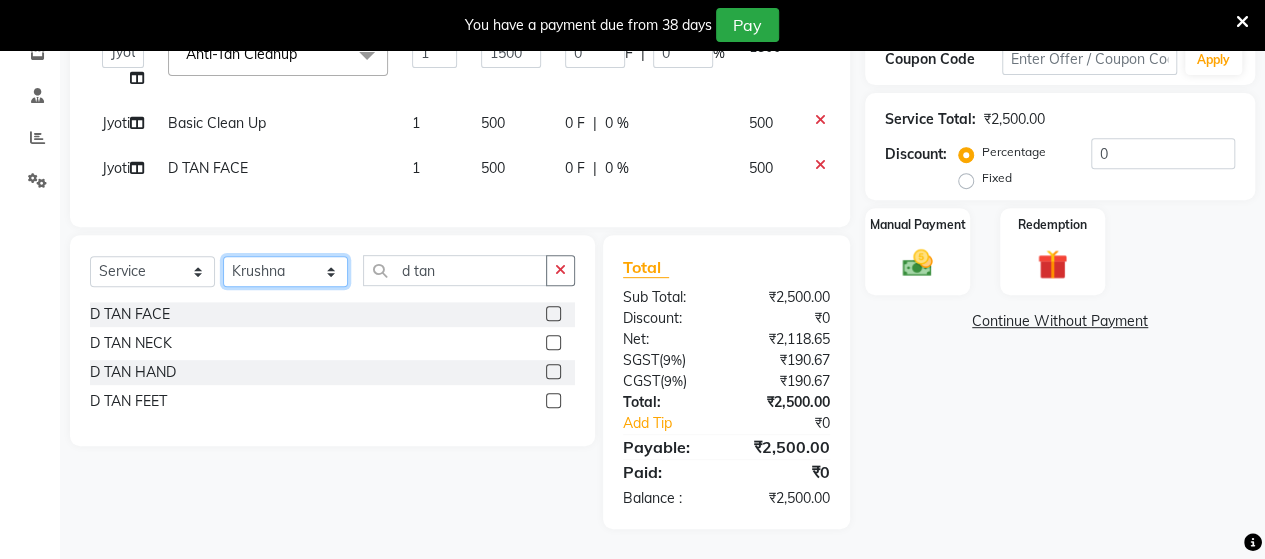 click on "Select Stylist [FIRST] [FIRST] [FIRST] [FIRST] [FIRST] [FIRST] [FIRST] [FIRST] [FIRST]" 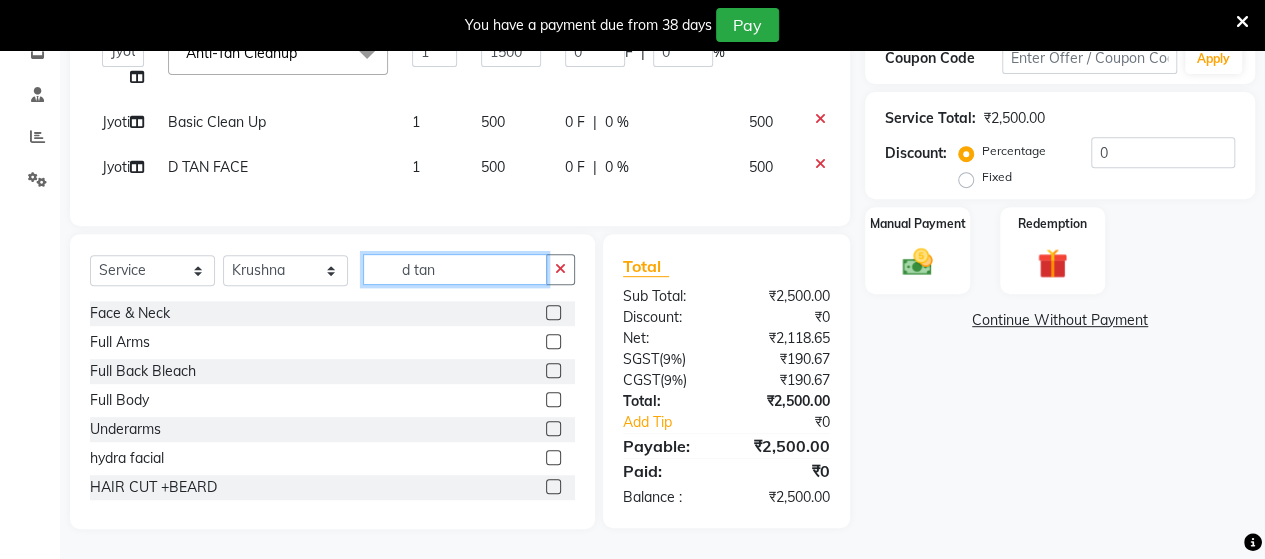 click on "d tan" 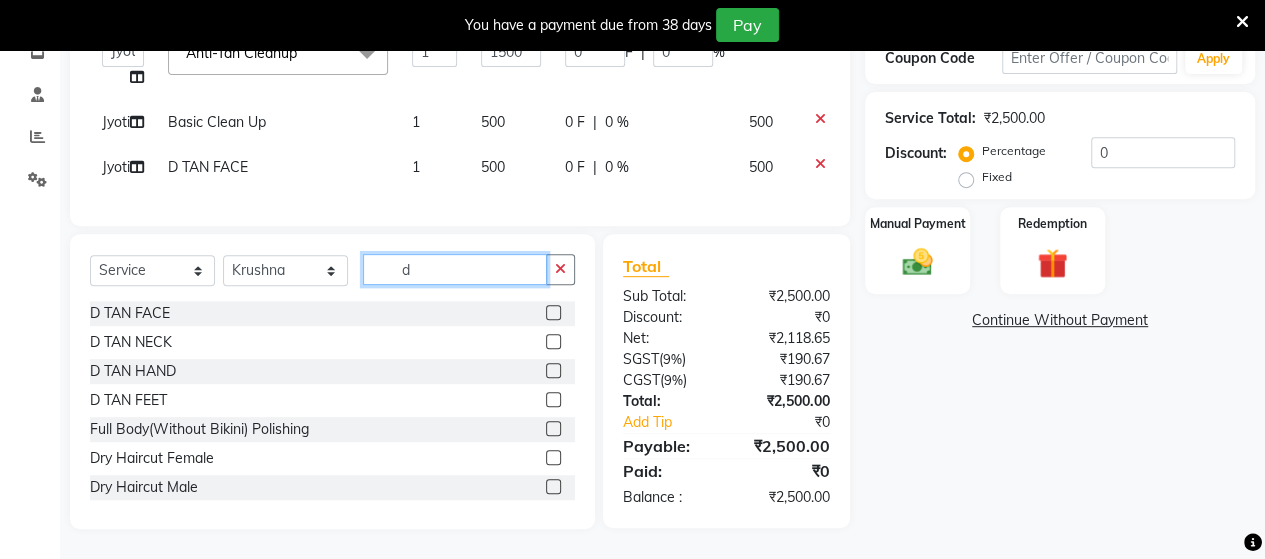 type on "d" 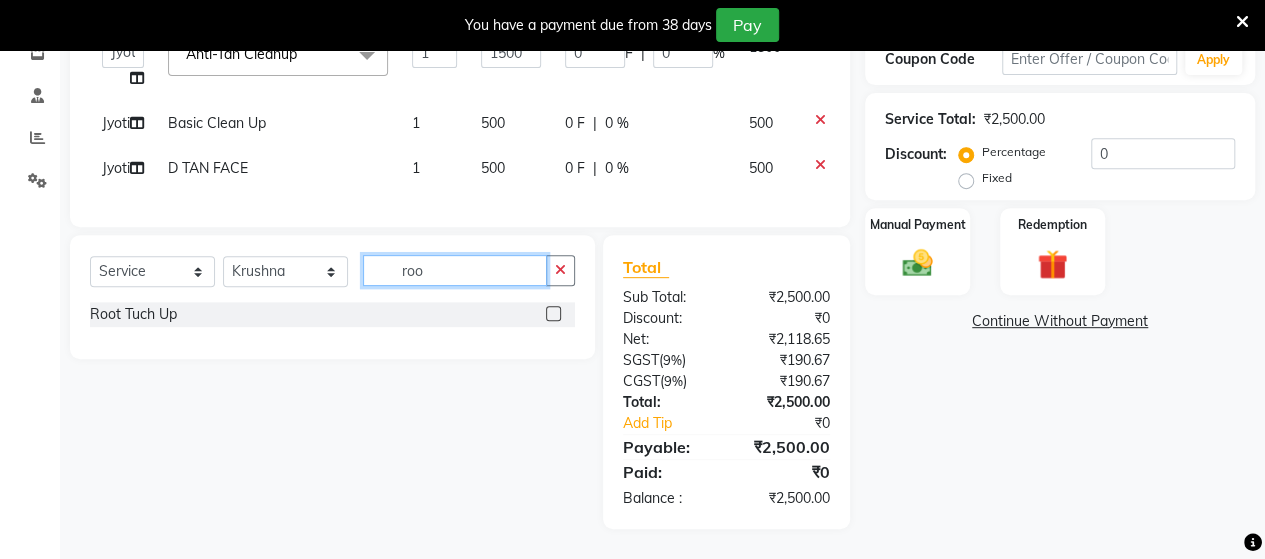 type on "roo" 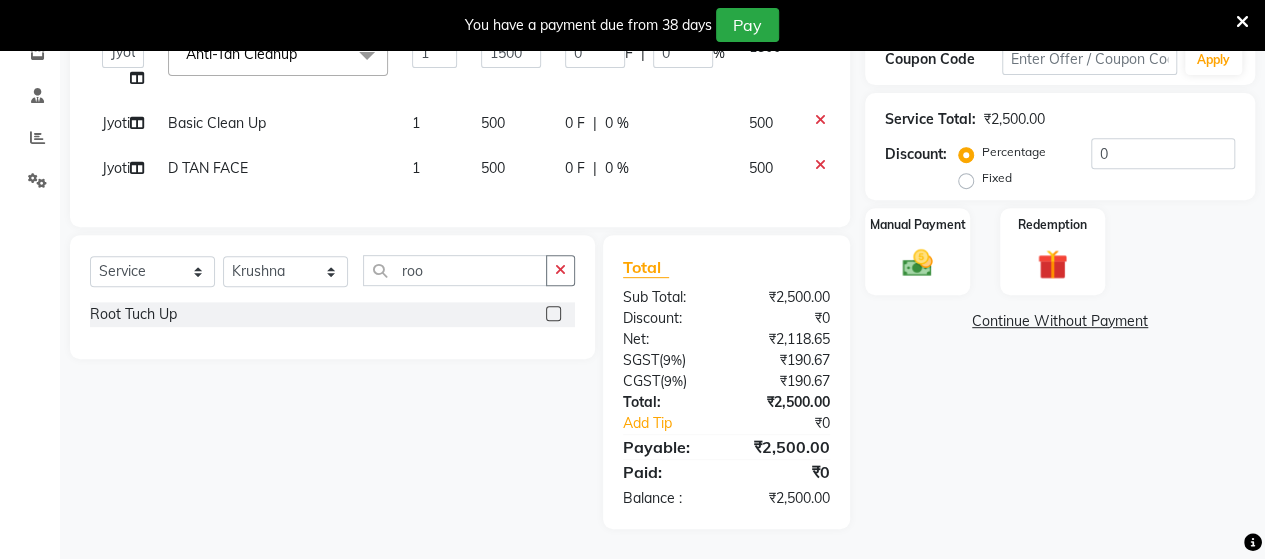 click 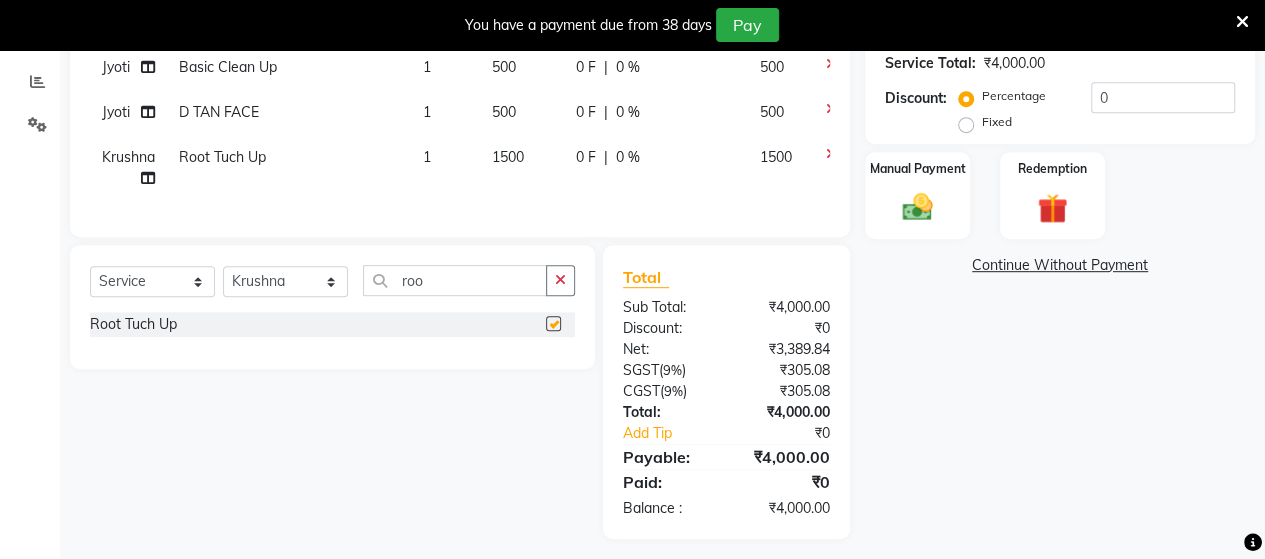 click on "Select  Service  Product  Membership  Package Voucher Prepaid Gift Card  Select Stylist [FIRST] [FIRST] [FIRST] [FIRST] [FIRST] [FIRST] [FIRST] [FIRST] [FIRST]  roo" 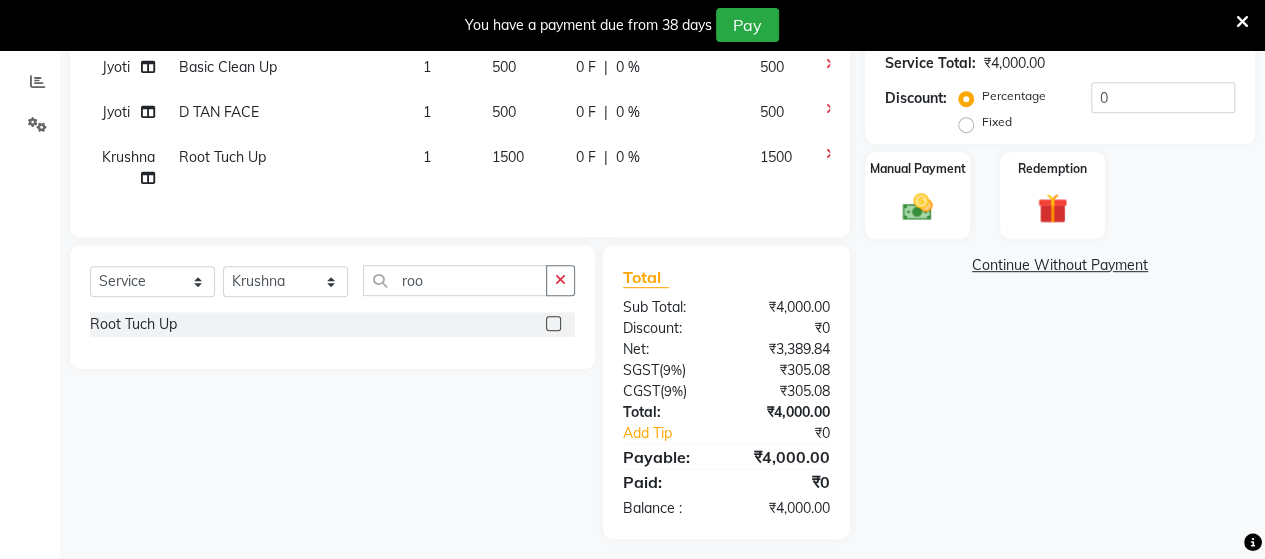 checkbox on "false" 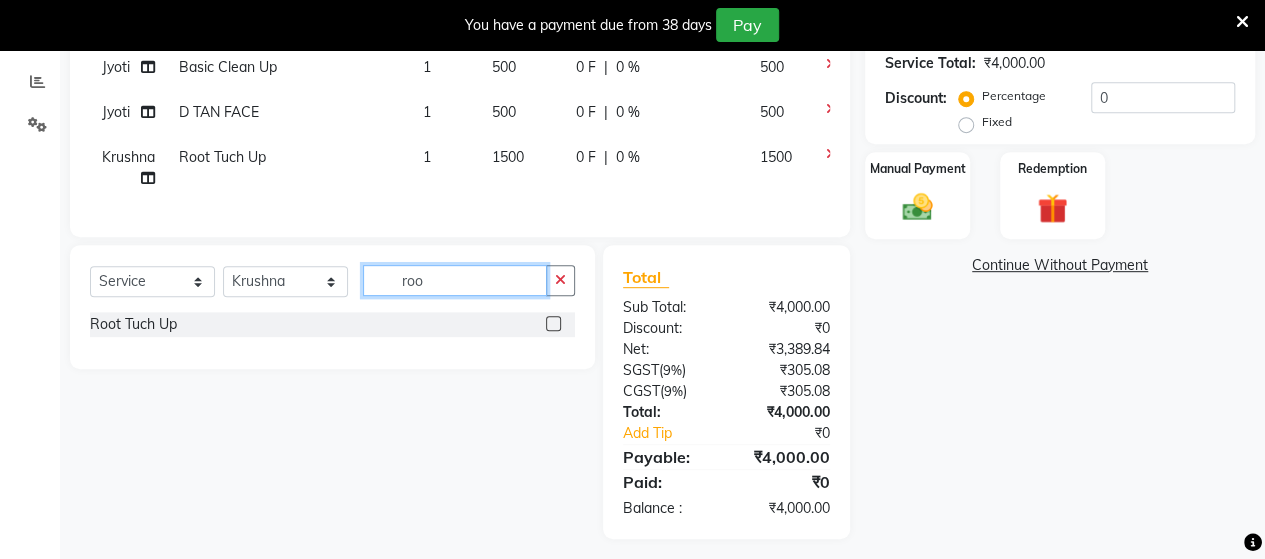 click on "roo" 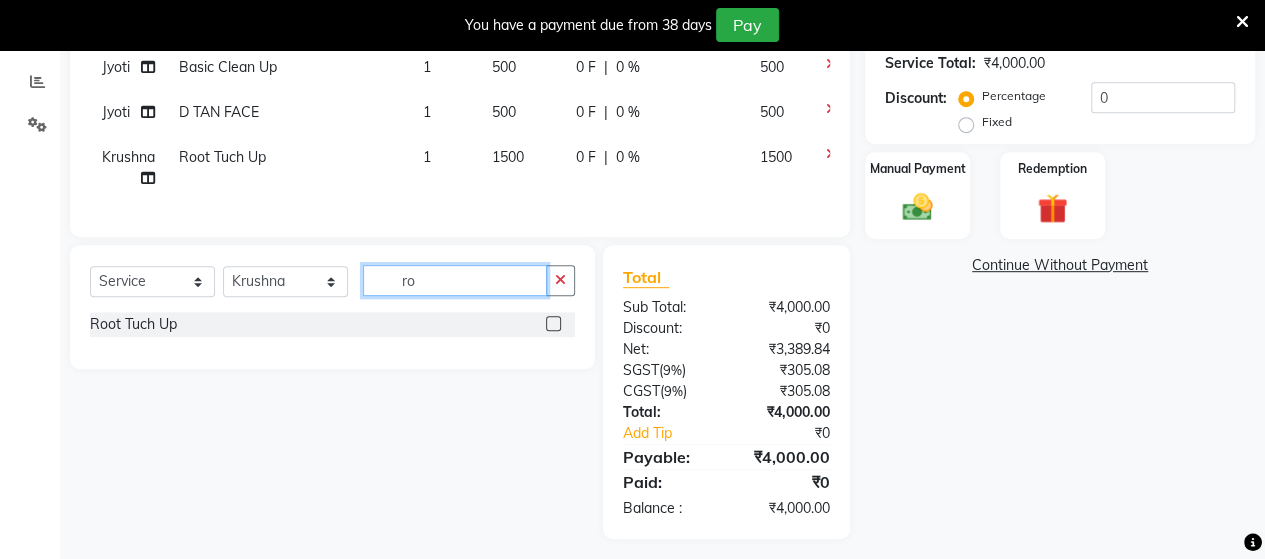 type on "r" 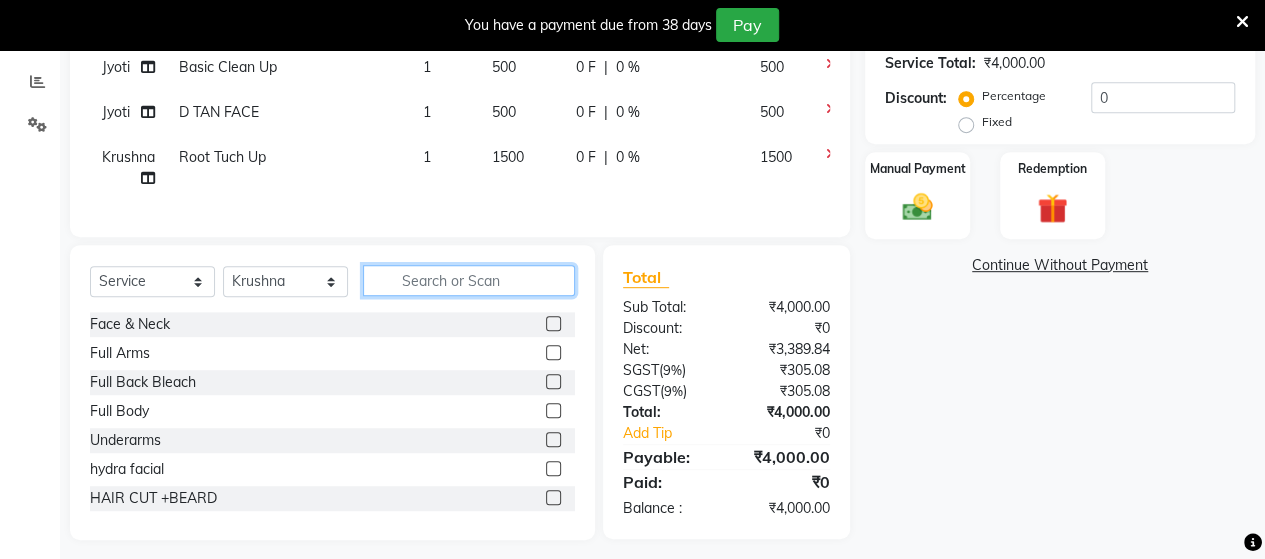 type on "f" 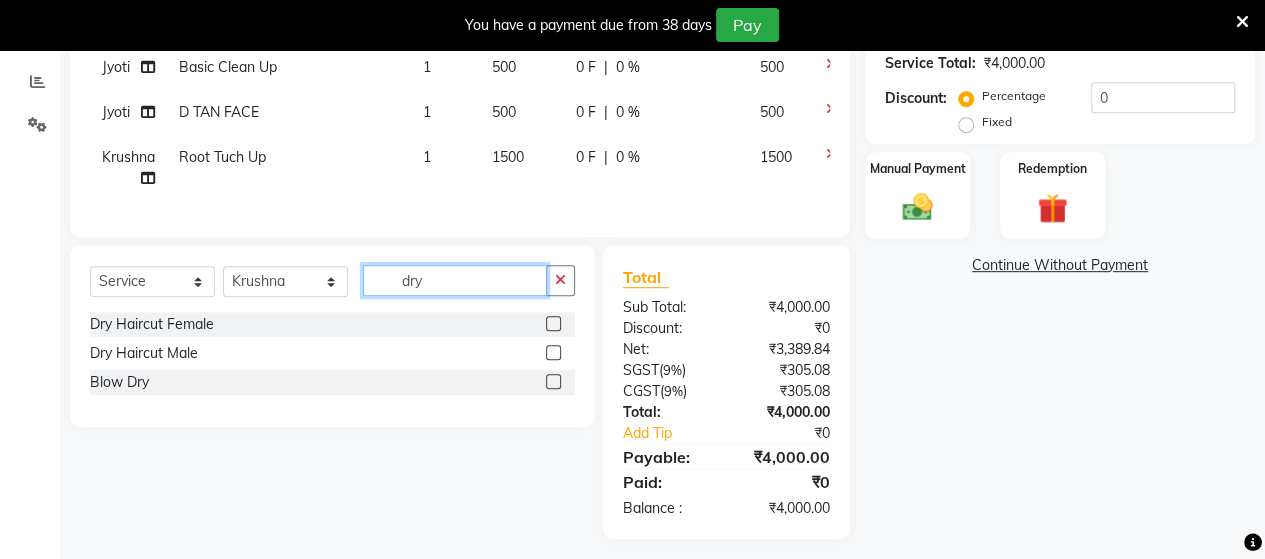 type on "dry" 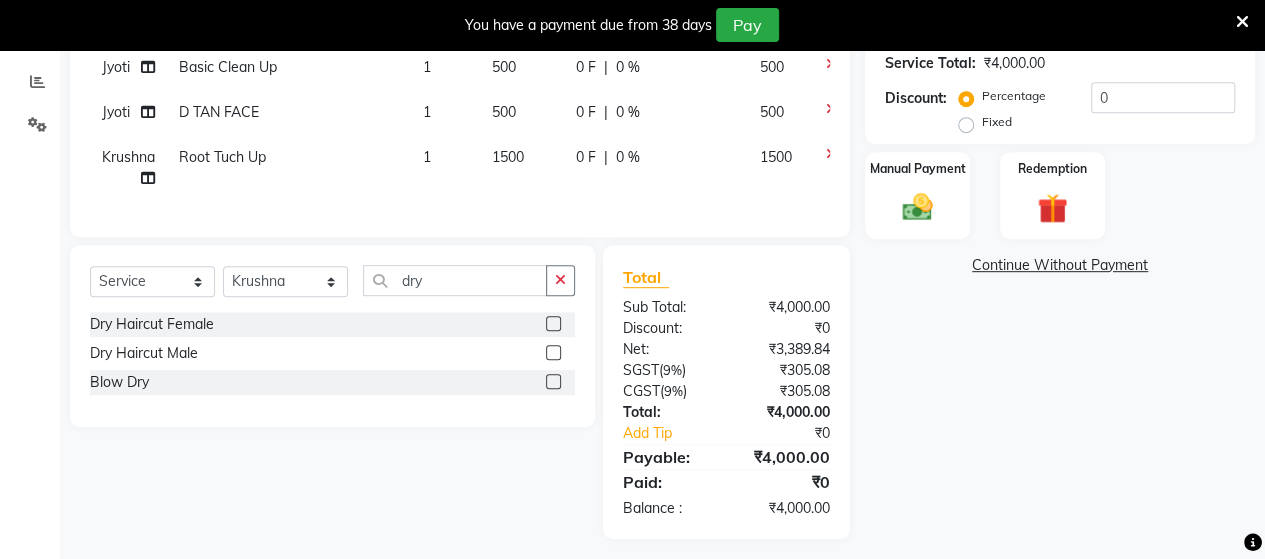 click 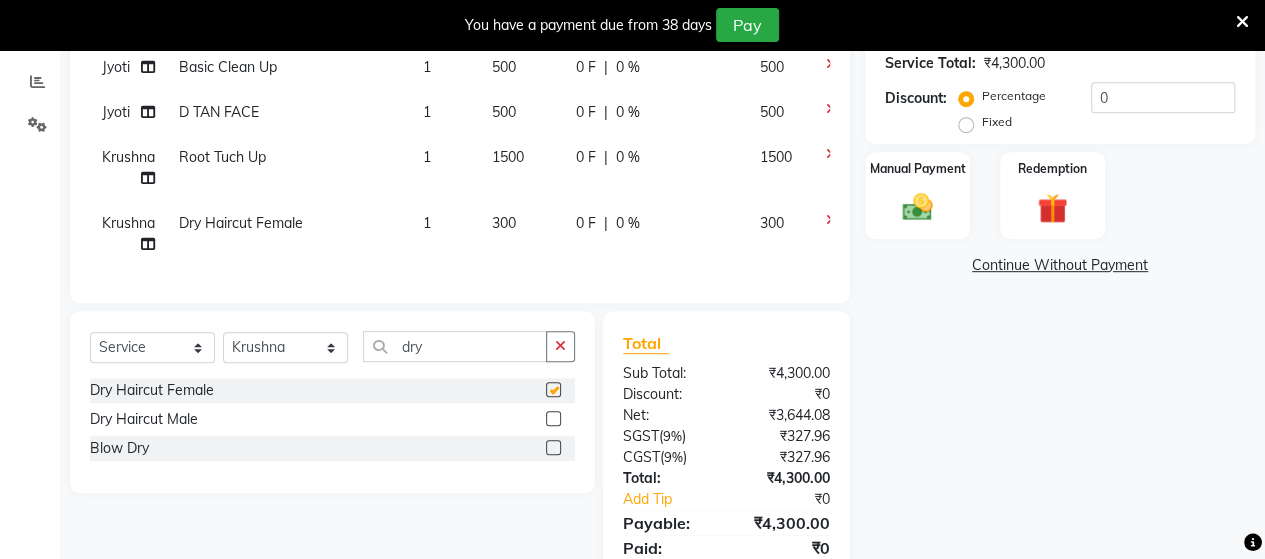 checkbox on "false" 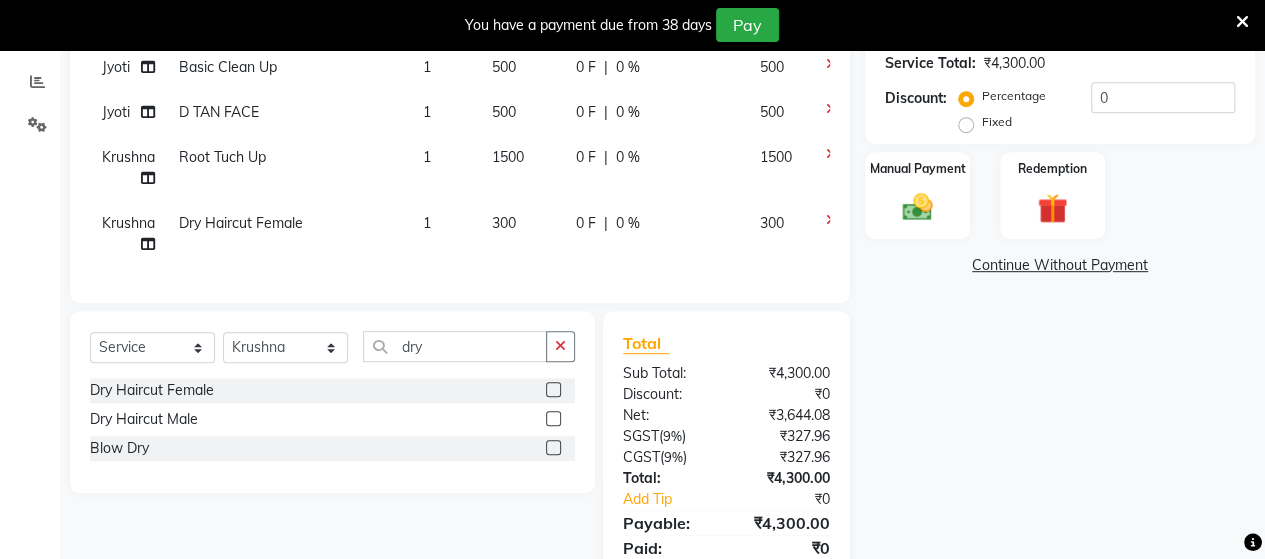 click on "1500" 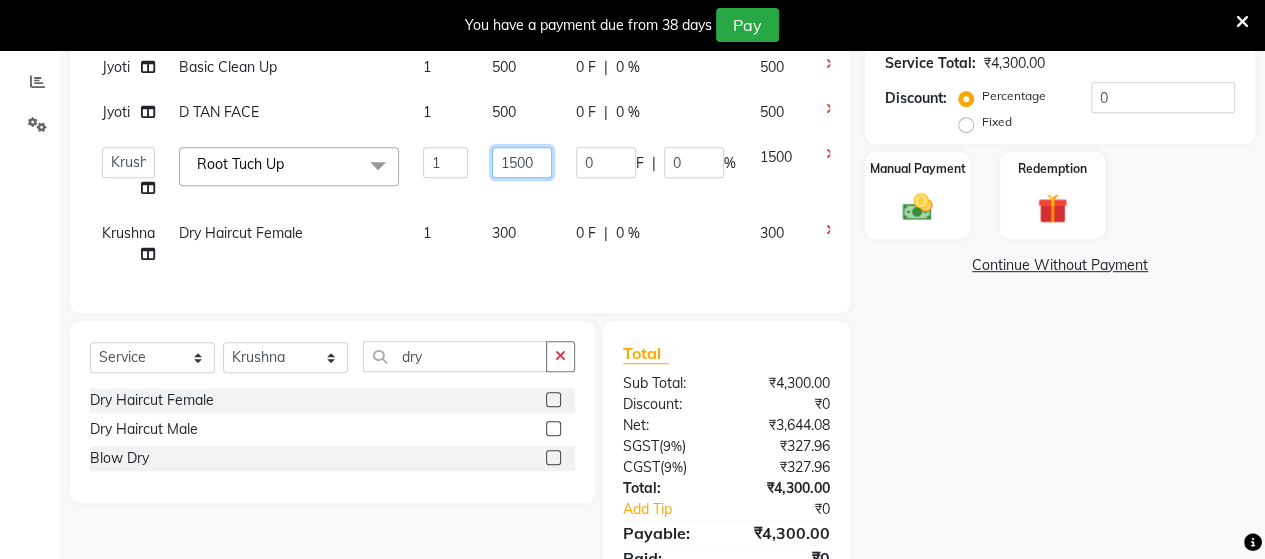 click on "1500" 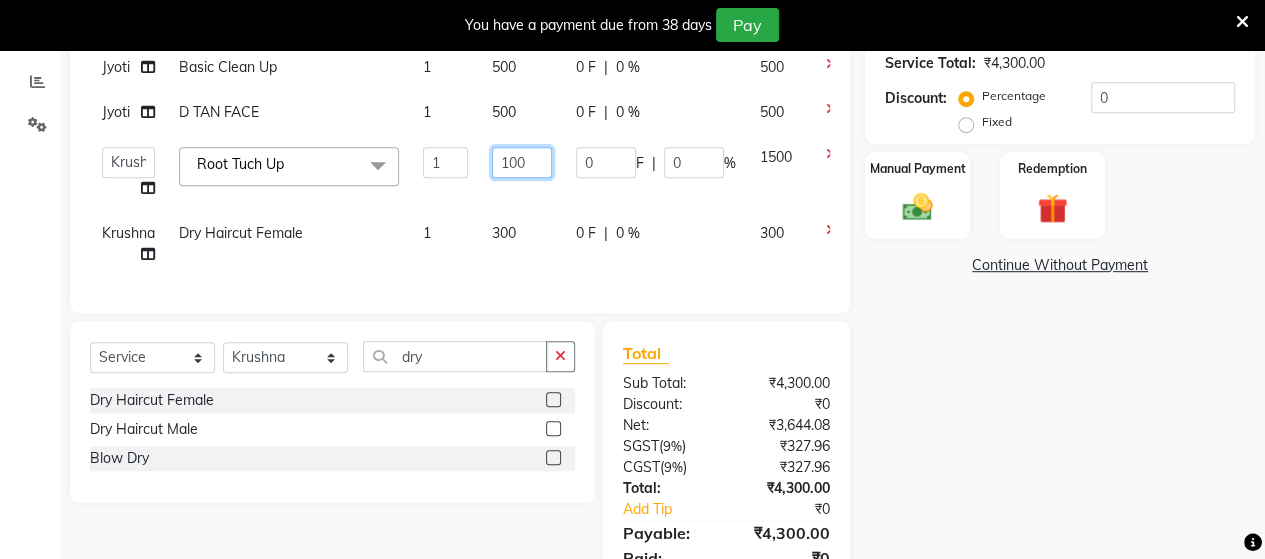 type on "1200" 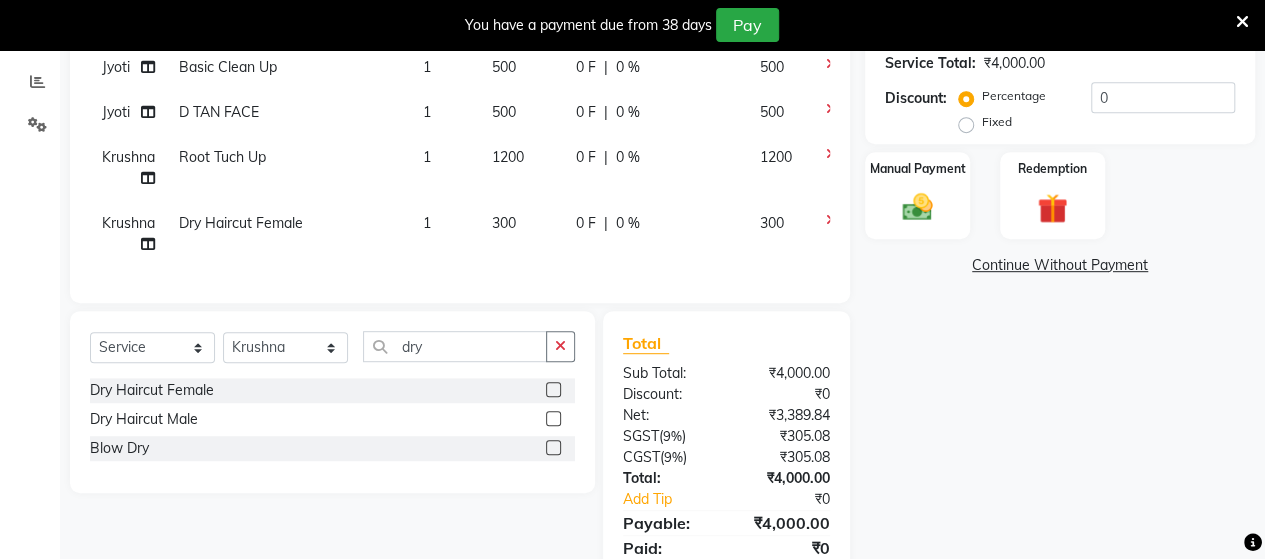 click on "300" 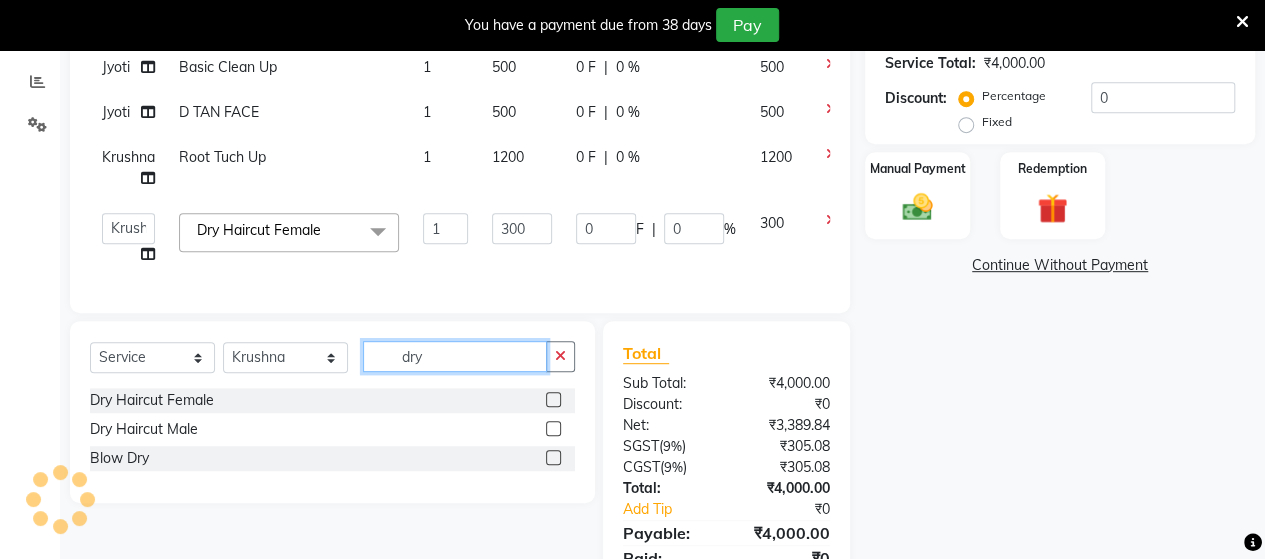 click on "dry" 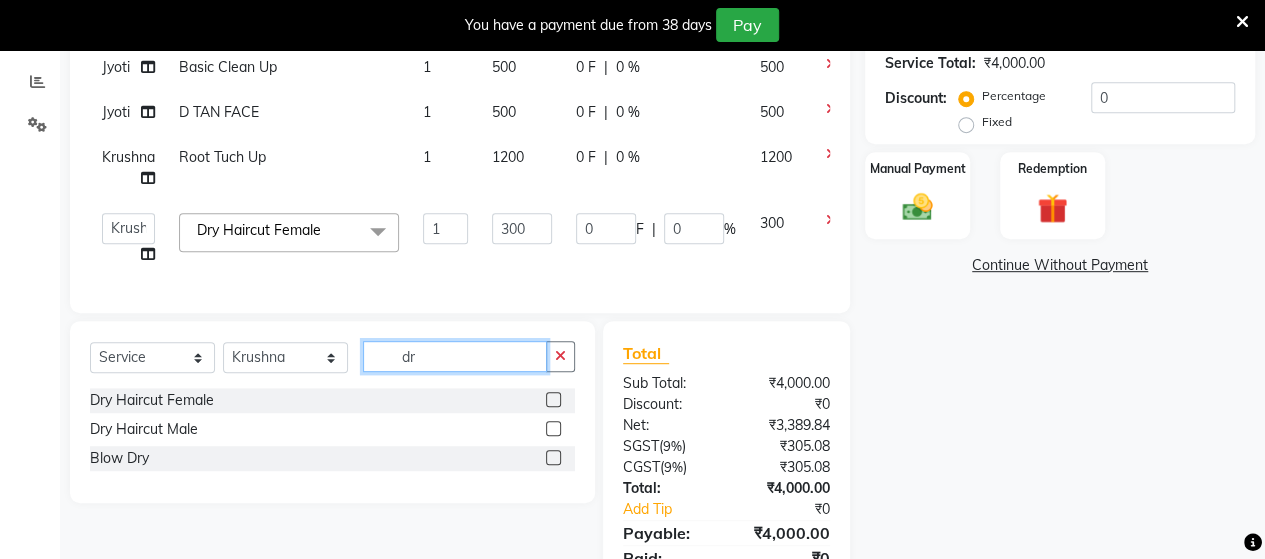 type on "d" 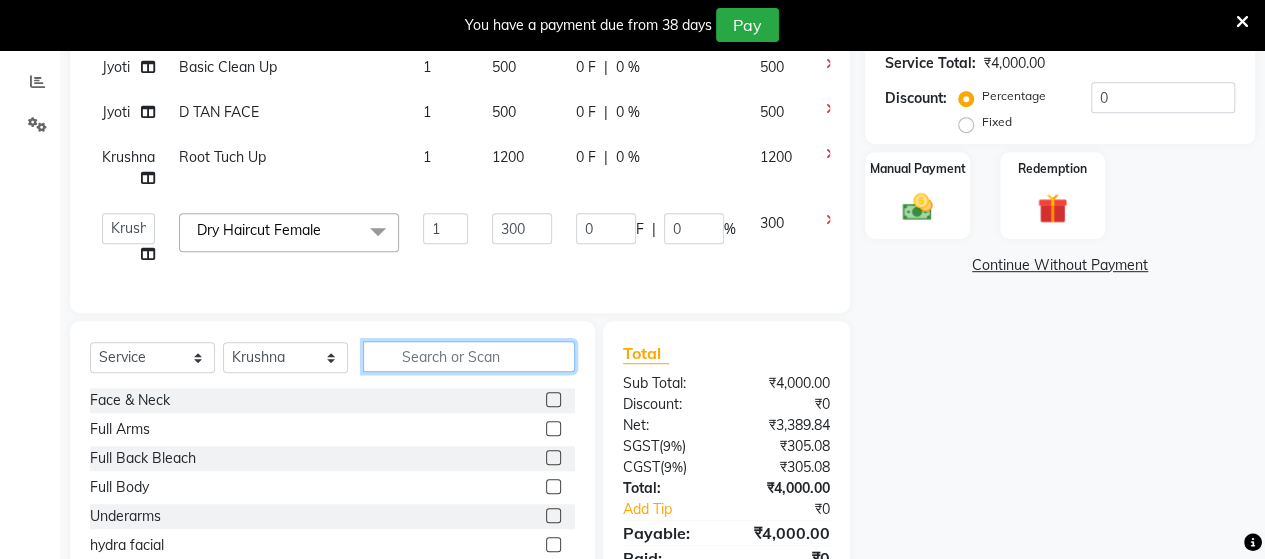 type 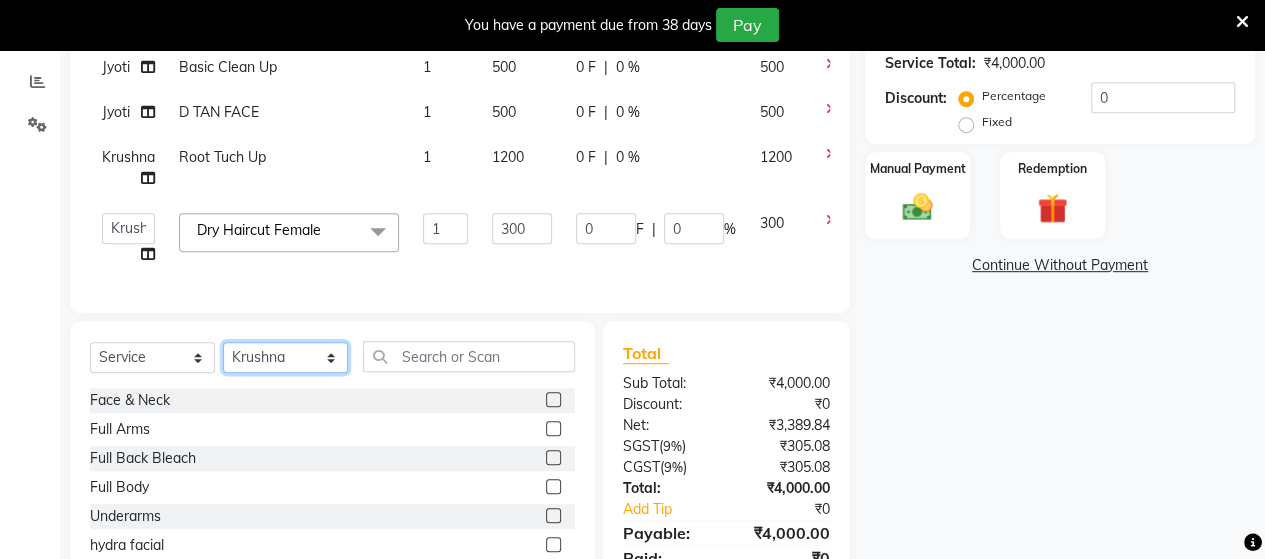 click on "Select Stylist [FIRST] [FIRST] [FIRST] [FIRST] [FIRST] [FIRST] [FIRST] [FIRST] [FIRST]" 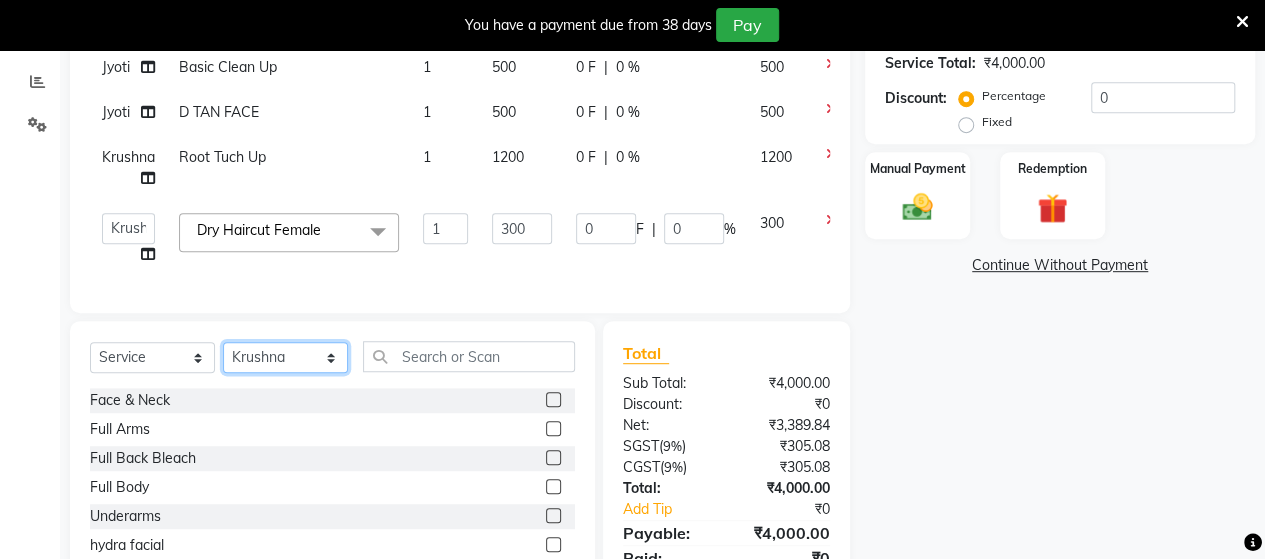 select on "58673" 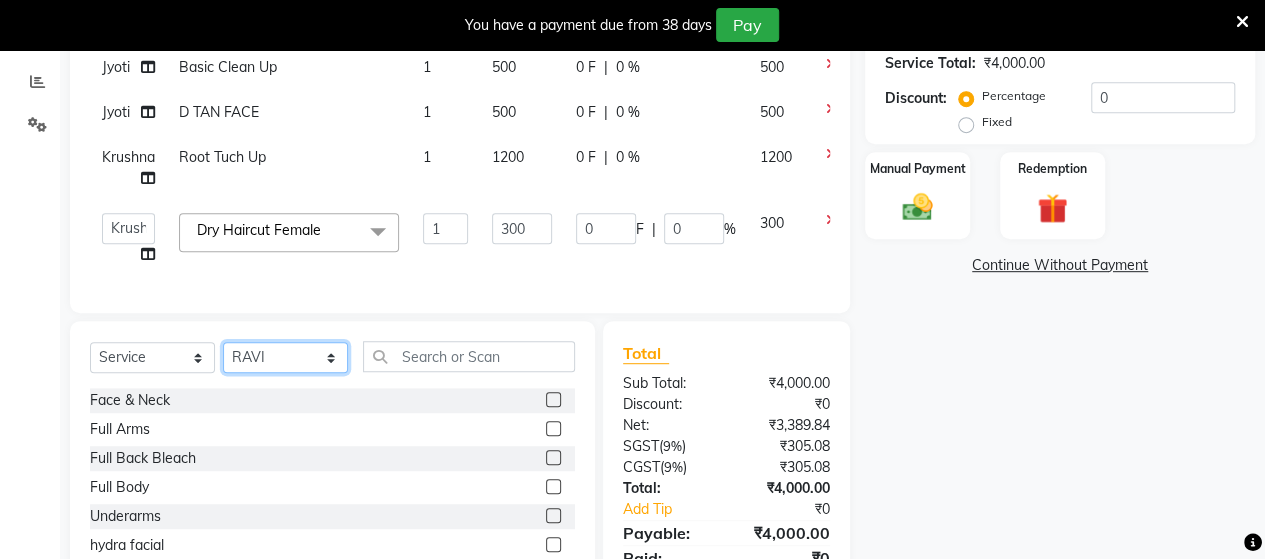 click on "Select Stylist [FIRST] [FIRST] [FIRST] [FIRST] [FIRST] [FIRST] [FIRST] [FIRST] [FIRST]" 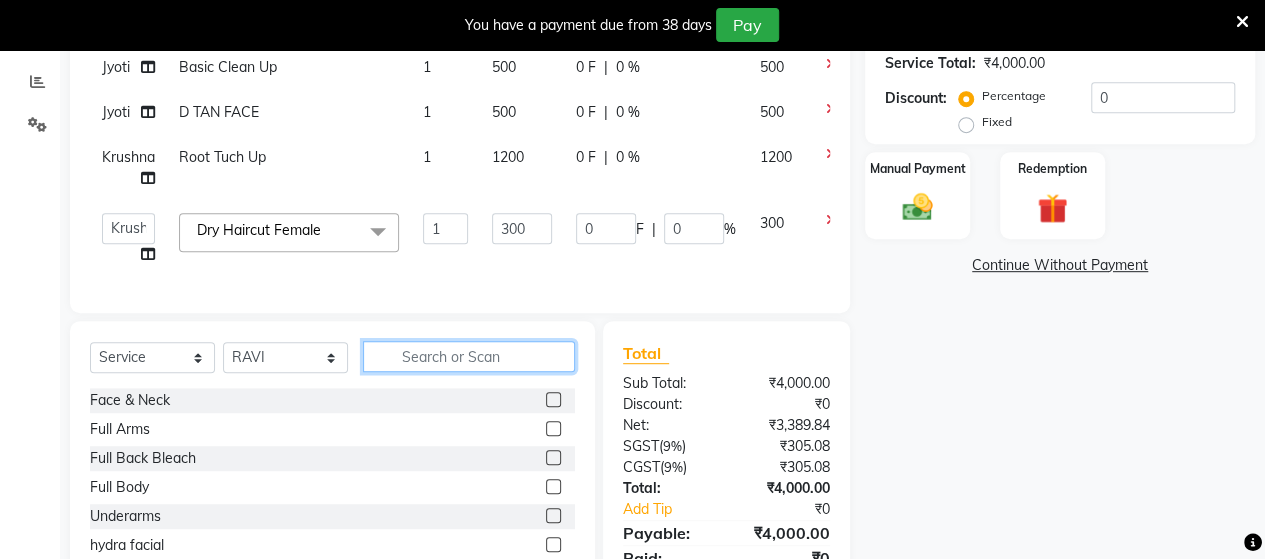 click 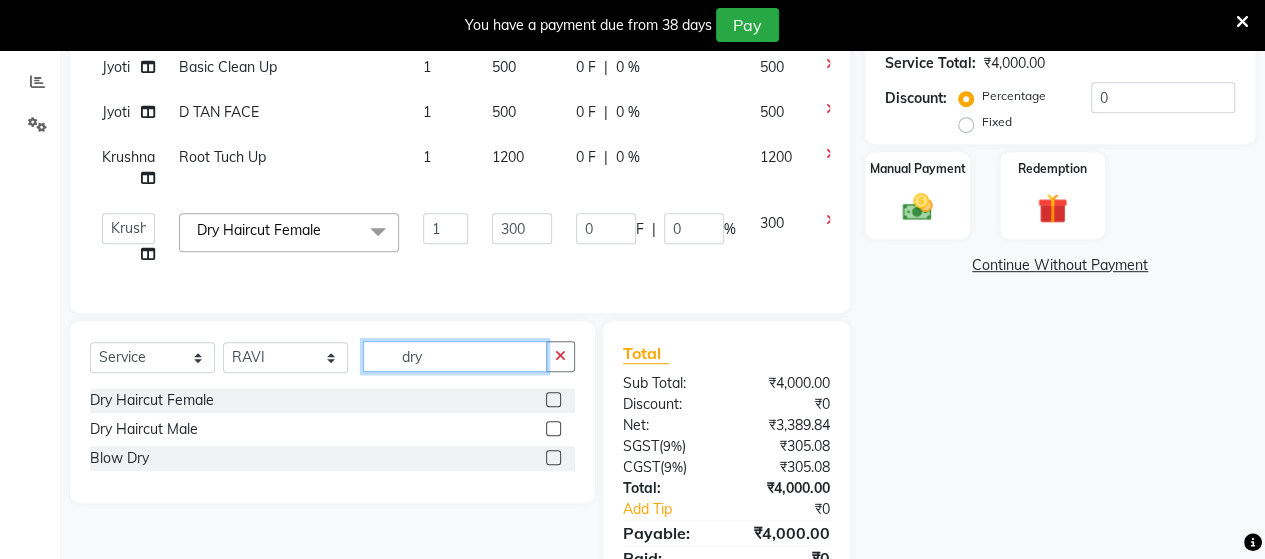 type on "dry" 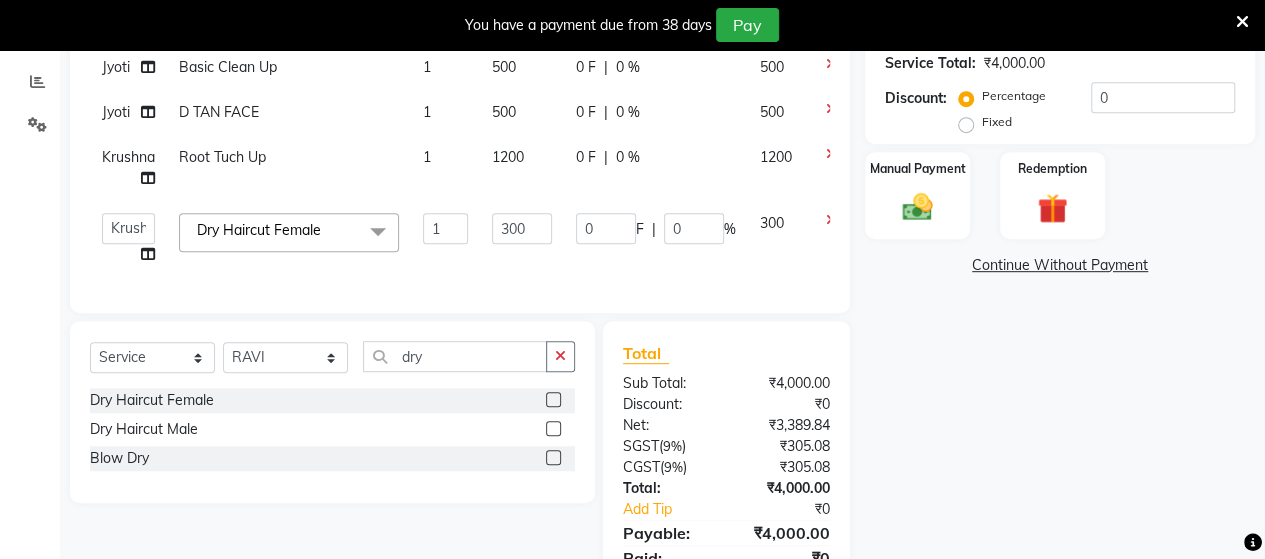 click 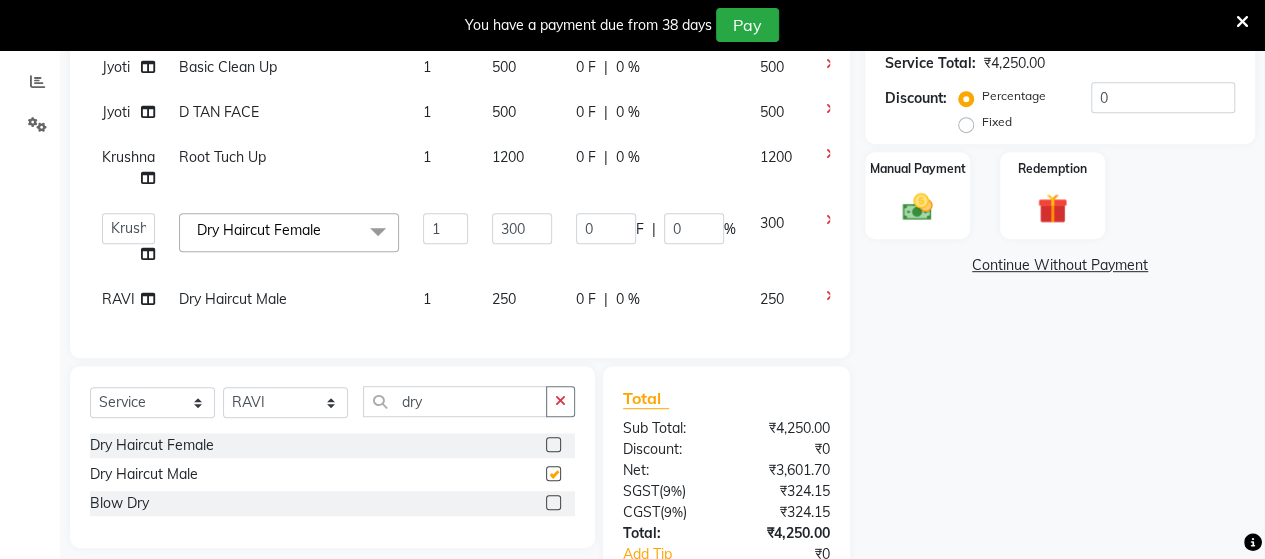 checkbox on "false" 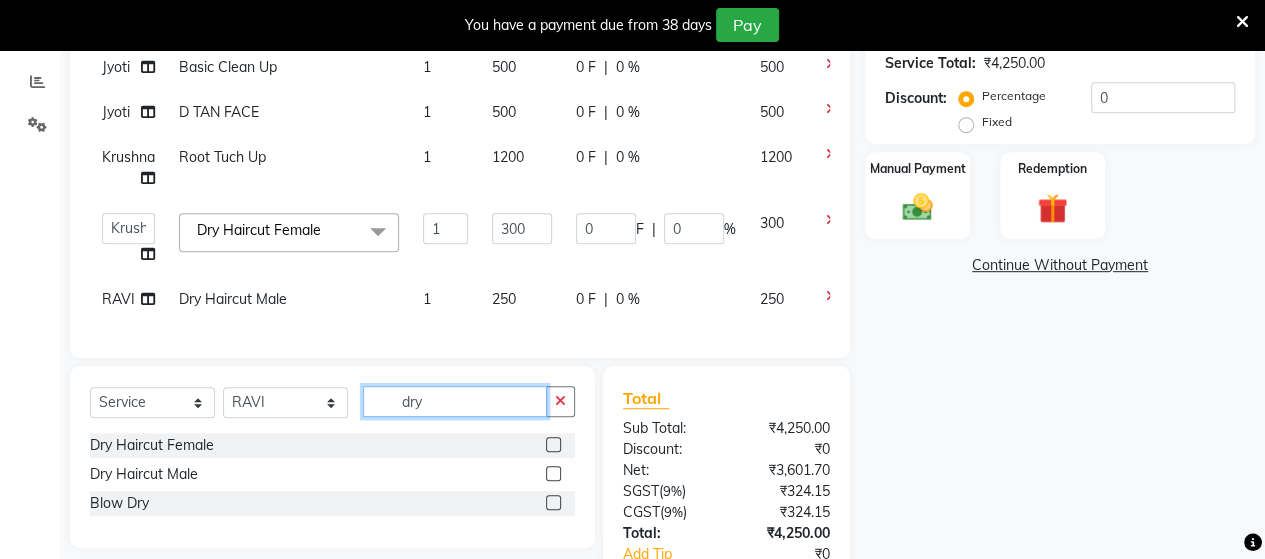 click on "dry" 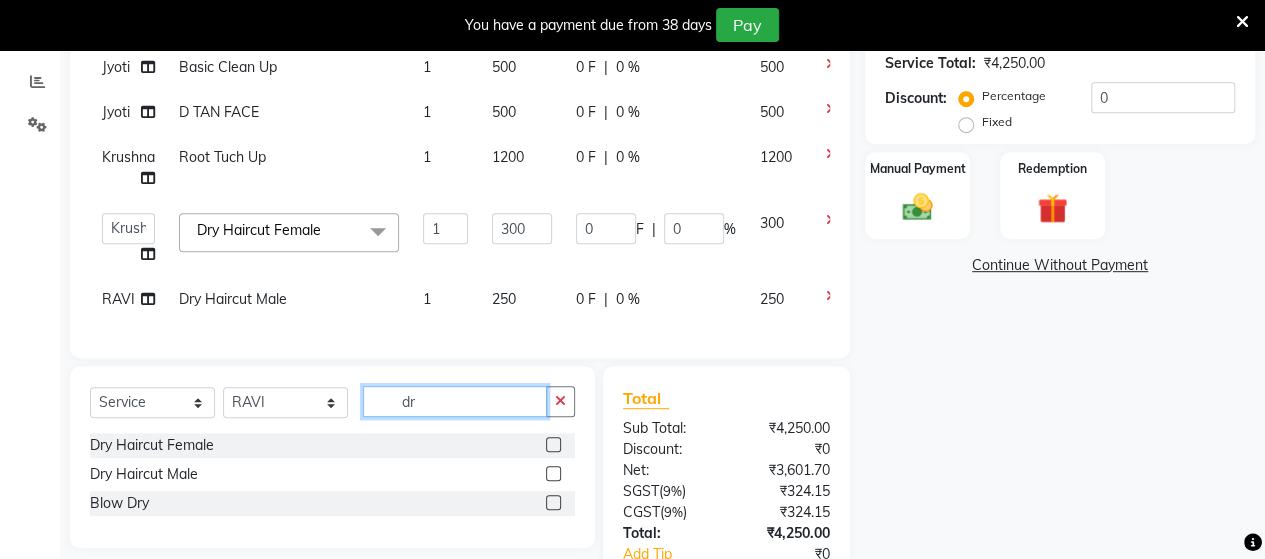 type on "d" 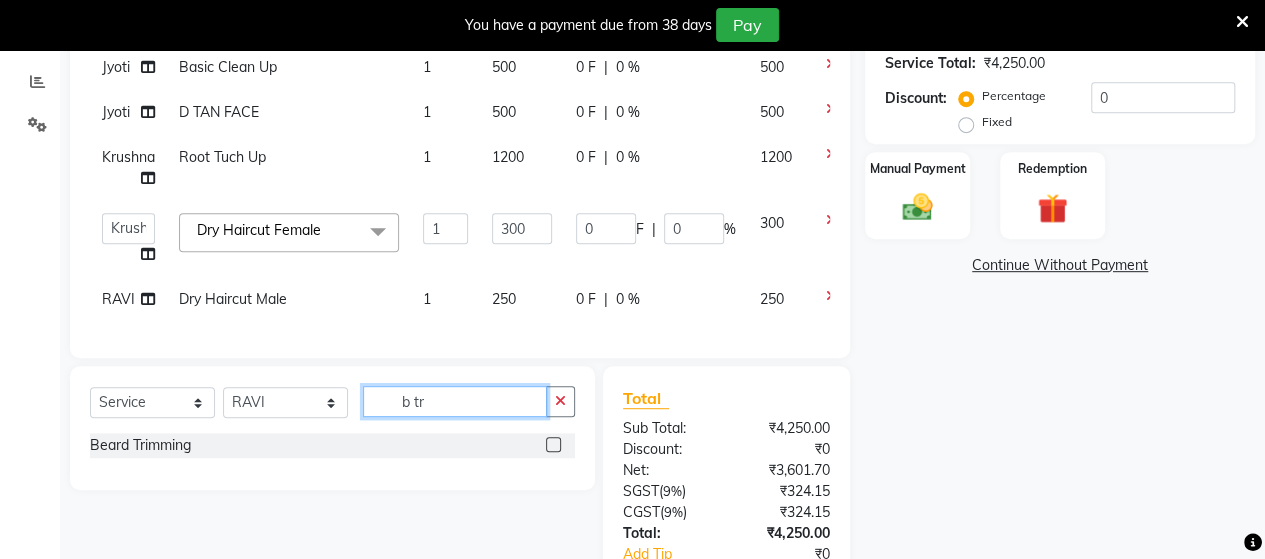type on "b tr" 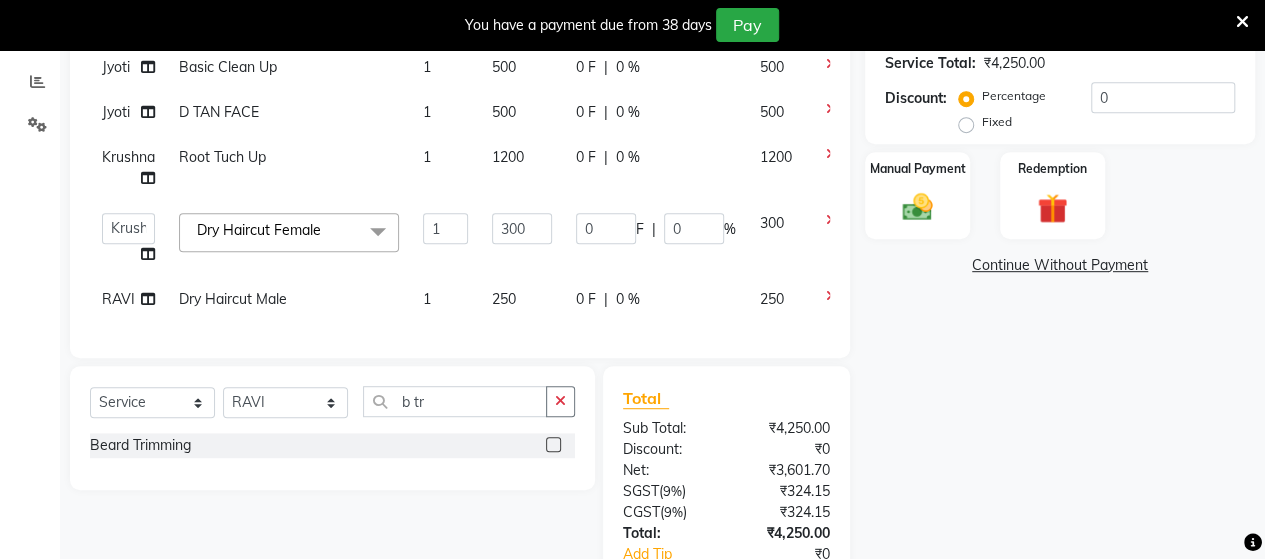 click 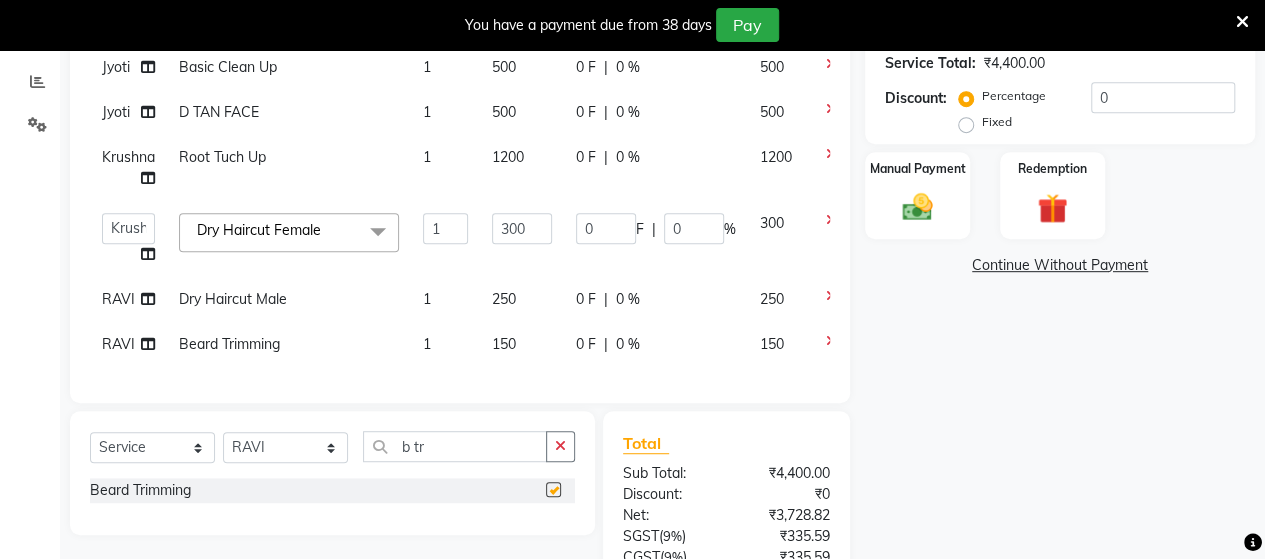 checkbox on "false" 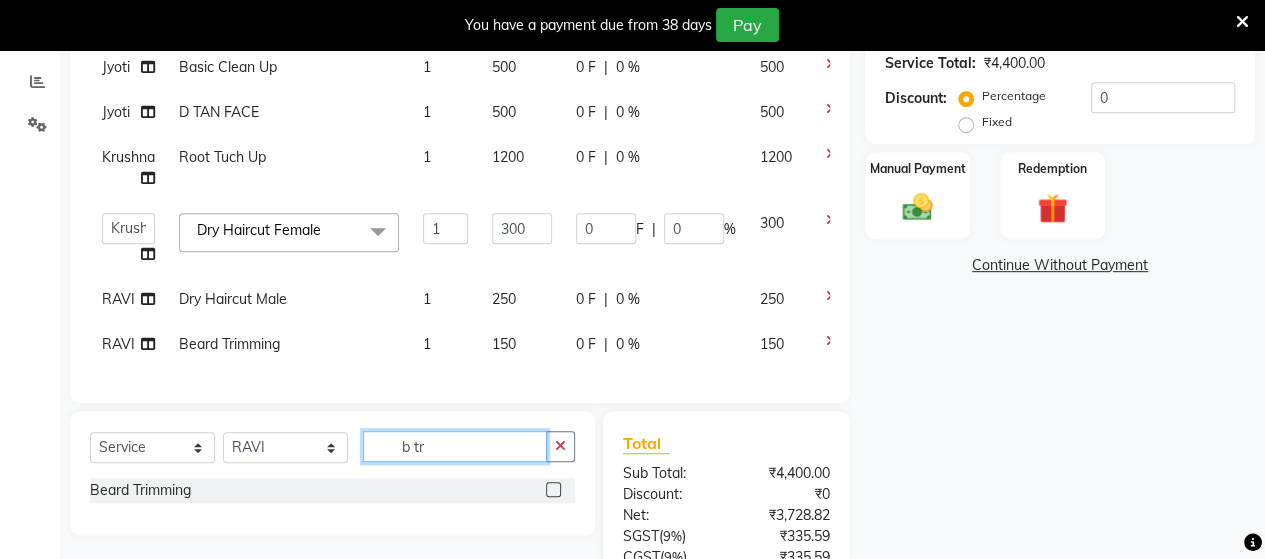 click on "b tr" 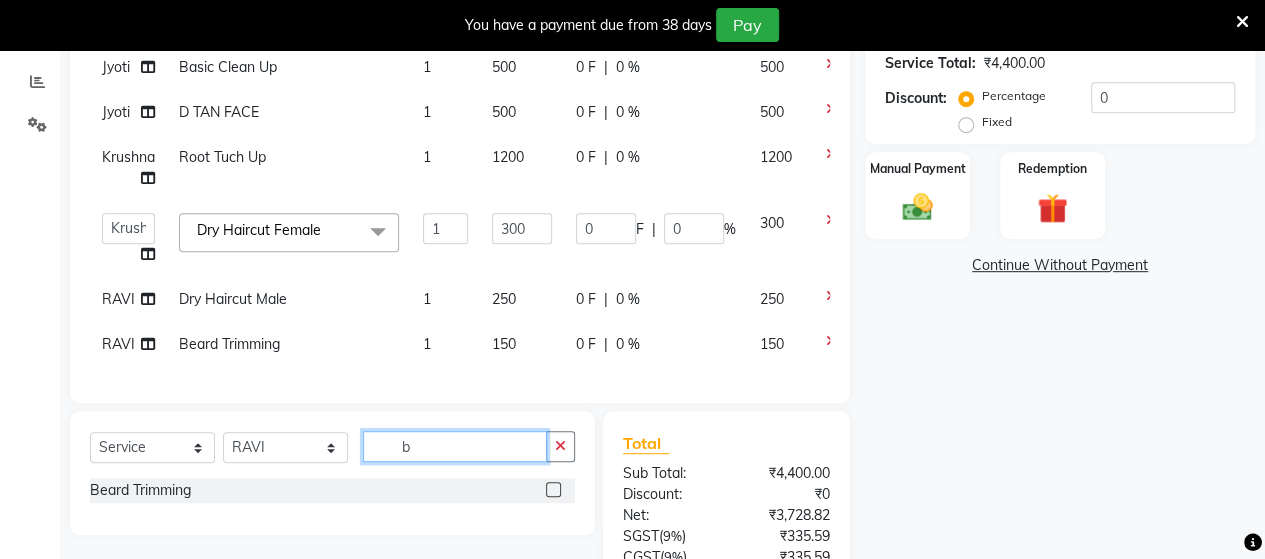 type on "b" 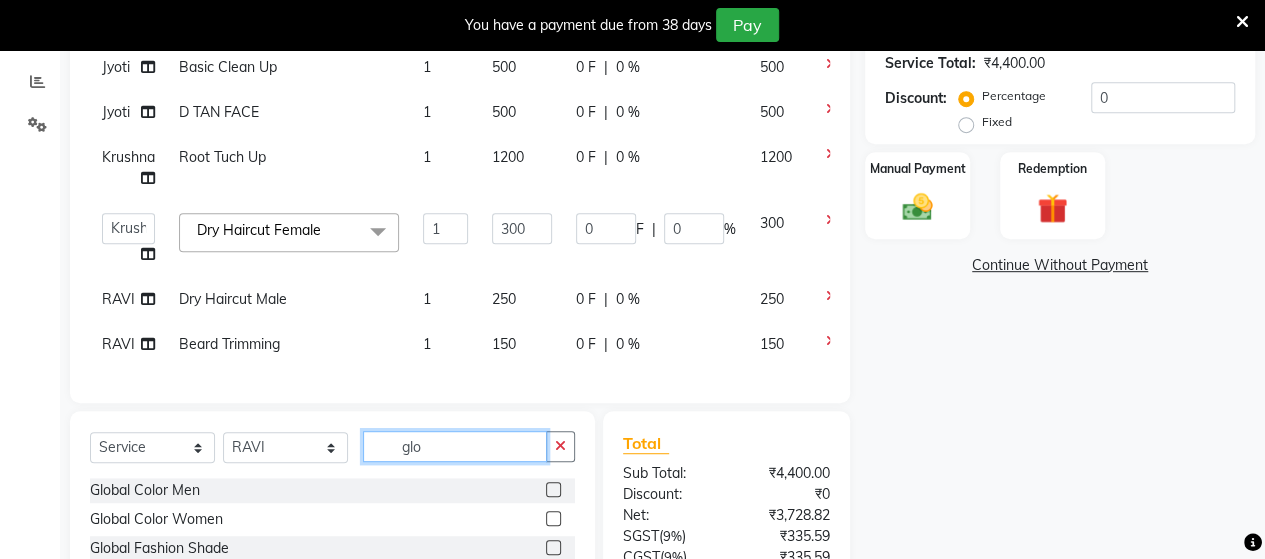 scroll, scrollTop: 588, scrollLeft: 0, axis: vertical 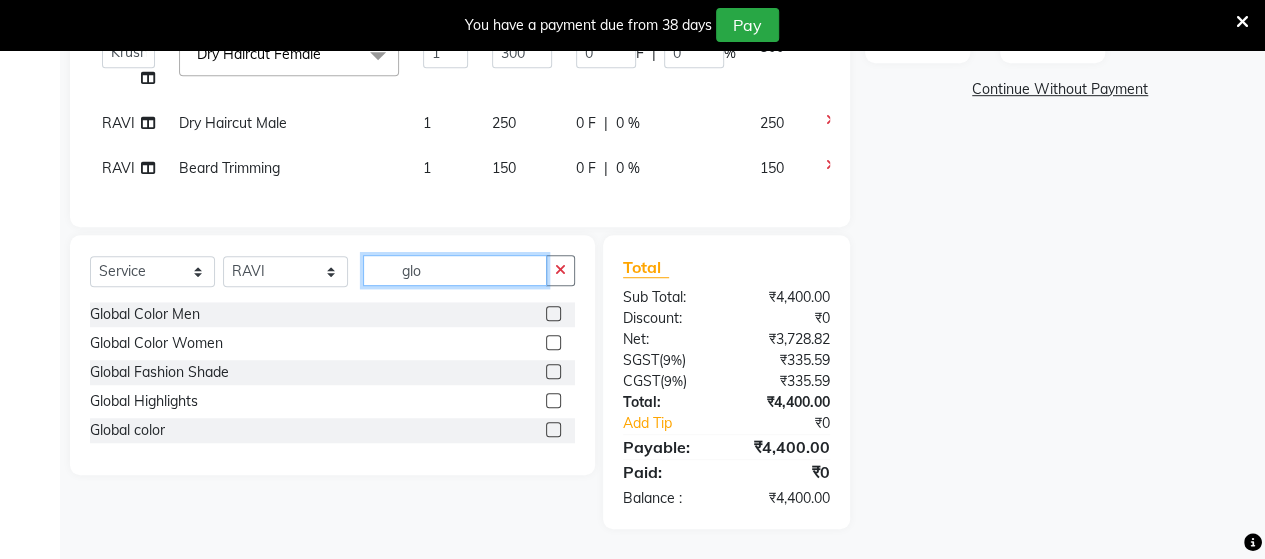 type on "glo" 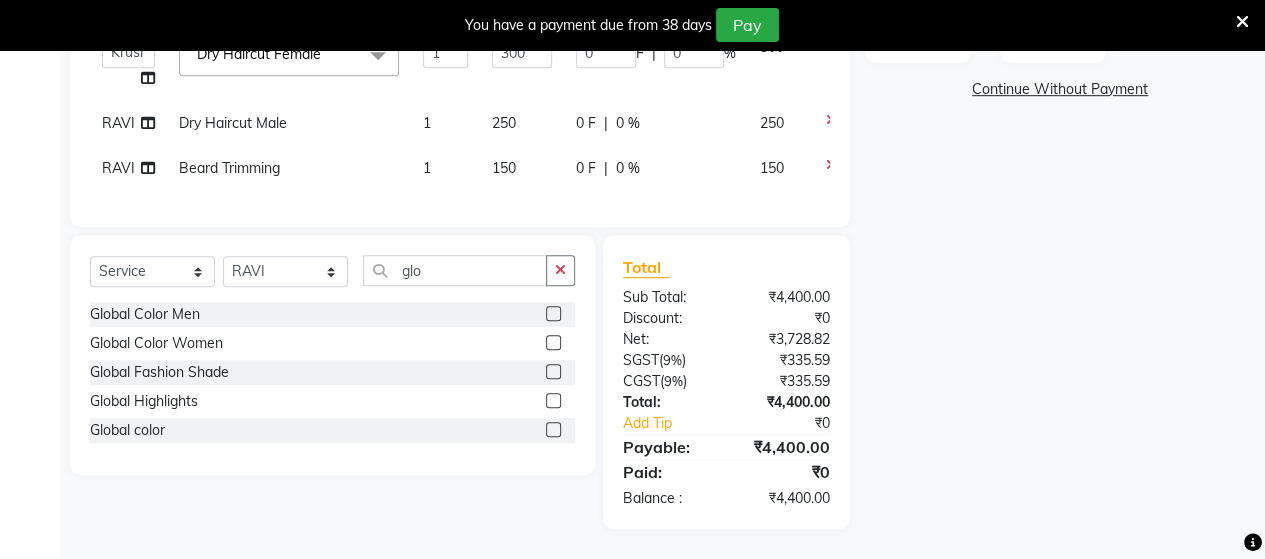 click 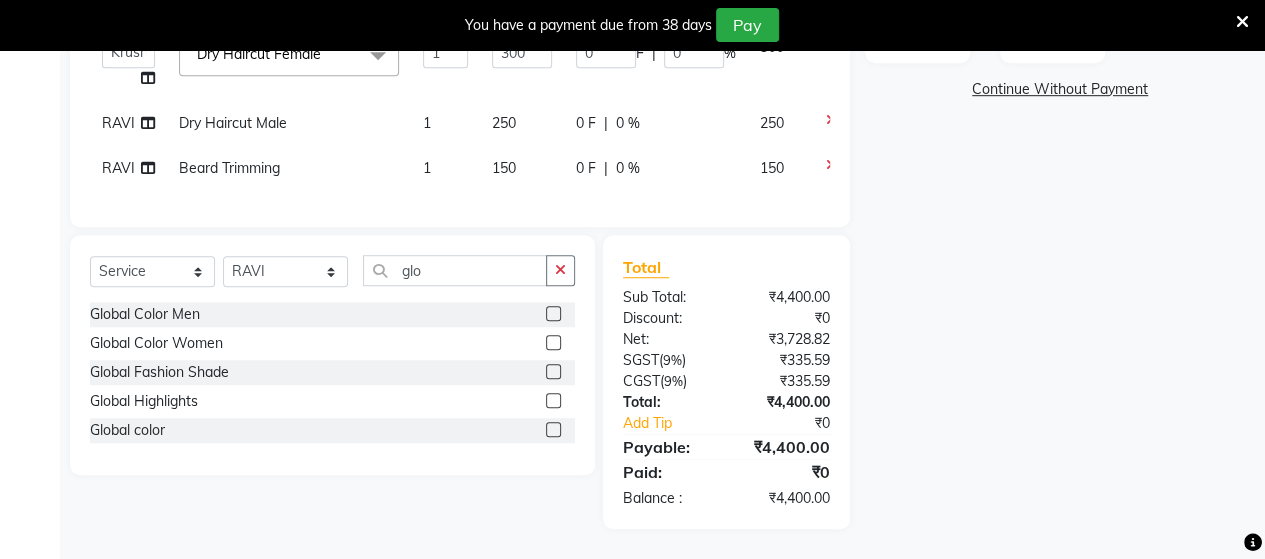 click at bounding box center (552, 314) 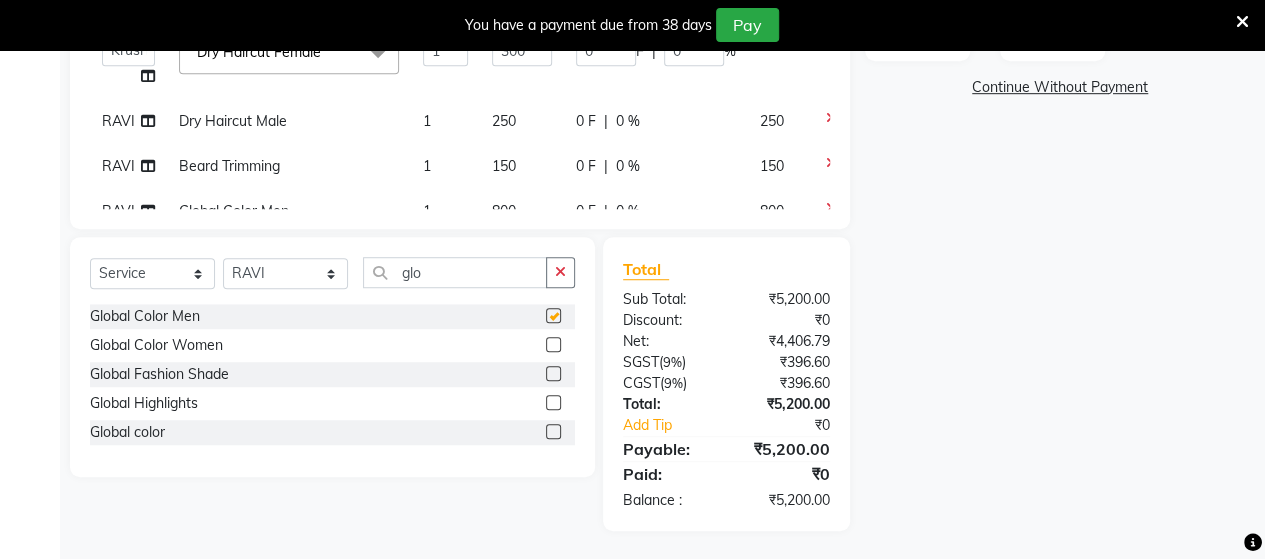 checkbox on "false" 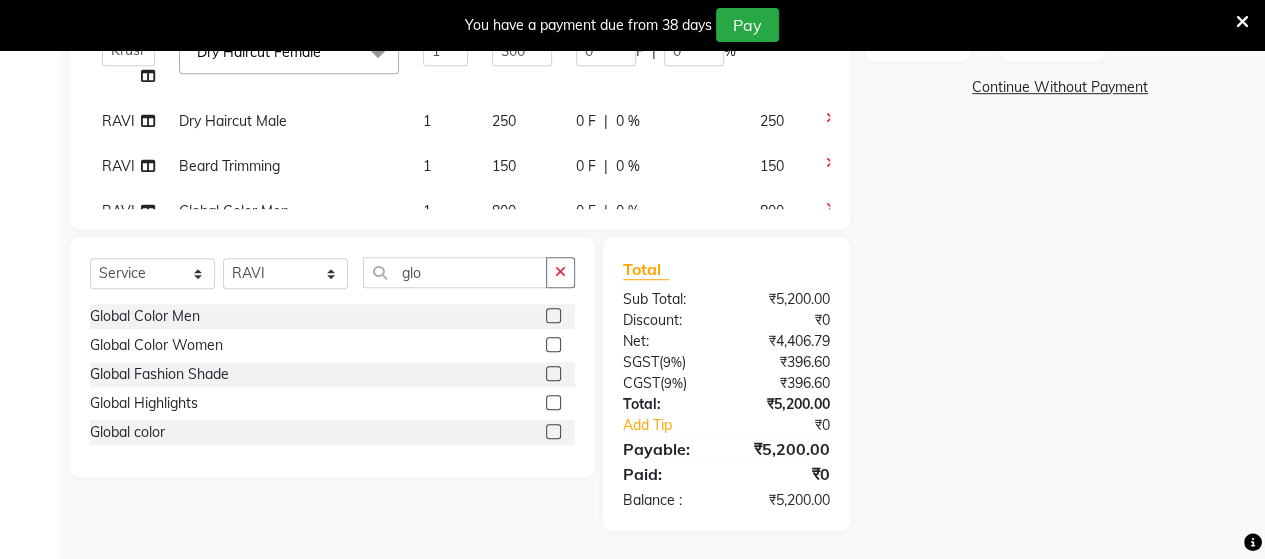 scroll, scrollTop: 56, scrollLeft: 0, axis: vertical 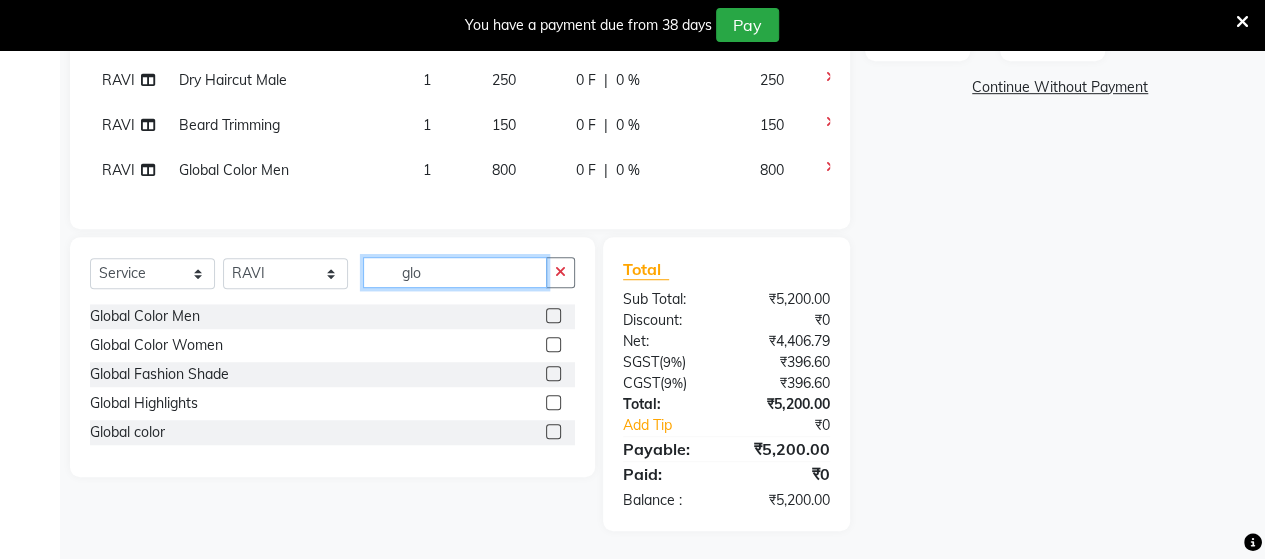 click on "glo" 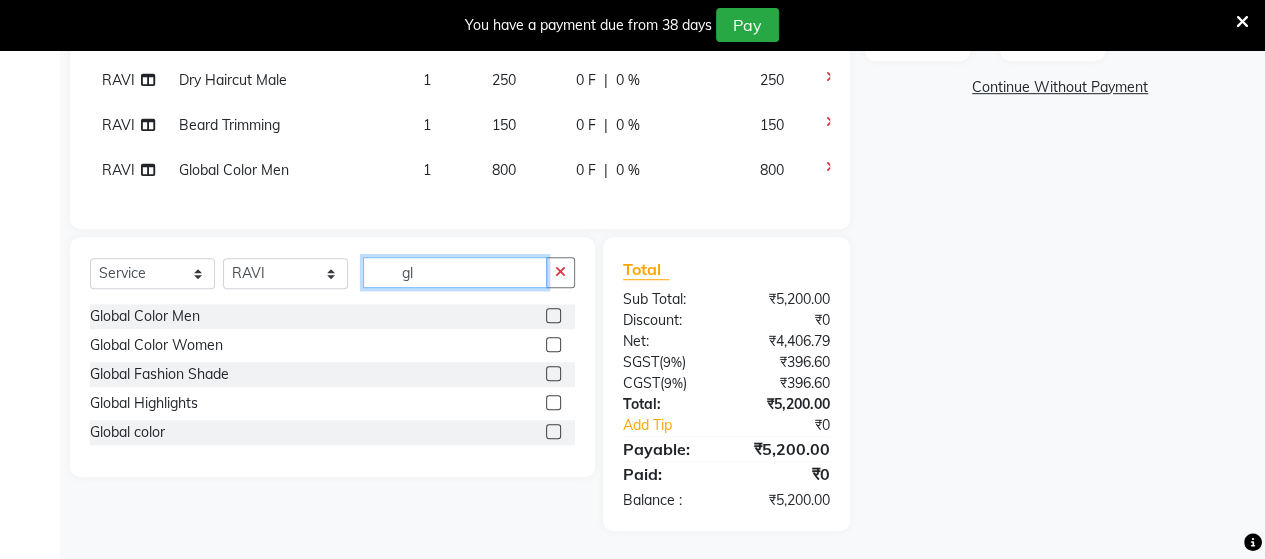 type on "g" 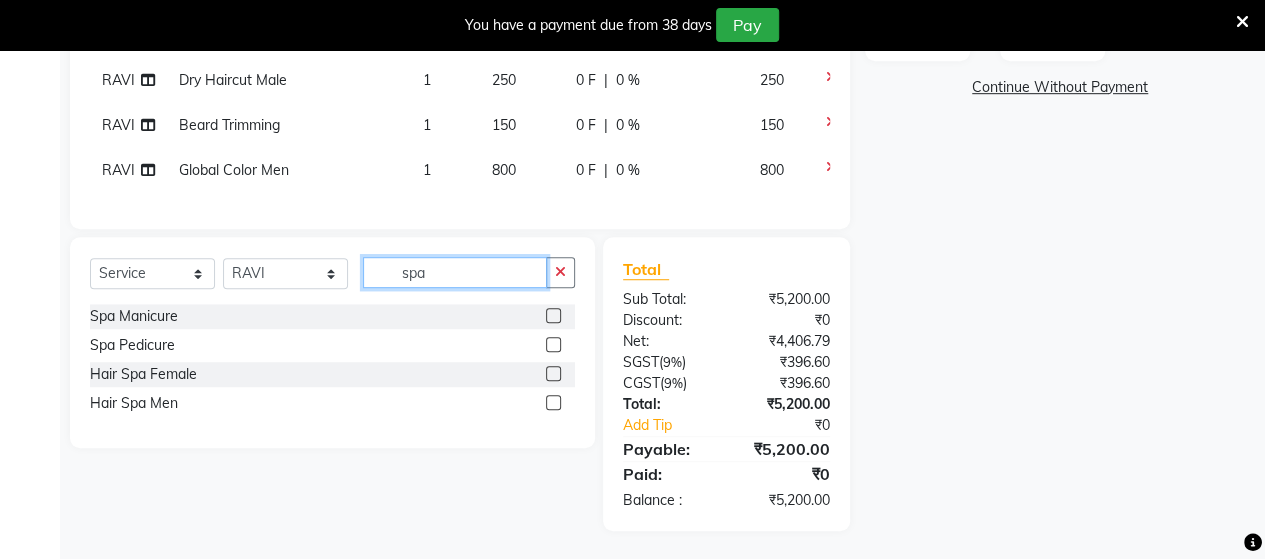 type on "spa" 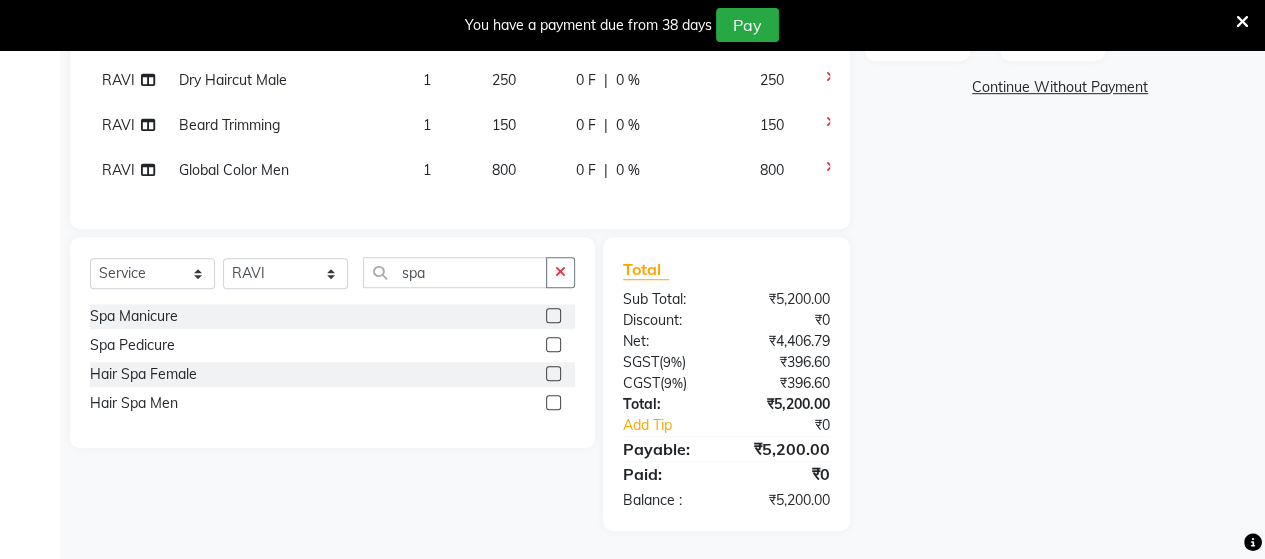 click 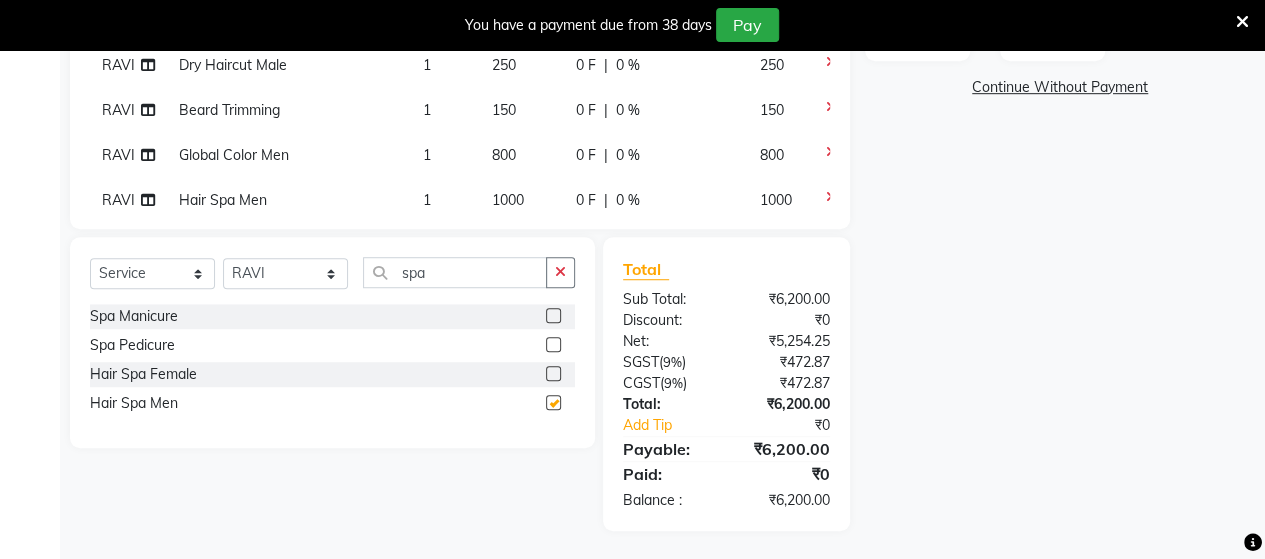 checkbox on "false" 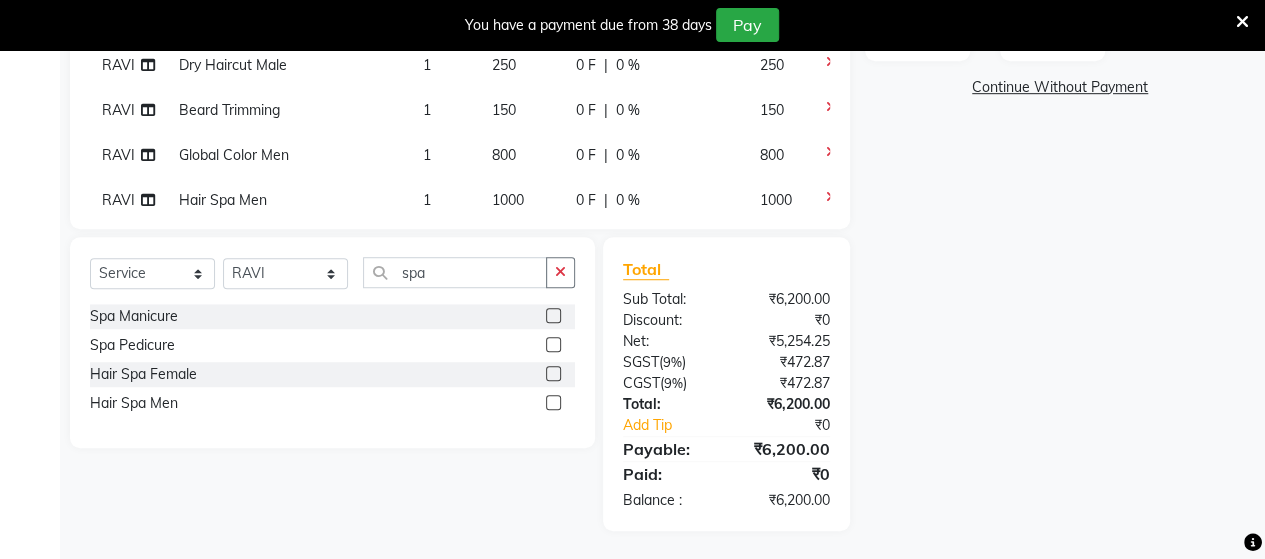 scroll, scrollTop: 101, scrollLeft: 0, axis: vertical 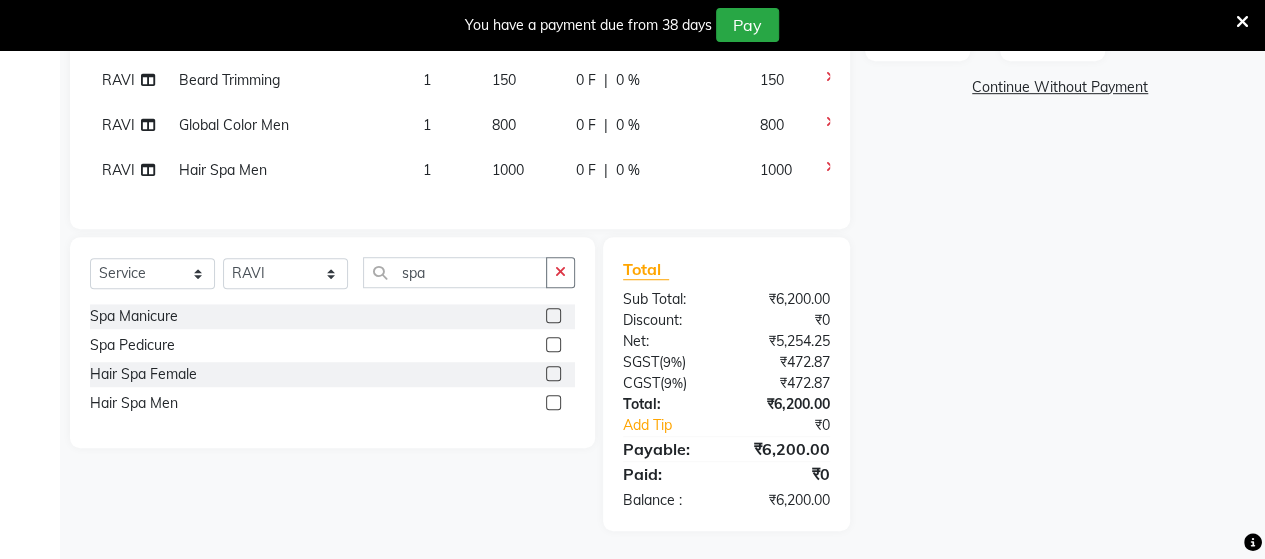 click on "1000" 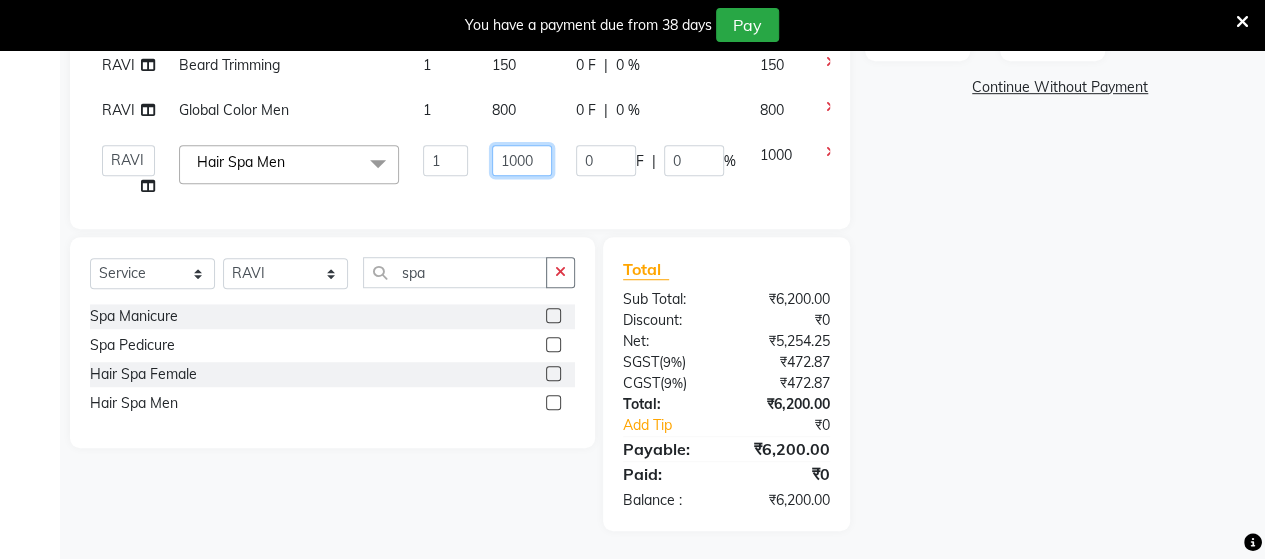 click on "1000" 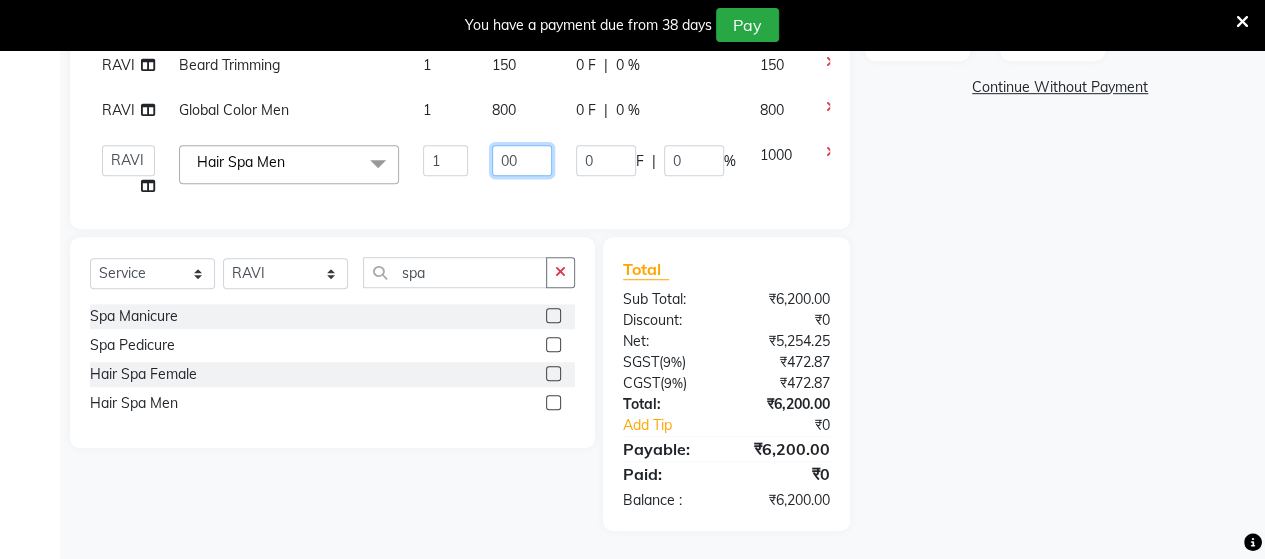 type on "800" 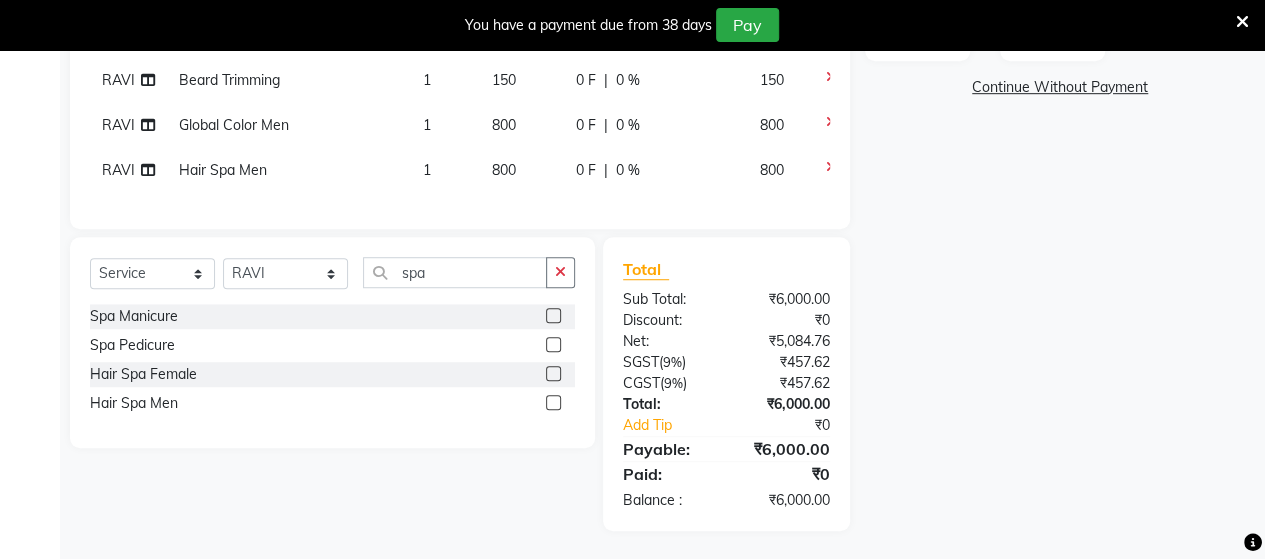 click on "Services Stylist Service Qty Price Disc Total Action  [FIRST] [FIRST] [FIRST] [FIRST] [FIRST] [FIRST] [FIRST] [FIRST] [FIRST]  Anti-Tan Cleanup  x Face & Neck Full Arms Full Back Bleach Full Body Underarms hydra facial  HAIR CUT +BEARD HAIR CUT D TAN FACE D TAN NECK D TAN HAND D TAN FEET Full Body(Without Bikini) Polishing B Wax Upperlips Brazilian Keratin Smoothening Straightening Anti-Tan Cleanup Basic Clean Up O3+ Cleanup Saree Draping Cheryals Luxuzry Facial O3+ Facial Crown Highlights Global Color Men Global Color Women Global Fashion Shade Global Highlights Root Tuch Up Global color Boy Hair Cut Dry Haircut Female Female Hair Cut & BD Girl Hair Cut Hair-set Shaving Wash Haircut Female Wash Haircut Male Dry Haircut Male  Ironing Tong Basic Manicure Basic Pedicure Spa Manicure Spa Pedicure Full Body(Without Bikini) Honey Wax Full Hands Honey Wax Full Legs Honey Wax Half Legs Honey Wax Ubderarms Honey Wax Bridal Makeup Engagement Makeup Party Makeup(Sider Makeup) Reception Makeup O3 Mask Back Massage Bwax 1" 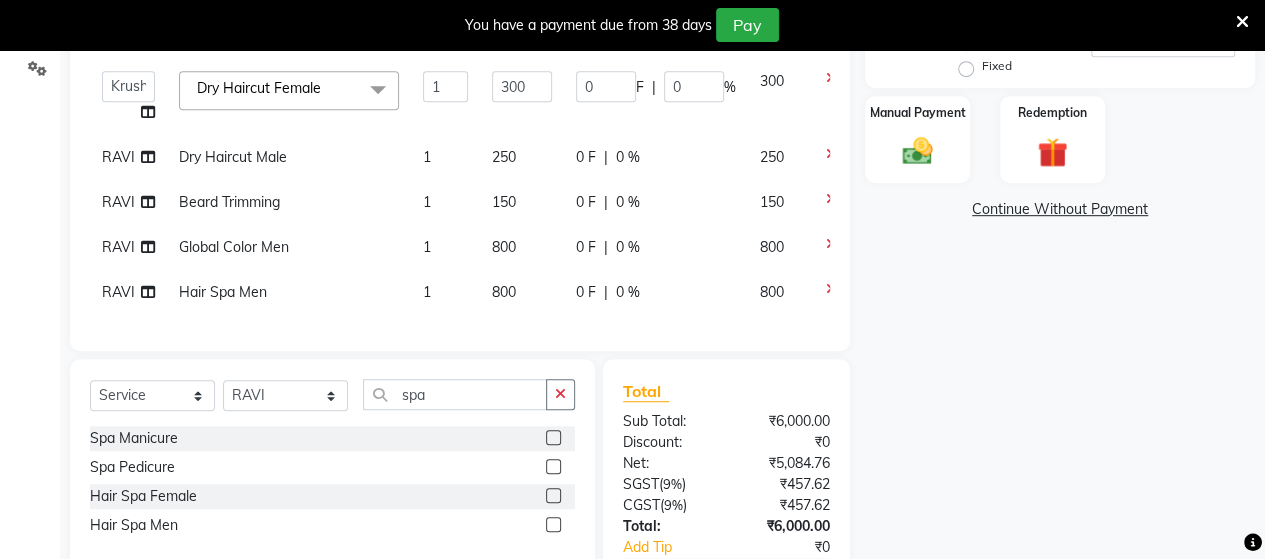 scroll, scrollTop: 489, scrollLeft: 0, axis: vertical 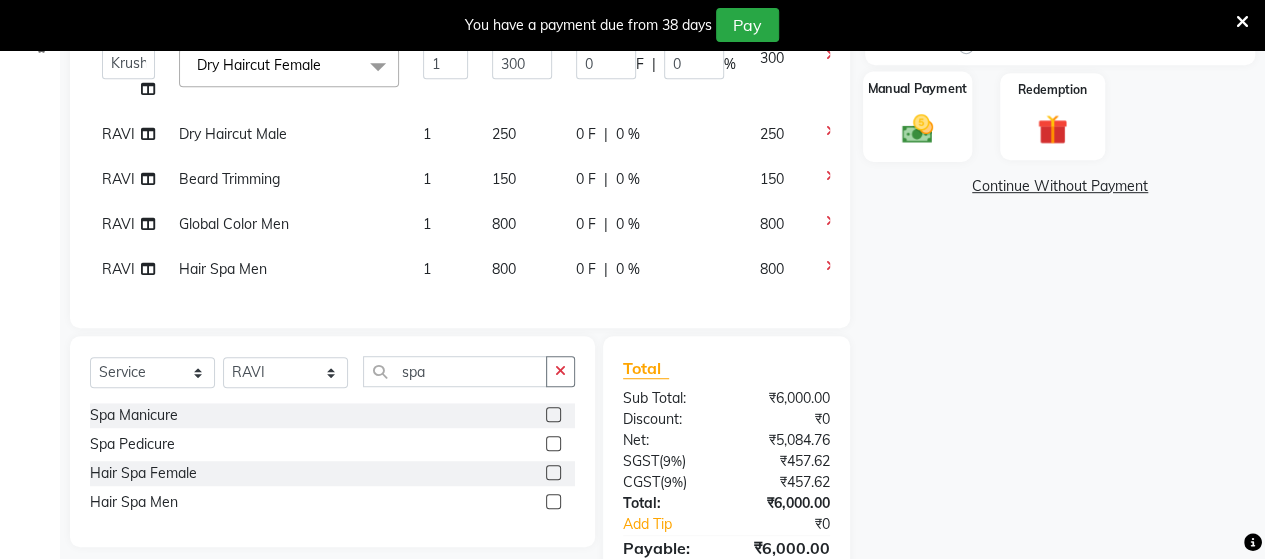 click on "Manual Payment" 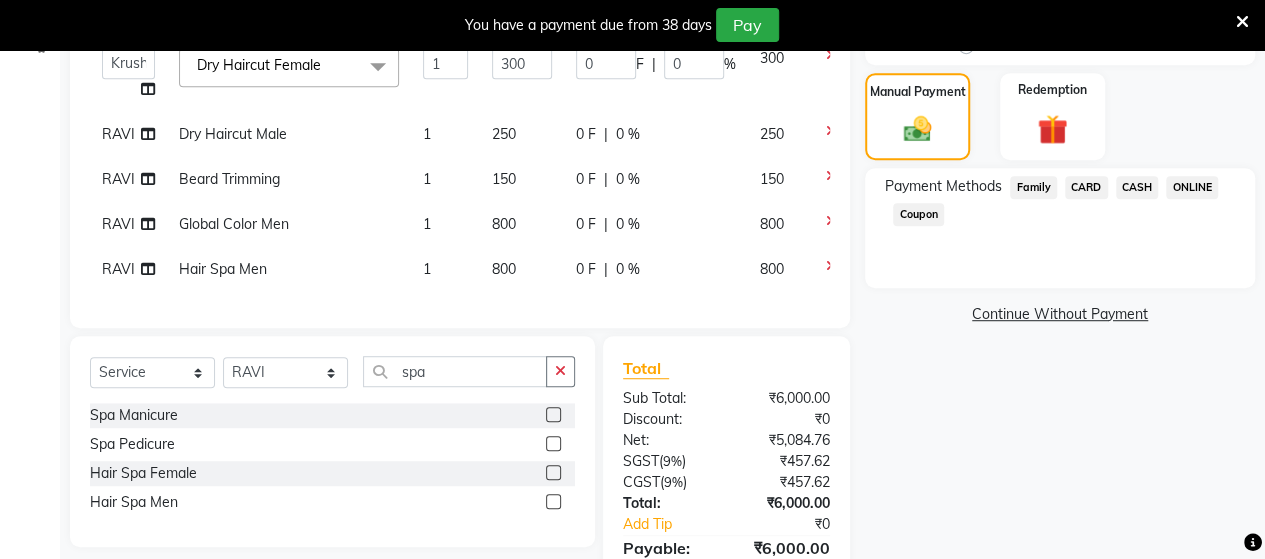 click on "ONLINE" 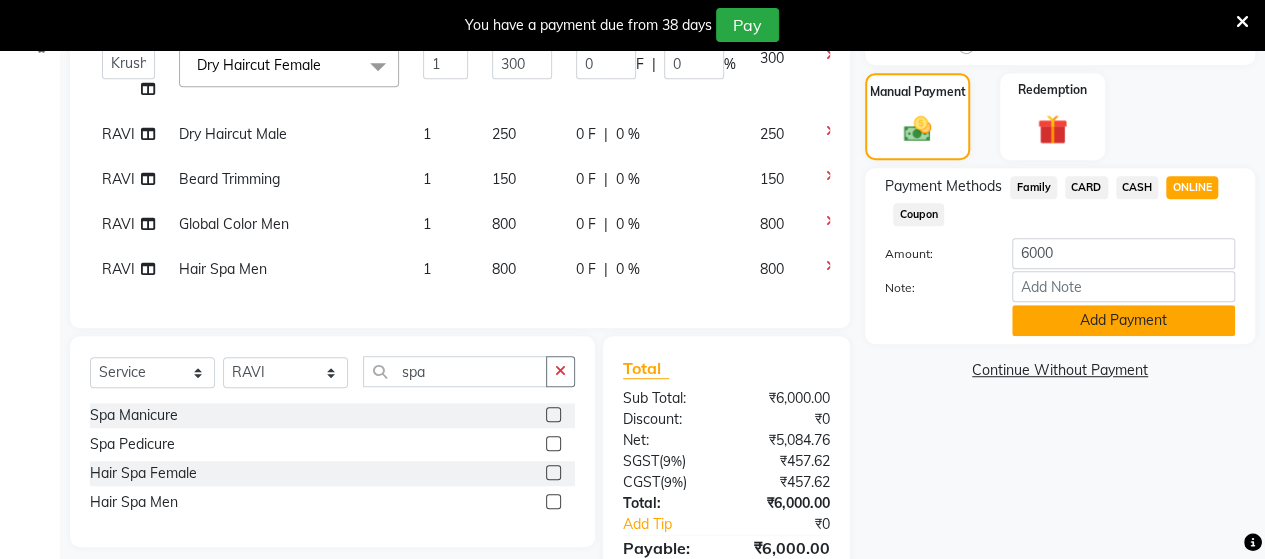 click on "Add Payment" 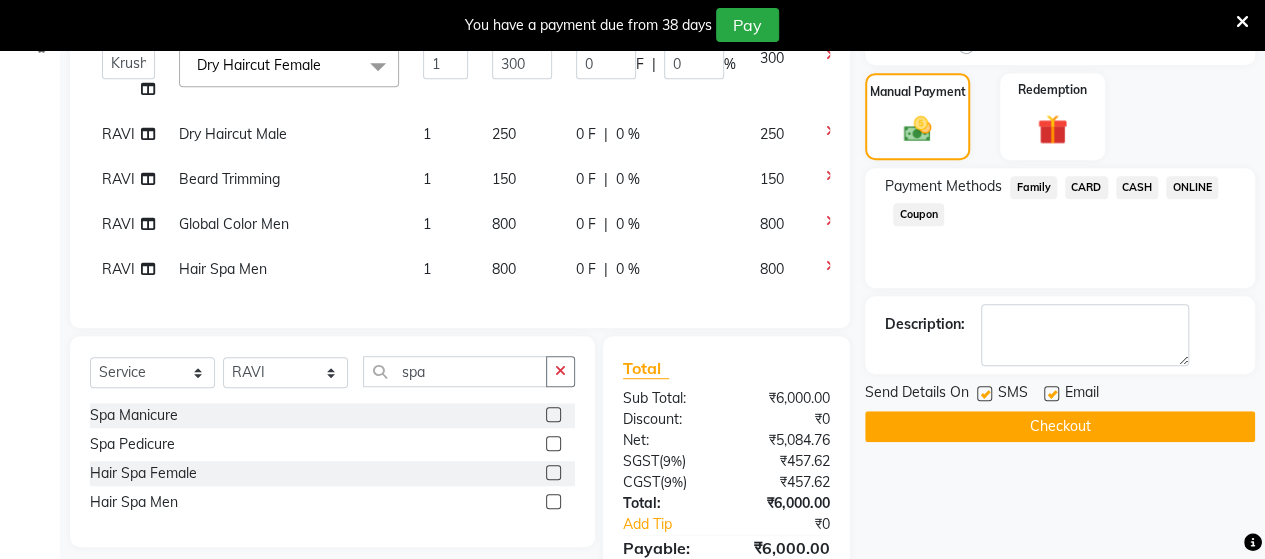 scroll, scrollTop: 630, scrollLeft: 0, axis: vertical 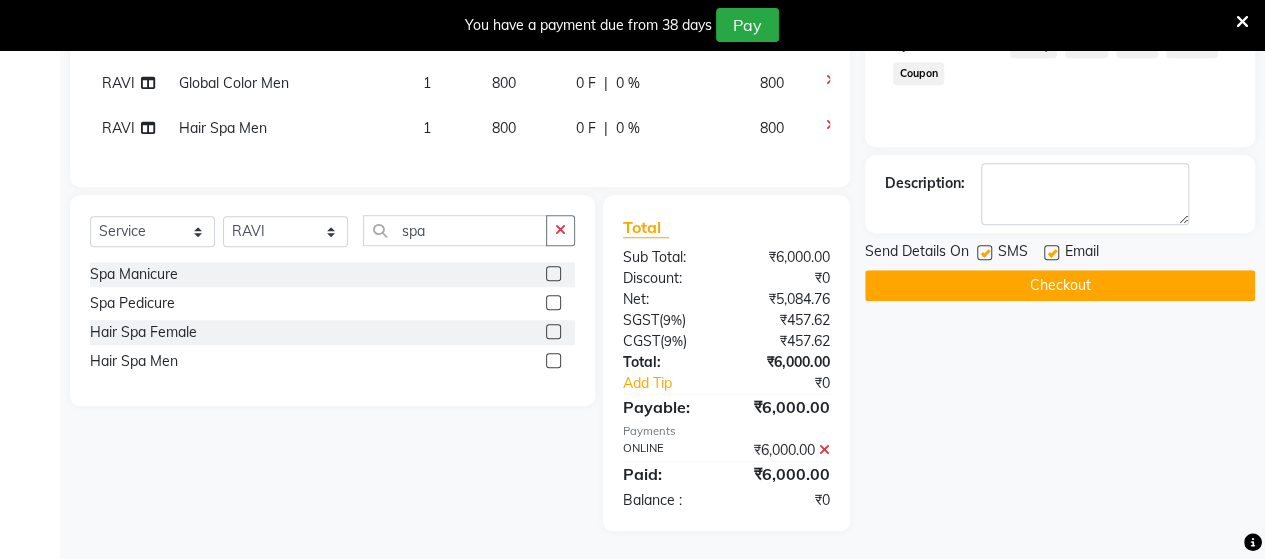 click on "Checkout" 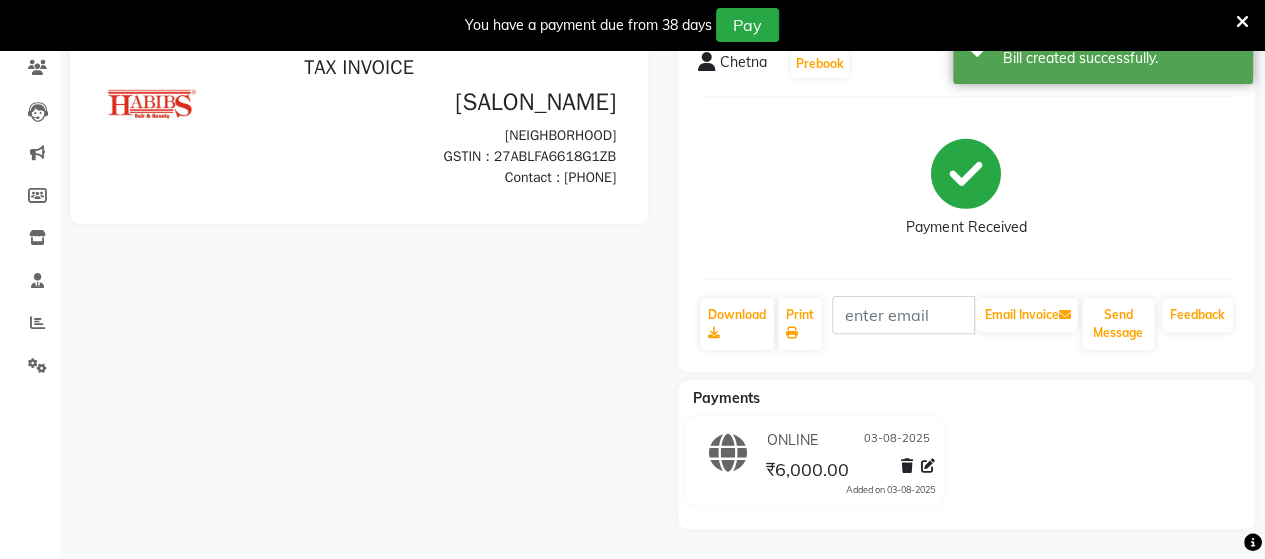 scroll, scrollTop: 0, scrollLeft: 0, axis: both 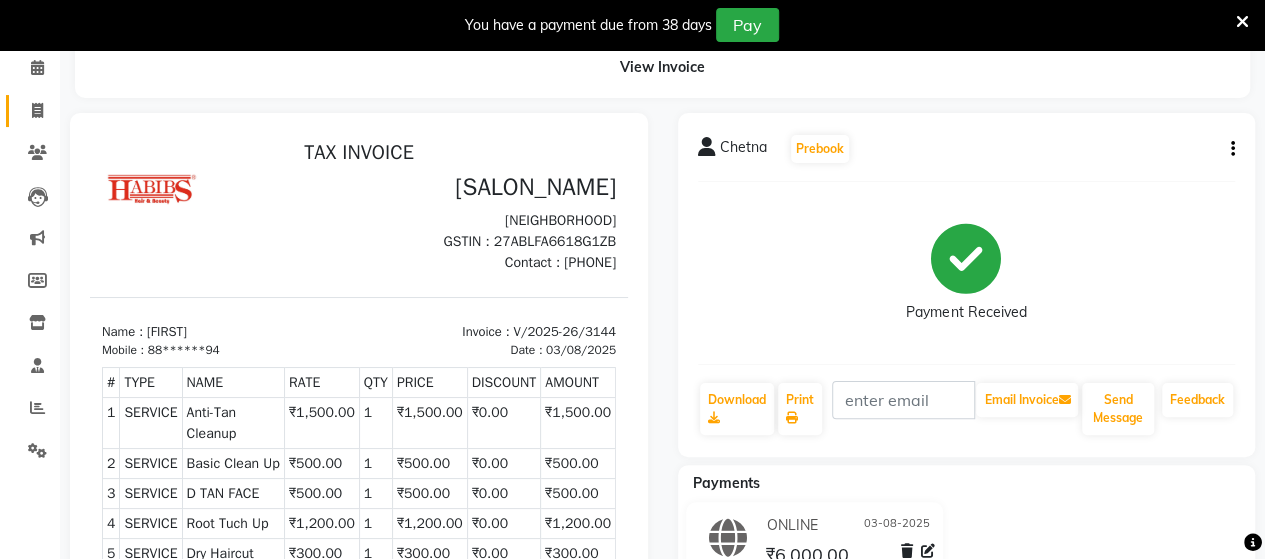 click on "Invoice" 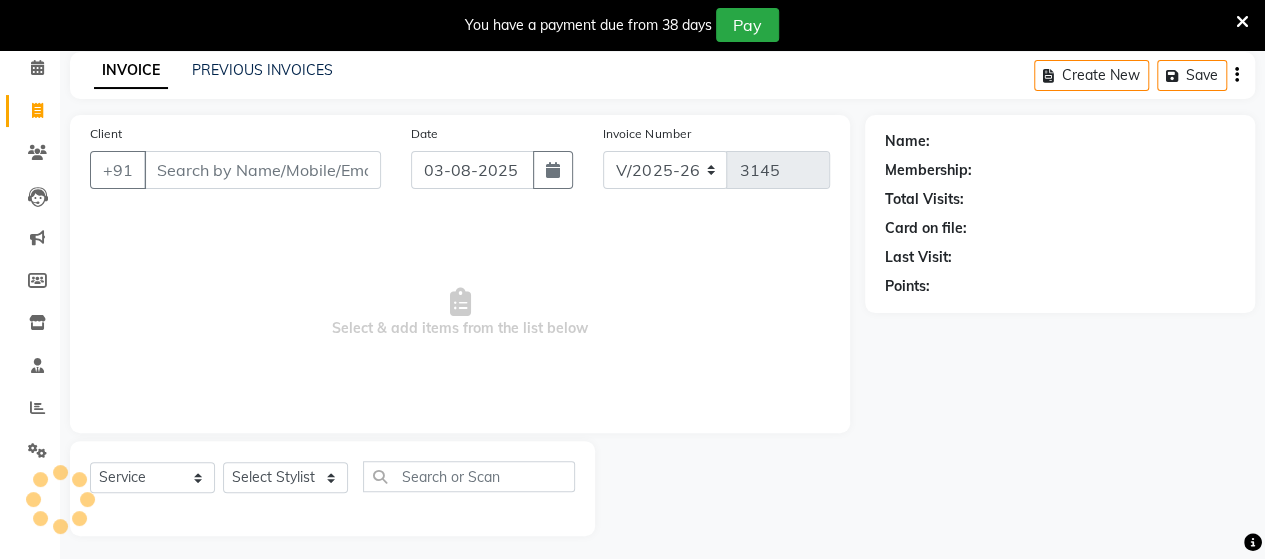 scroll, scrollTop: 90, scrollLeft: 0, axis: vertical 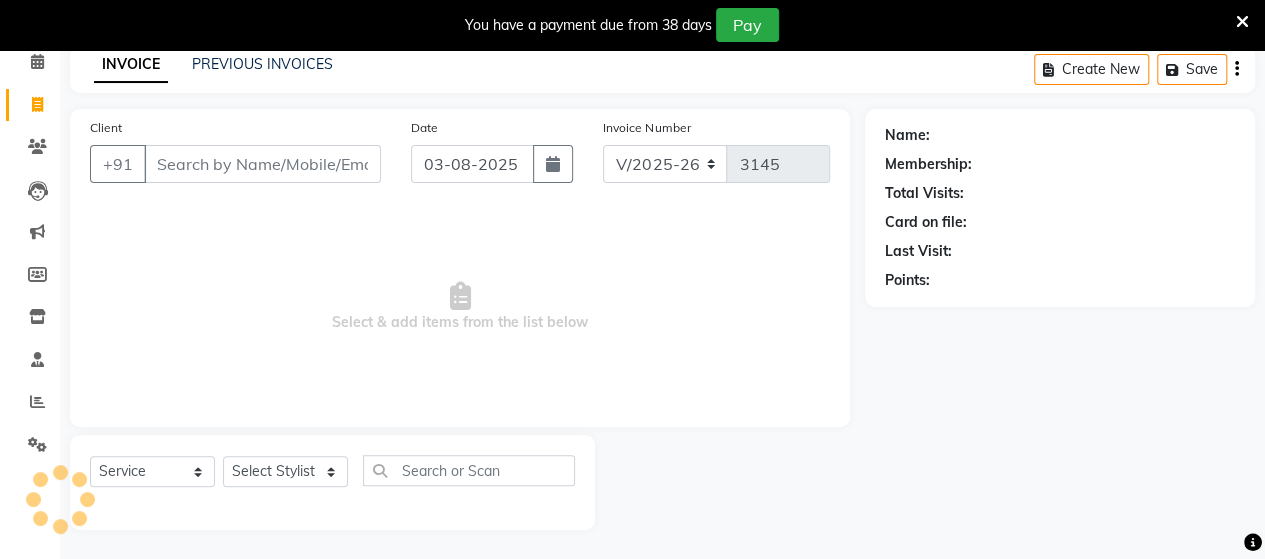 click on "Client" at bounding box center (262, 164) 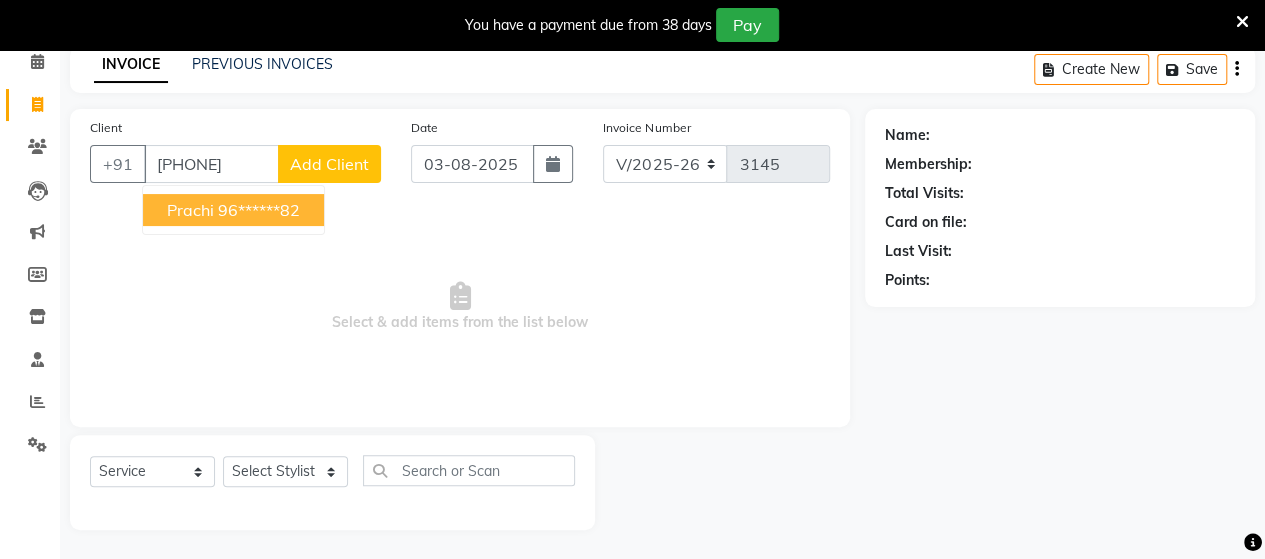 click on "96******82" at bounding box center (259, 210) 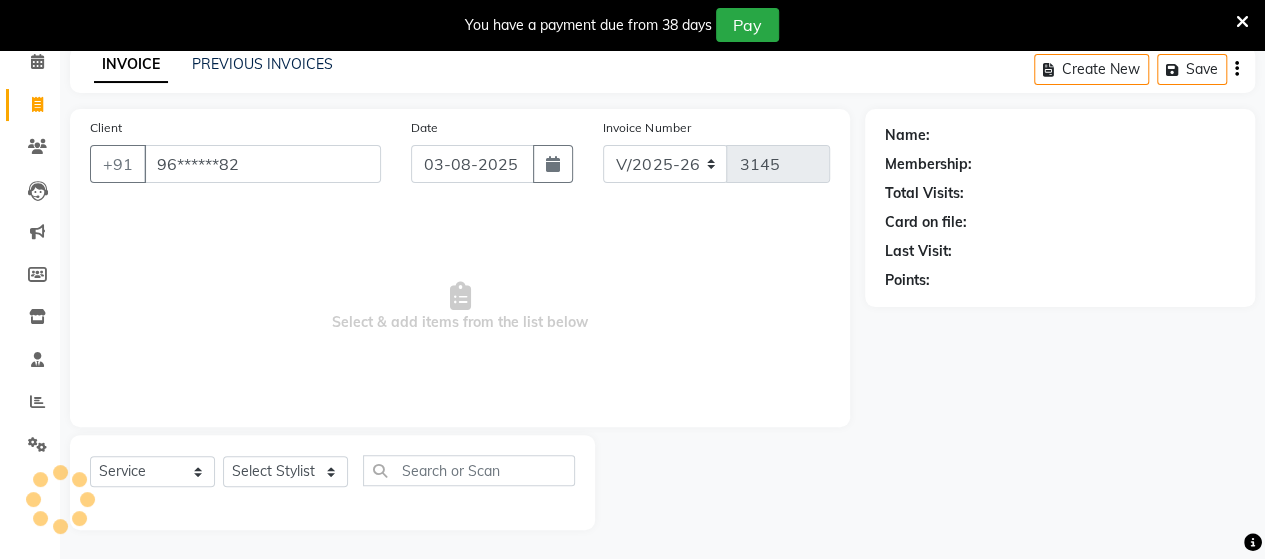 type on "96******82" 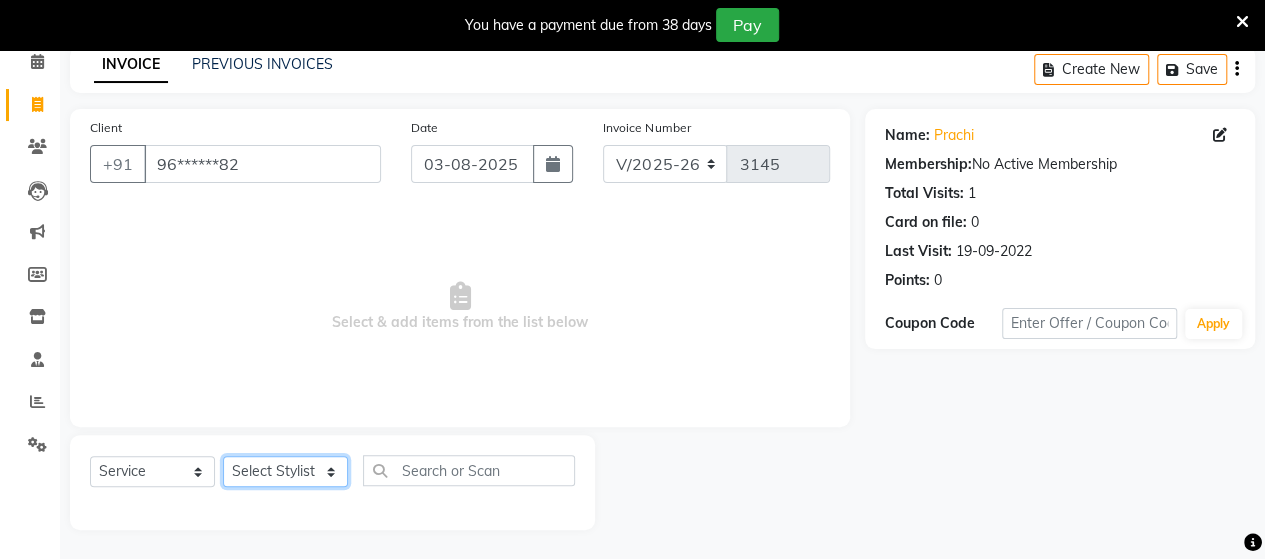 click on "Select Stylist [FIRST] [FIRST] [FIRST] [FIRST] [FIRST] [FIRST] [FIRST] [FIRST] [FIRST]" 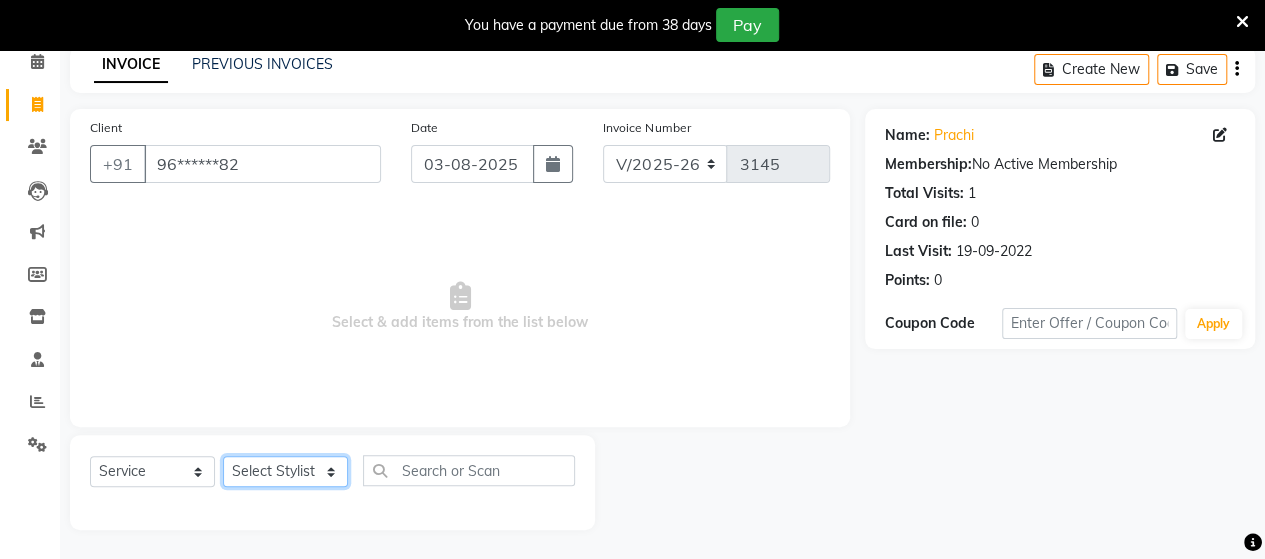 select on "58673" 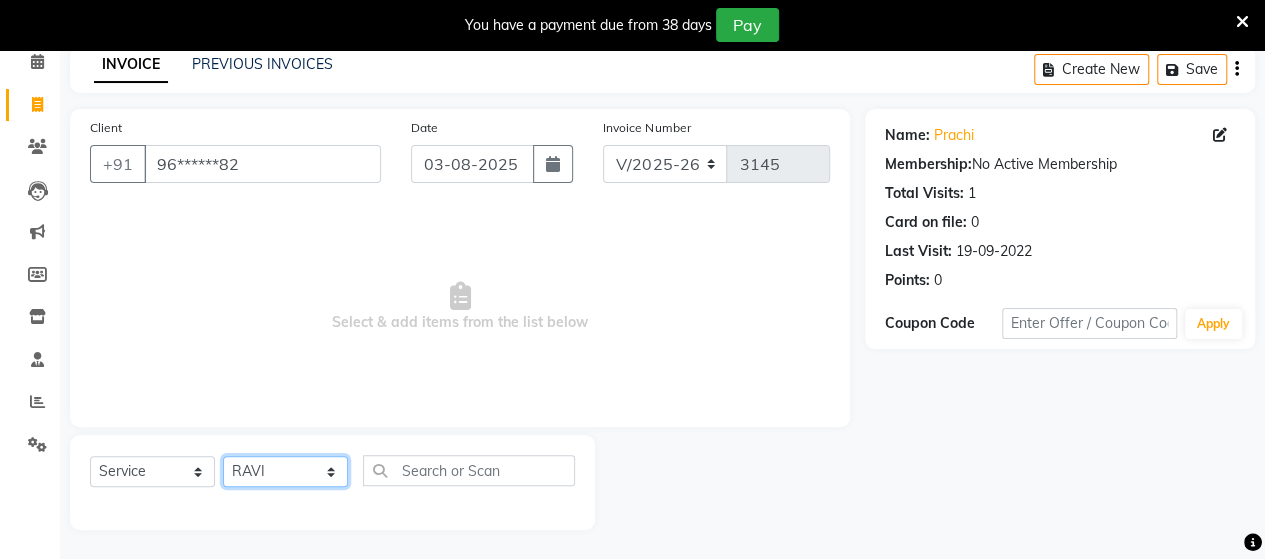 click on "Select Stylist [FIRST] [FIRST] [FIRST] [FIRST] [FIRST] [FIRST] [FIRST] [FIRST] [FIRST]" 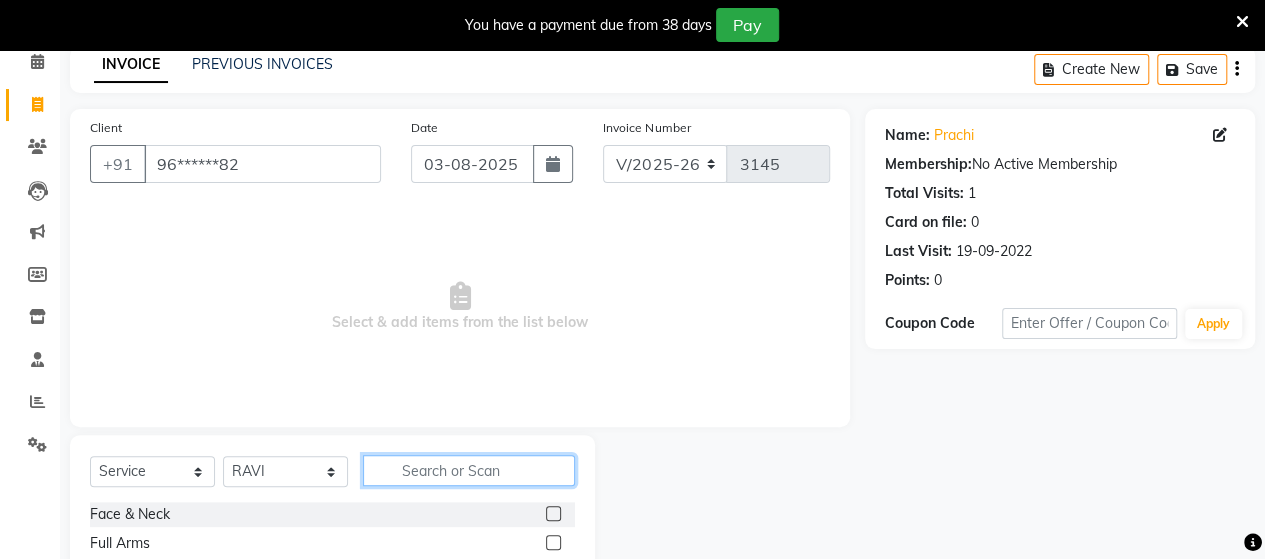 click 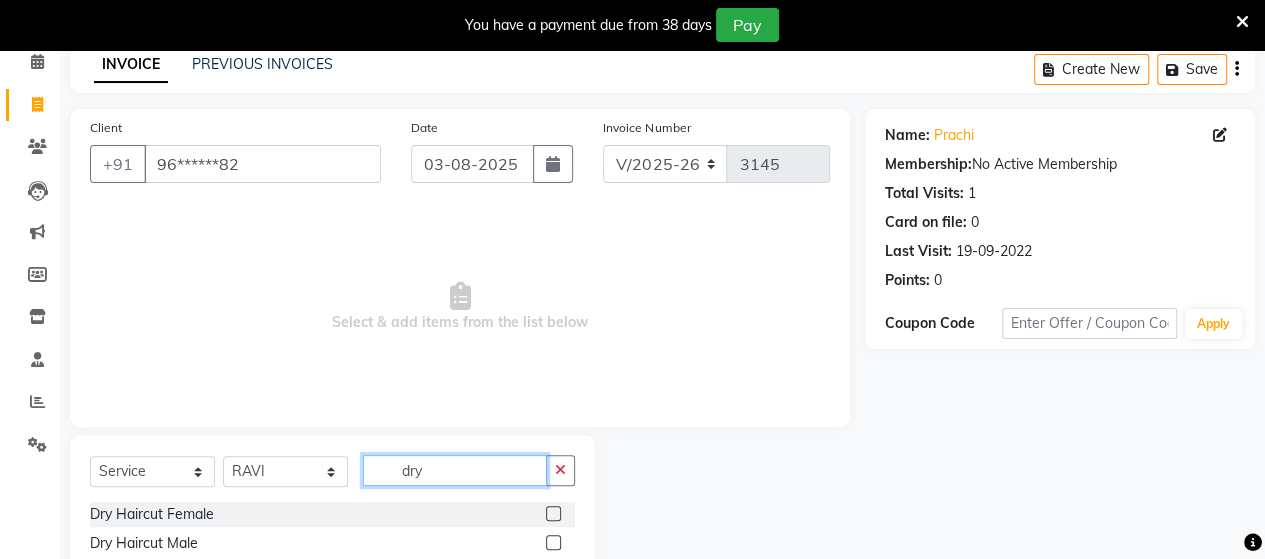 type on "dry" 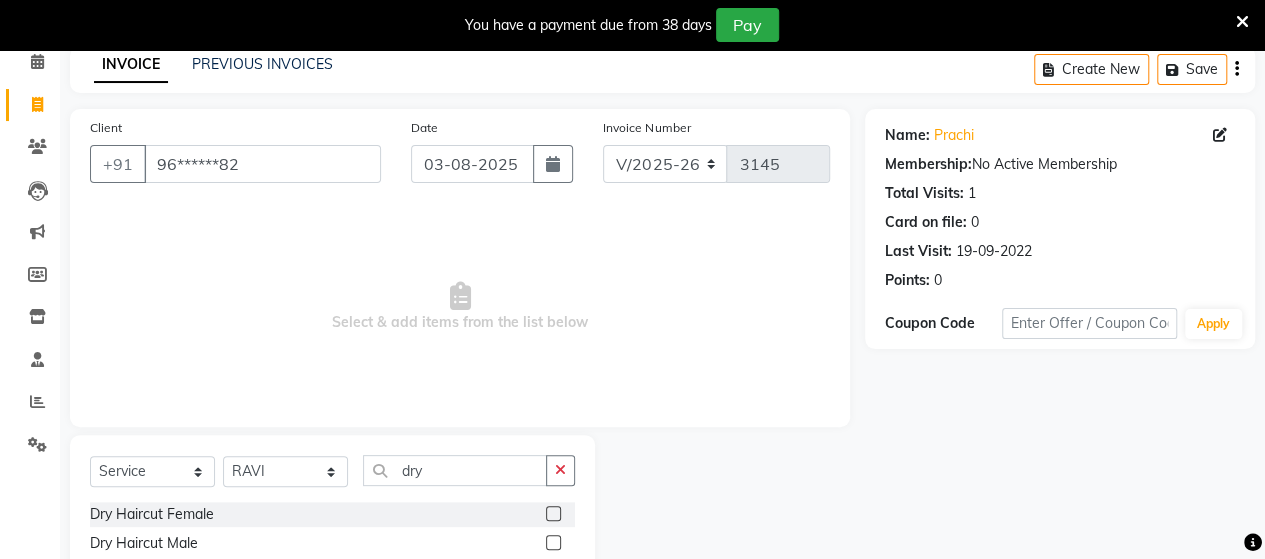 click 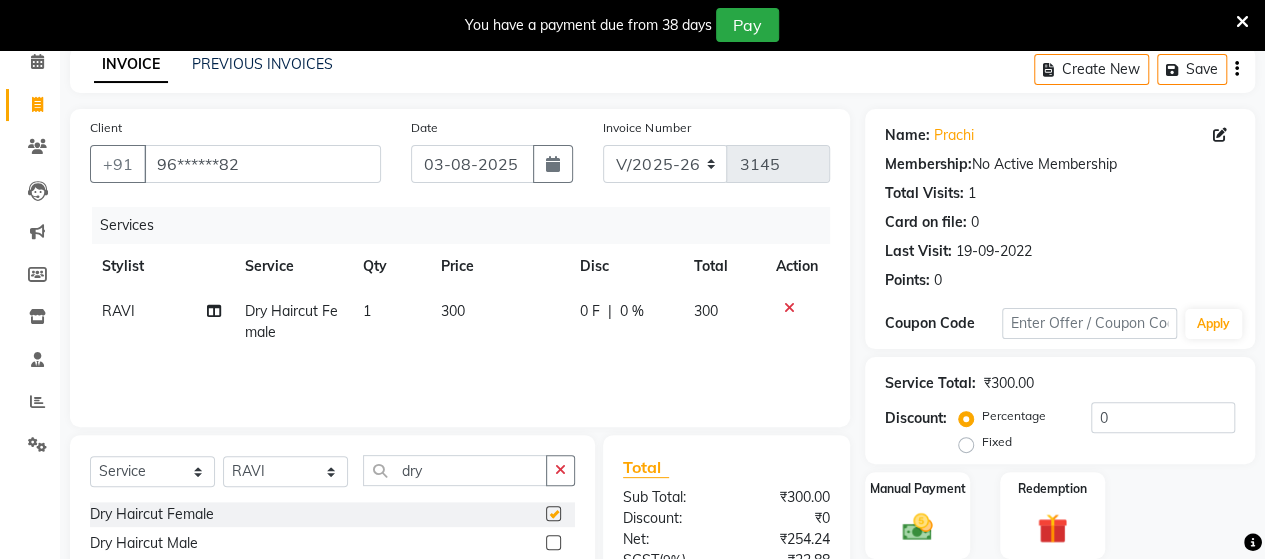 checkbox on "false" 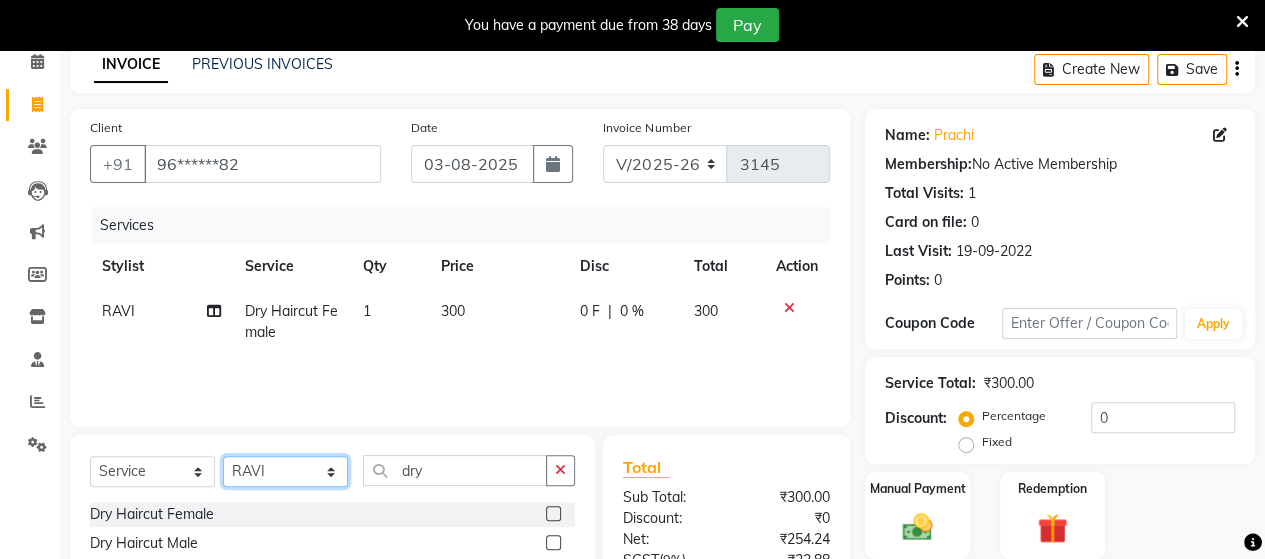 click on "Select Stylist [FIRST] [FIRST] [FIRST] [FIRST] [FIRST] [FIRST] [FIRST] [FIRST] [FIRST]" 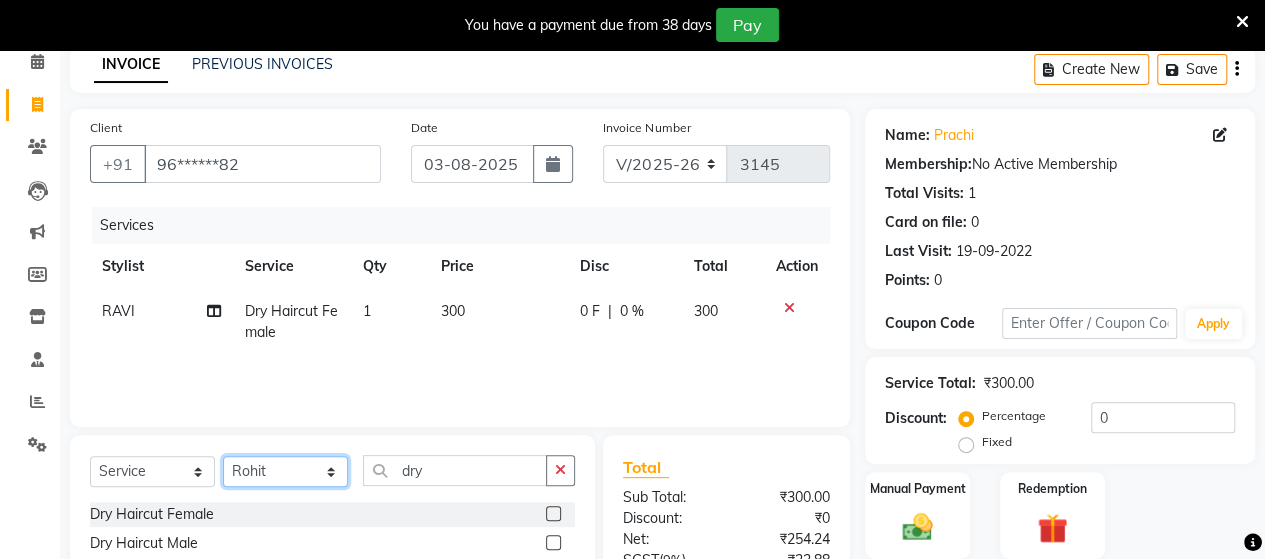 click on "Select Stylist [FIRST] [FIRST] [FIRST] [FIRST] [FIRST] [FIRST] [FIRST] [FIRST] [FIRST]" 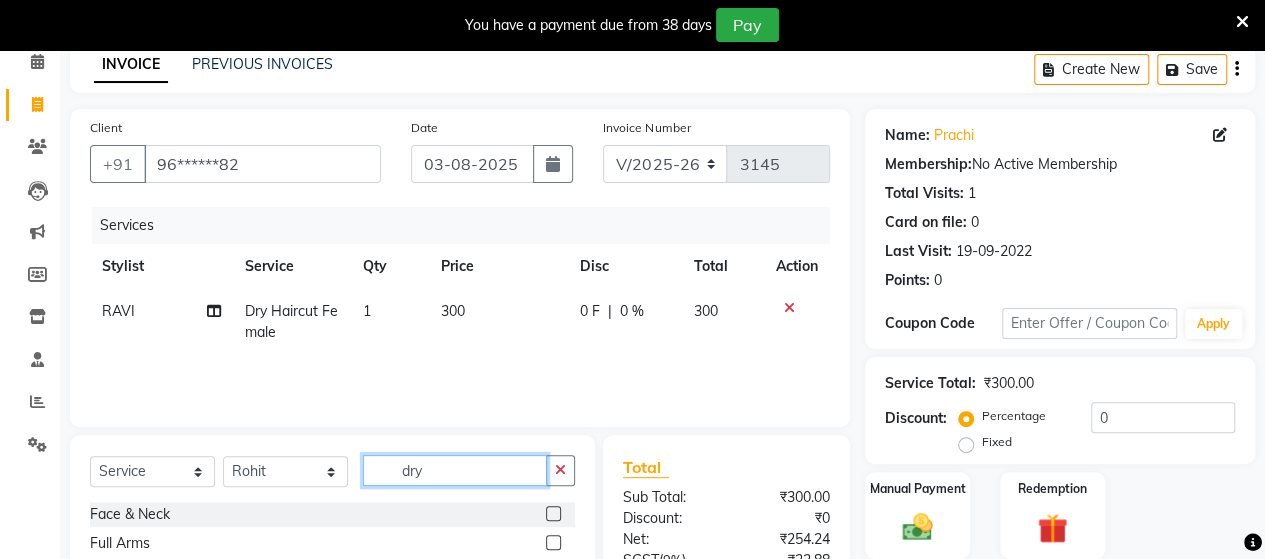 click on "dry" 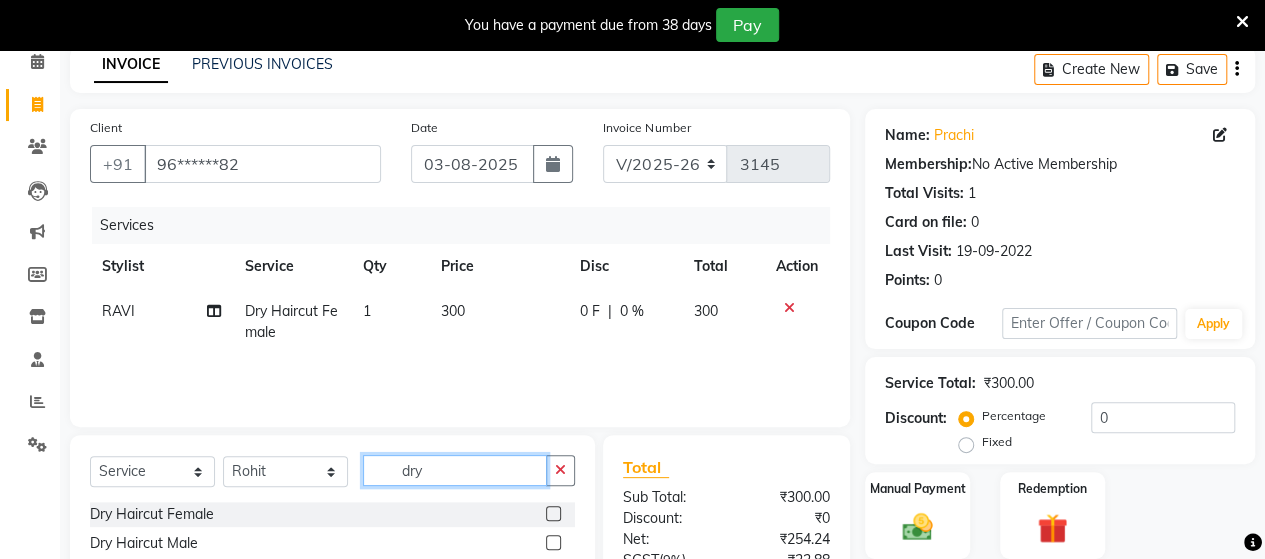 type on "dry" 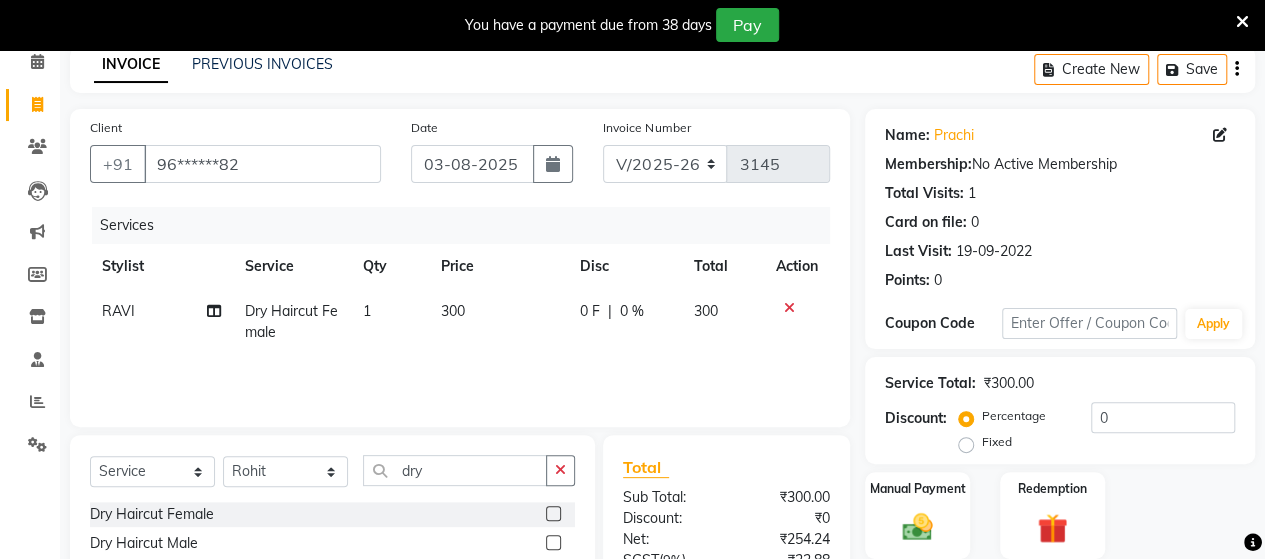 click on "Dry Haircut Female" 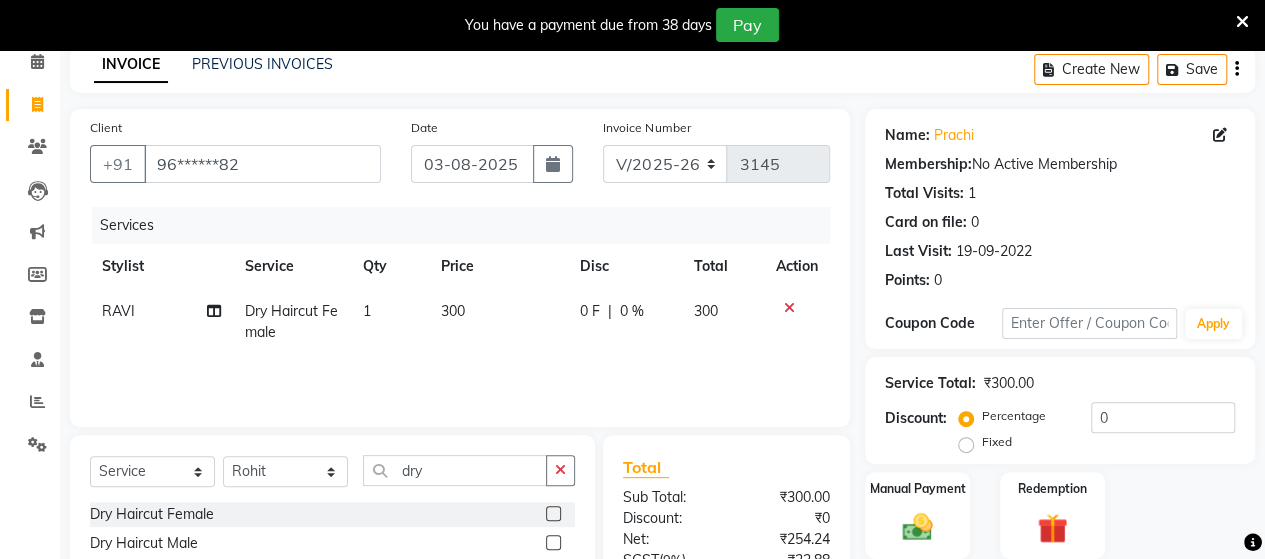 click 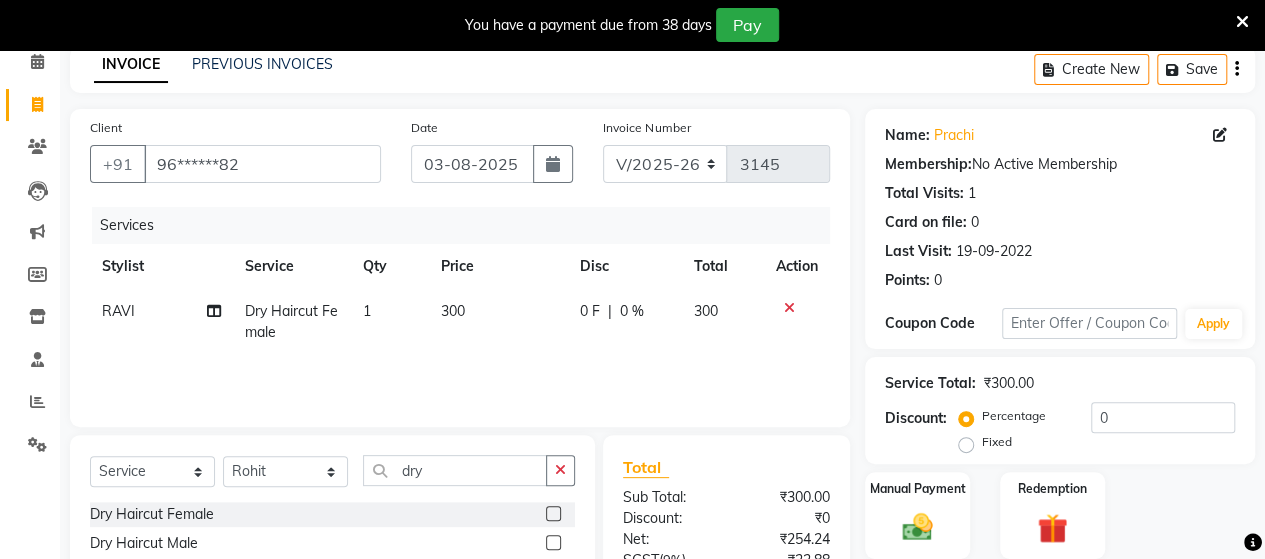 click at bounding box center (552, 514) 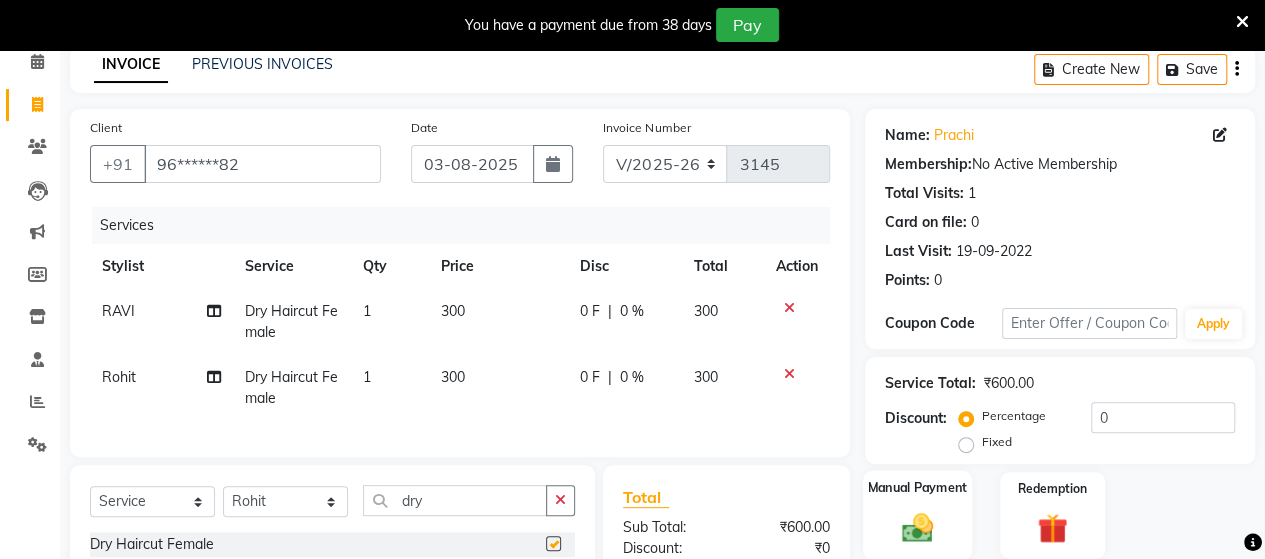 checkbox on "false" 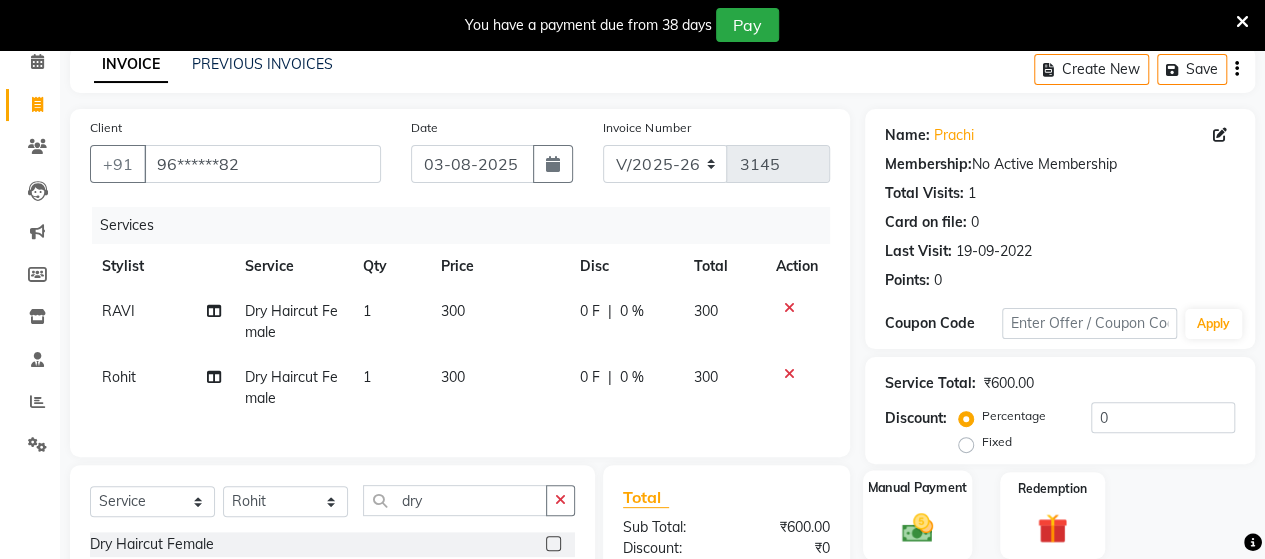 click on "Manual Payment" 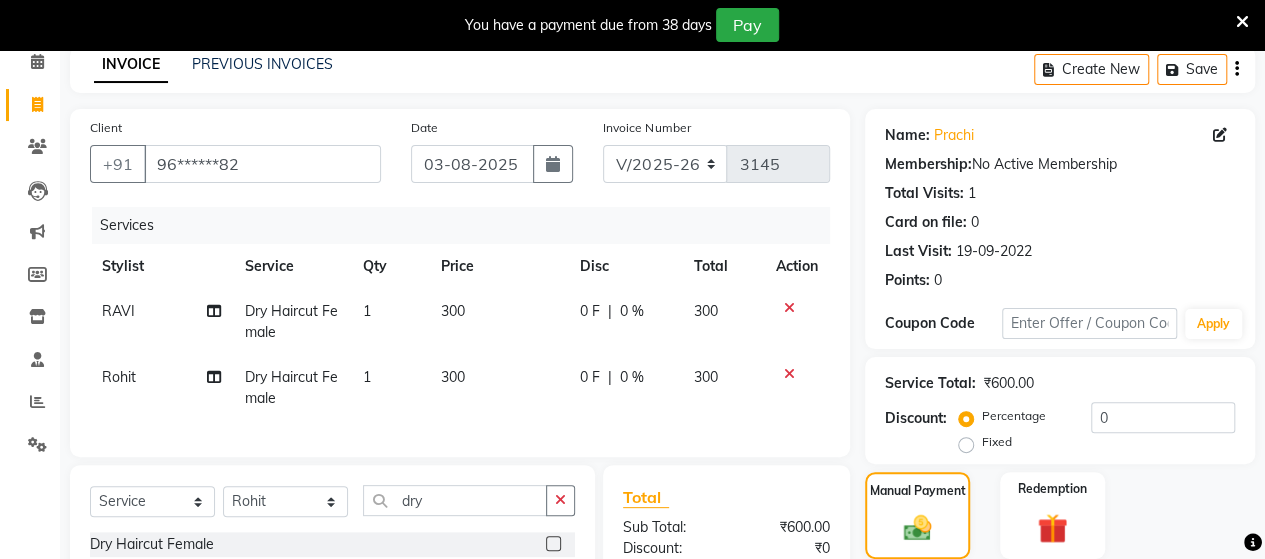 scroll, scrollTop: 334, scrollLeft: 0, axis: vertical 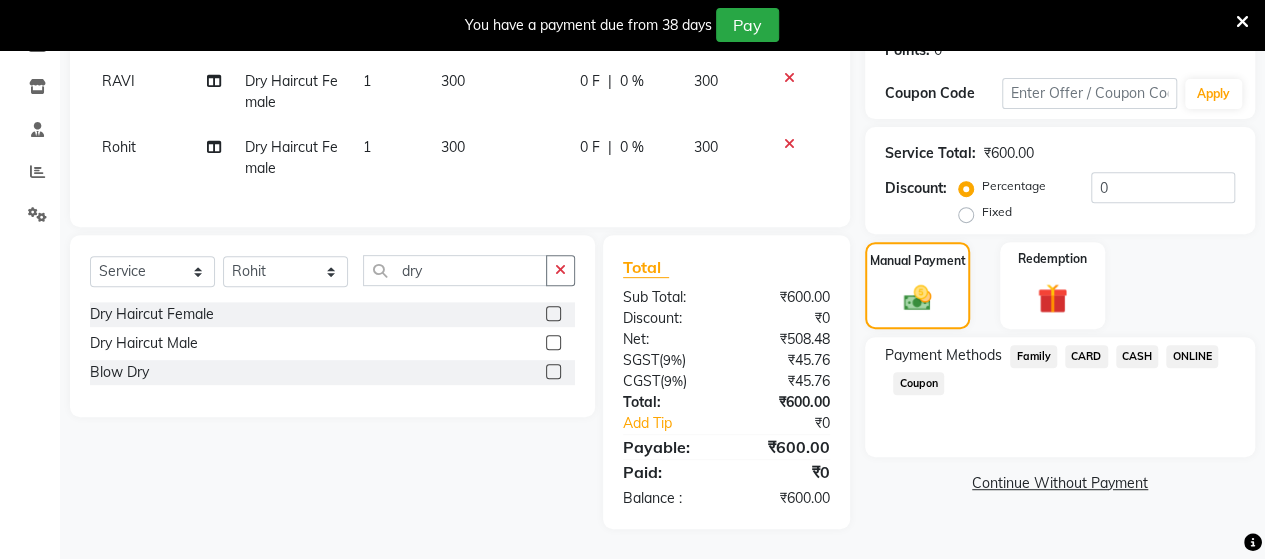 click on "Rohit" 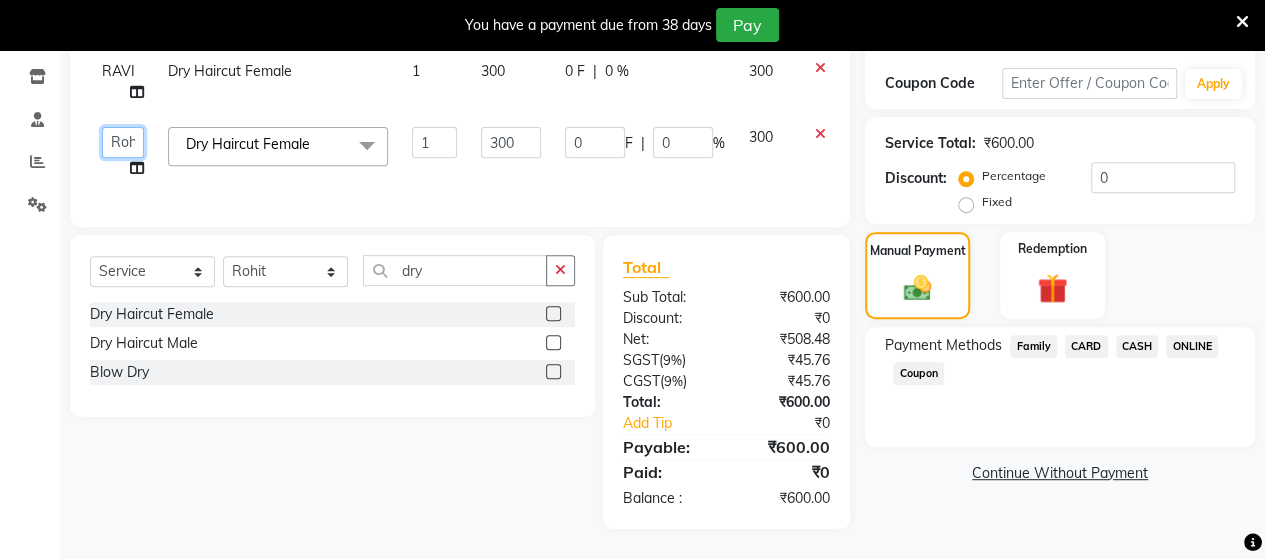 click on "[FIRST] [FIRST] [FIRST] [FIRST] [FIRST] [FIRST] [FIRST] [FIRST] [FIRST]" 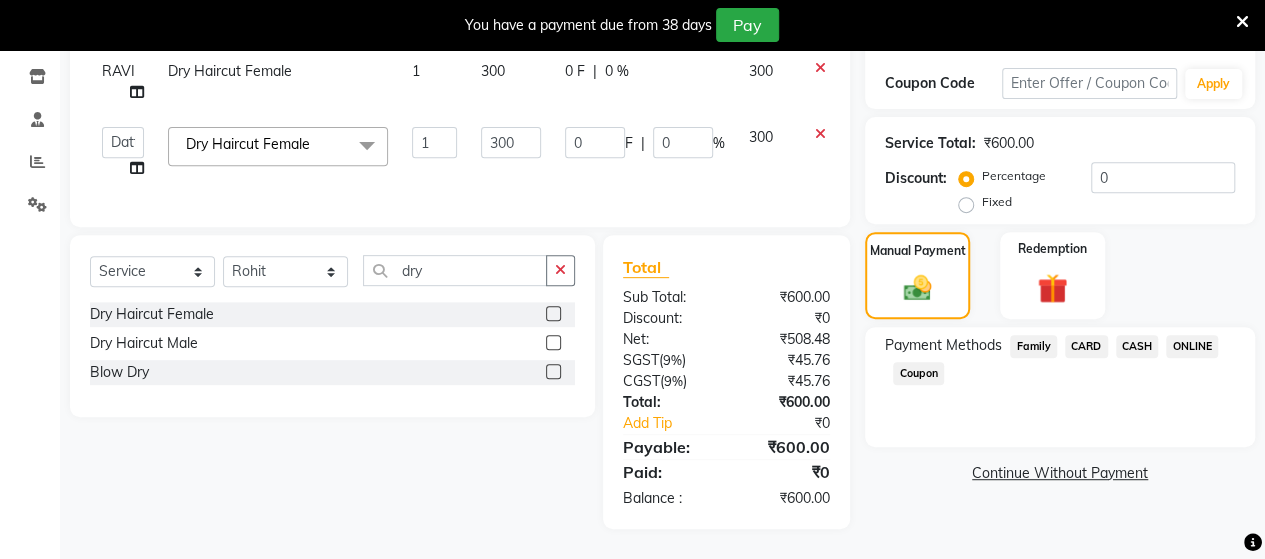 select on "48826" 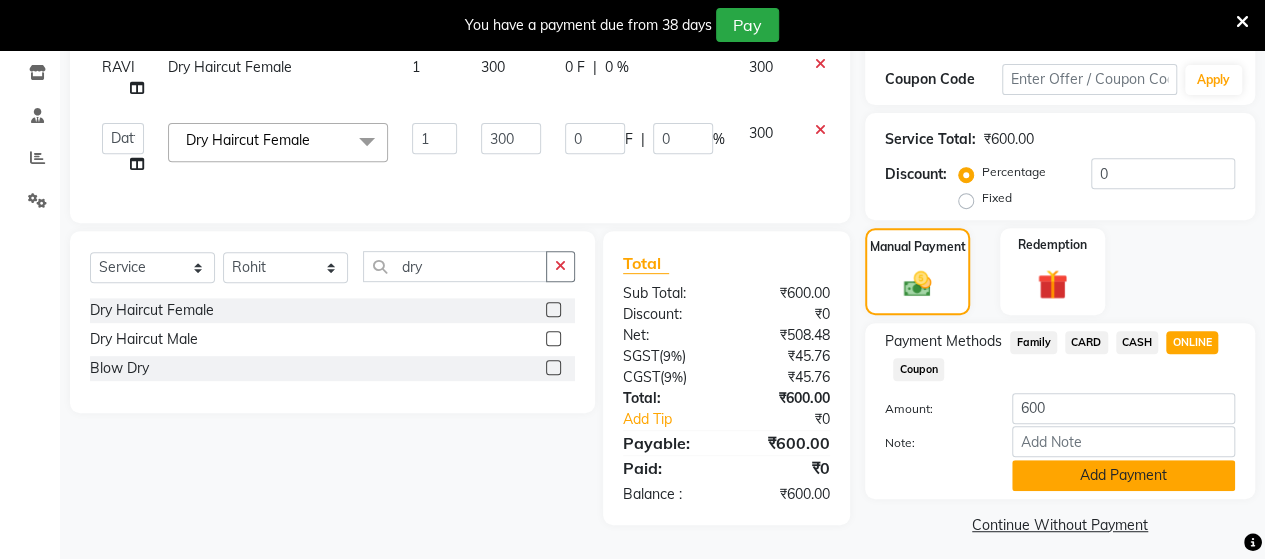 click on "Add Payment" 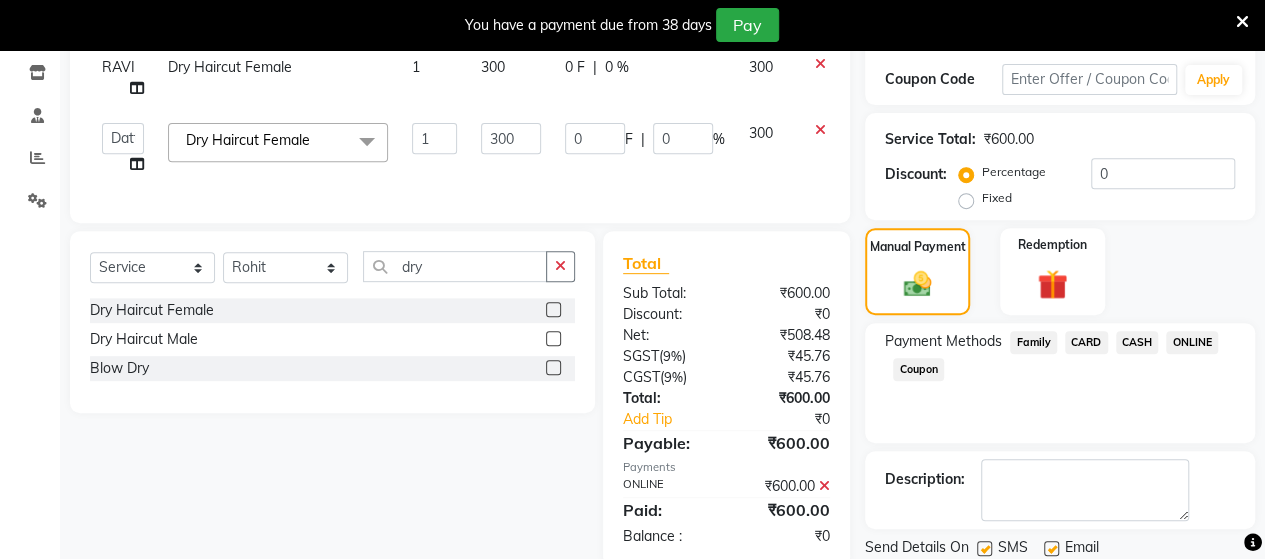 scroll, scrollTop: 400, scrollLeft: 0, axis: vertical 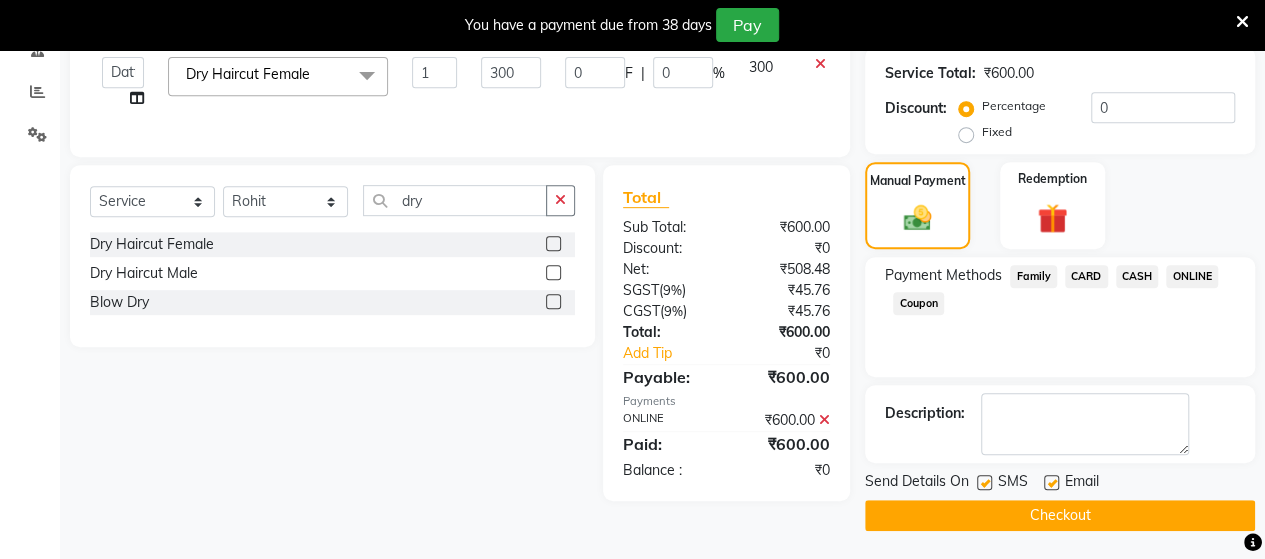 click on "Checkout" 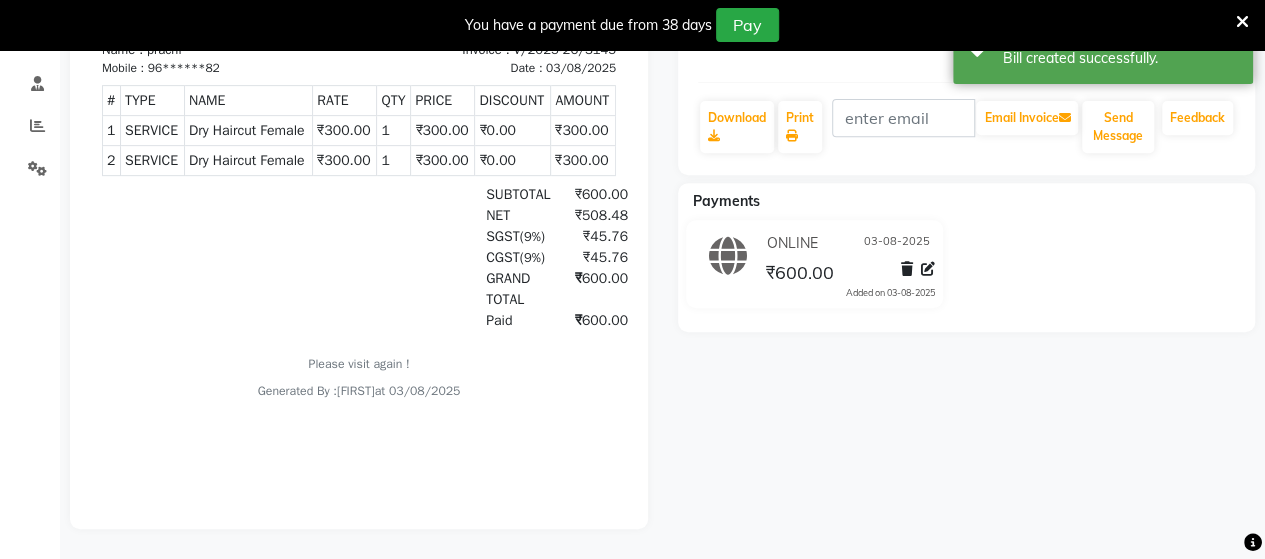 scroll, scrollTop: 0, scrollLeft: 0, axis: both 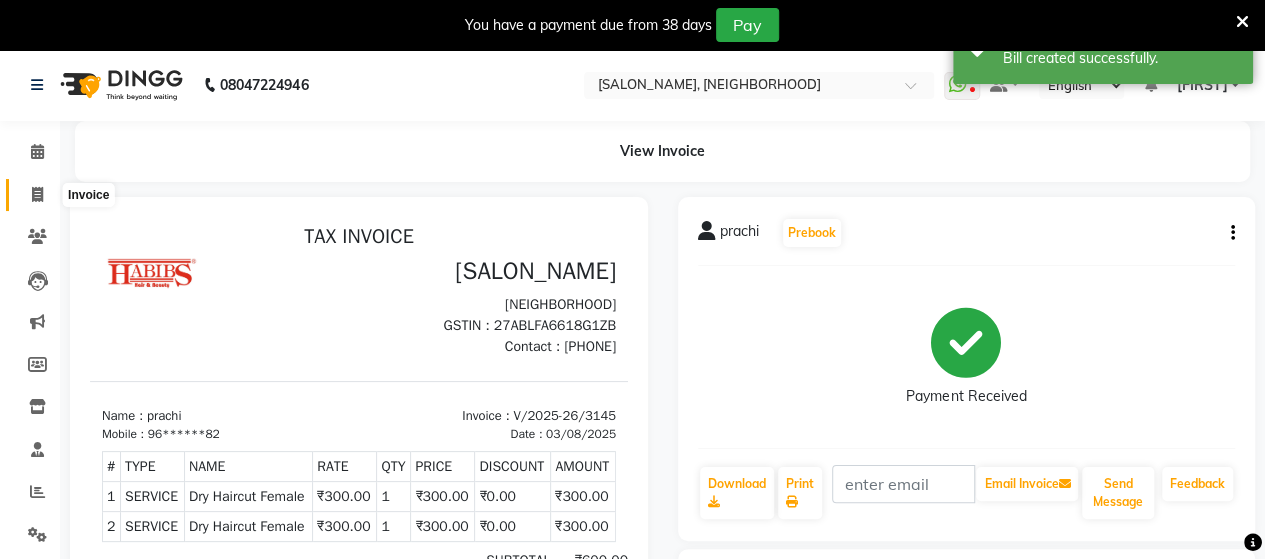 click 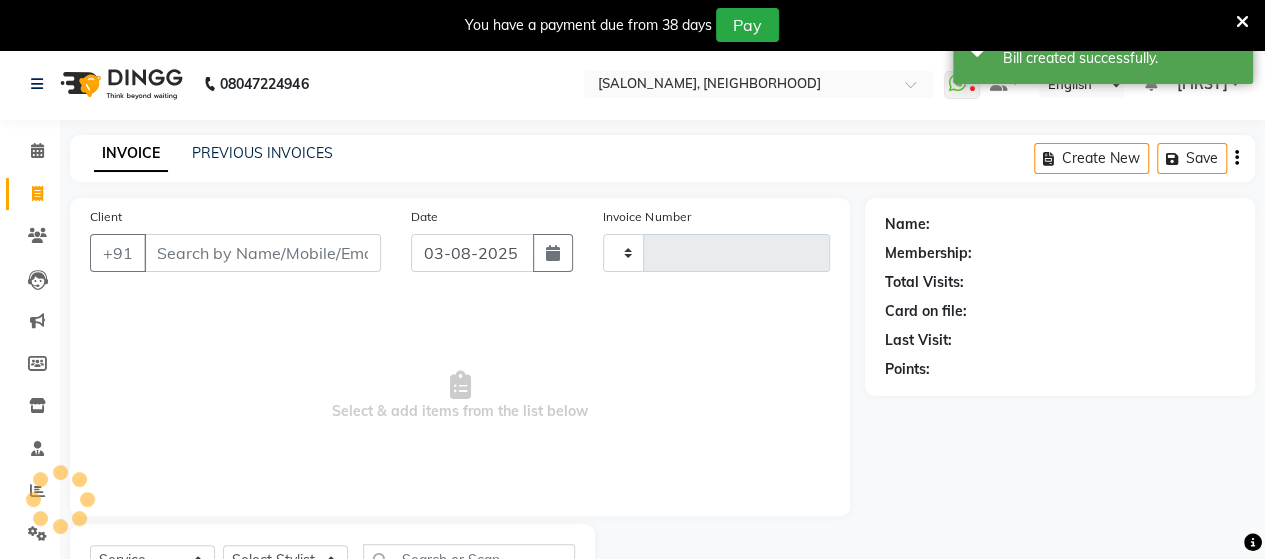 type on "3146" 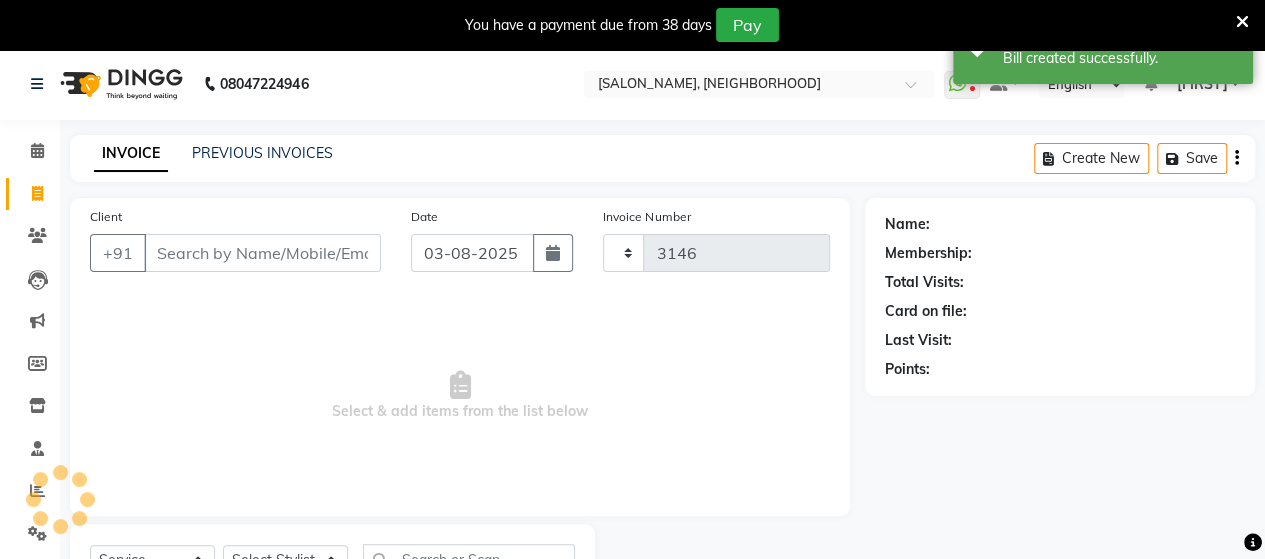 scroll, scrollTop: 90, scrollLeft: 0, axis: vertical 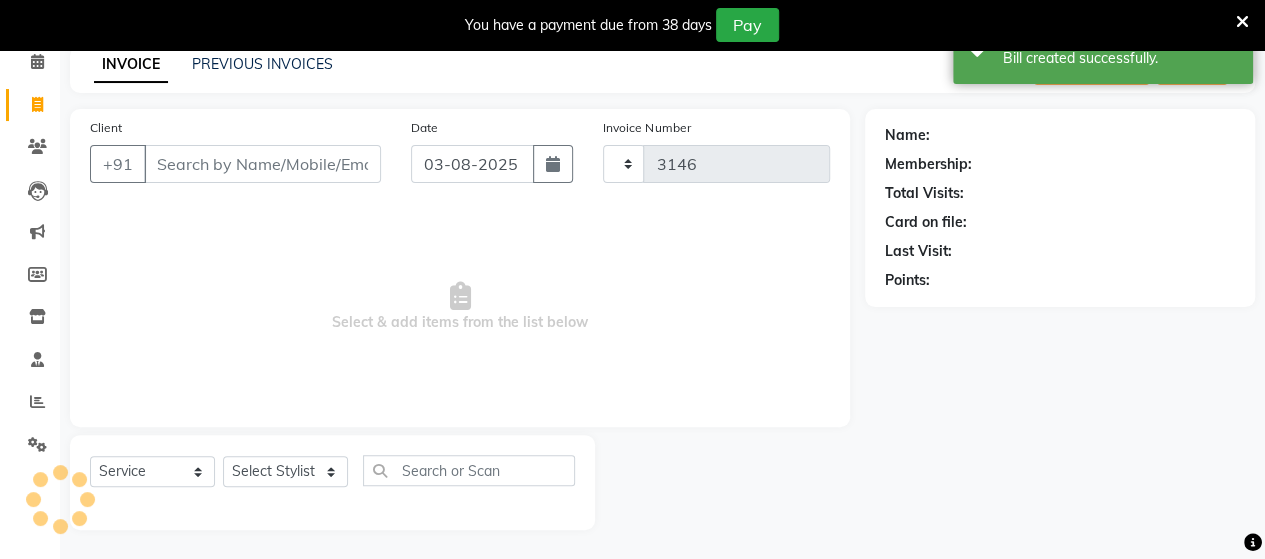 select on "6429" 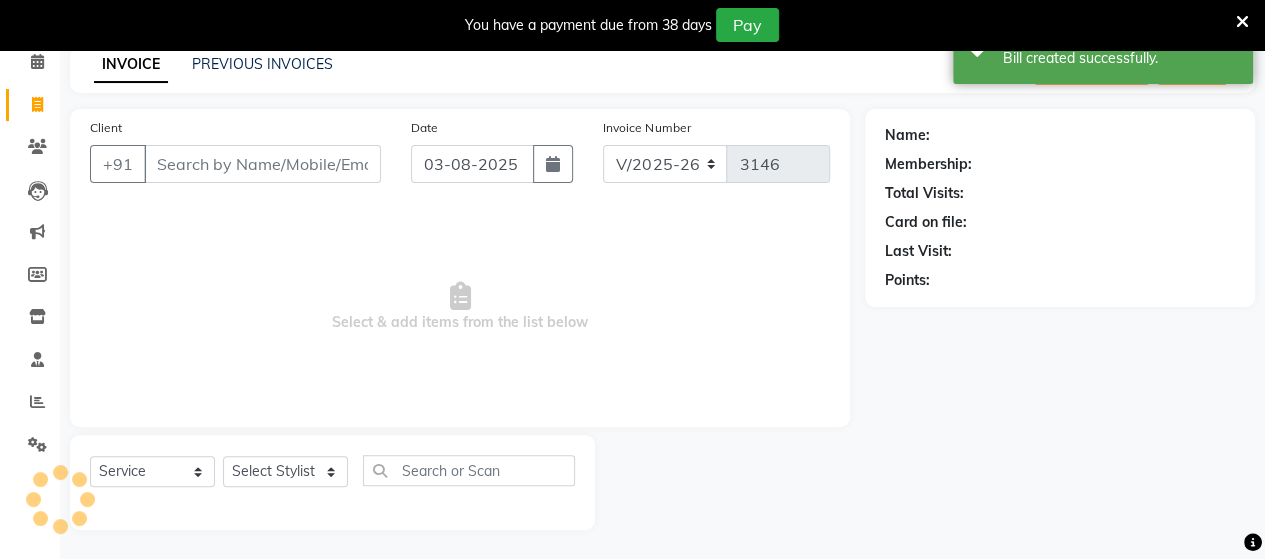 click on "Client" at bounding box center (262, 164) 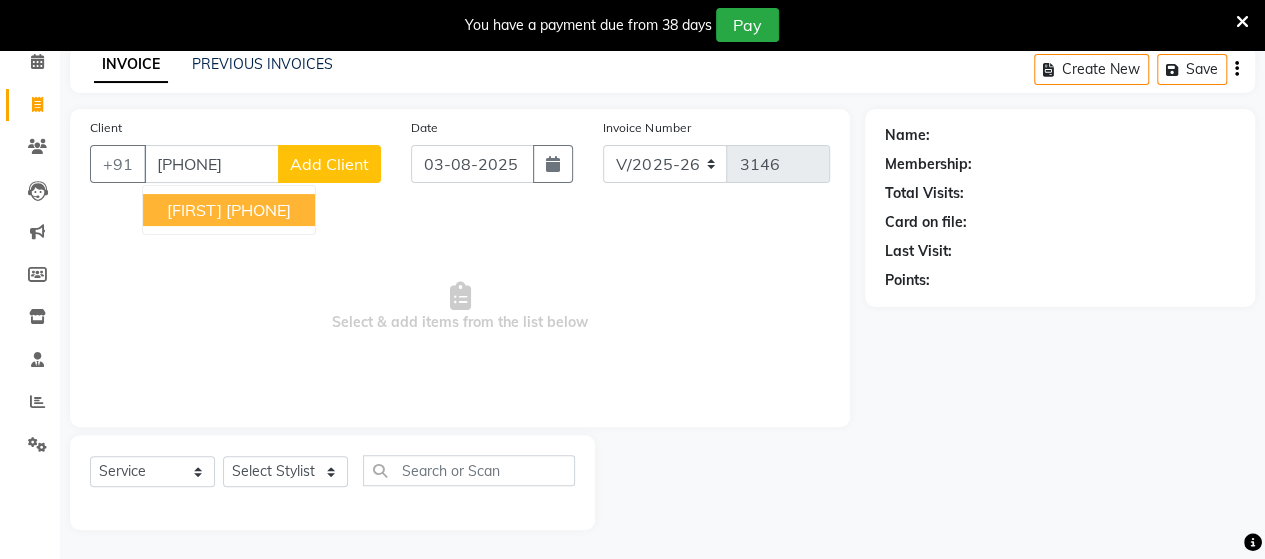 click on "[FIRST]" at bounding box center [194, 210] 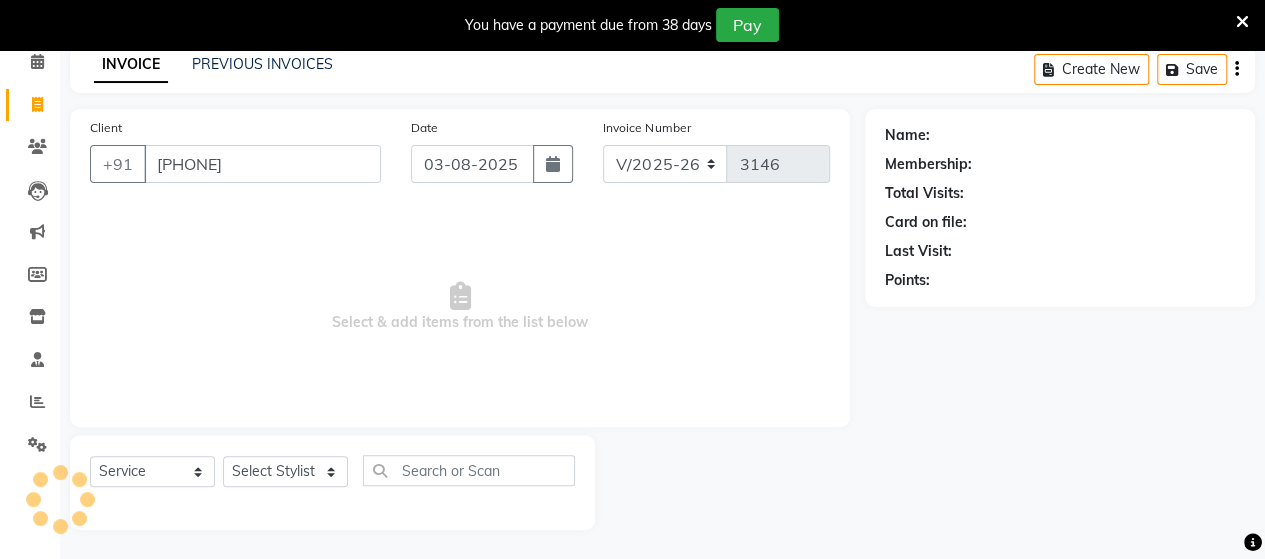 type on "[PHONE]" 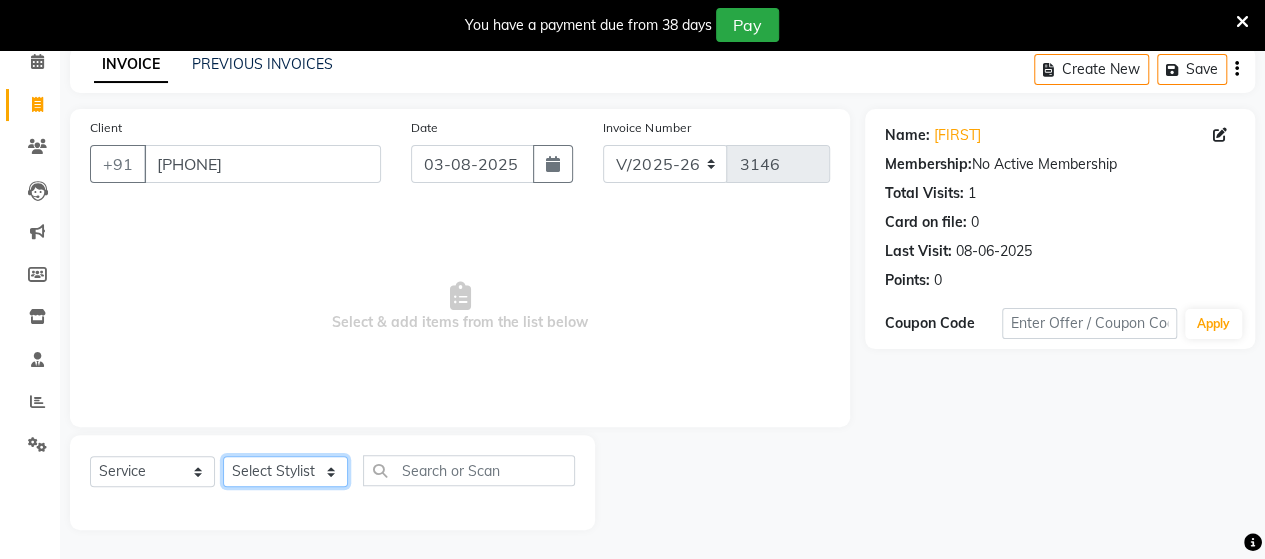 drag, startPoint x: 294, startPoint y: 470, endPoint x: 269, endPoint y: 287, distance: 184.69975 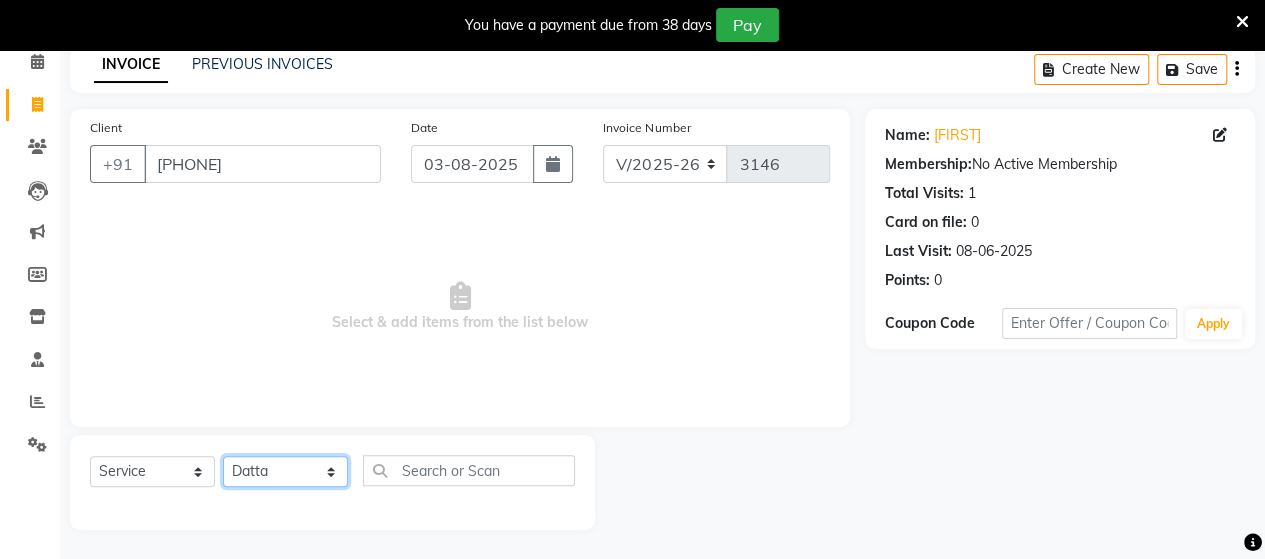 click on "Select Stylist [FIRST] [FIRST] [FIRST] [FIRST] [FIRST] [FIRST] [FIRST] [FIRST] [FIRST]" 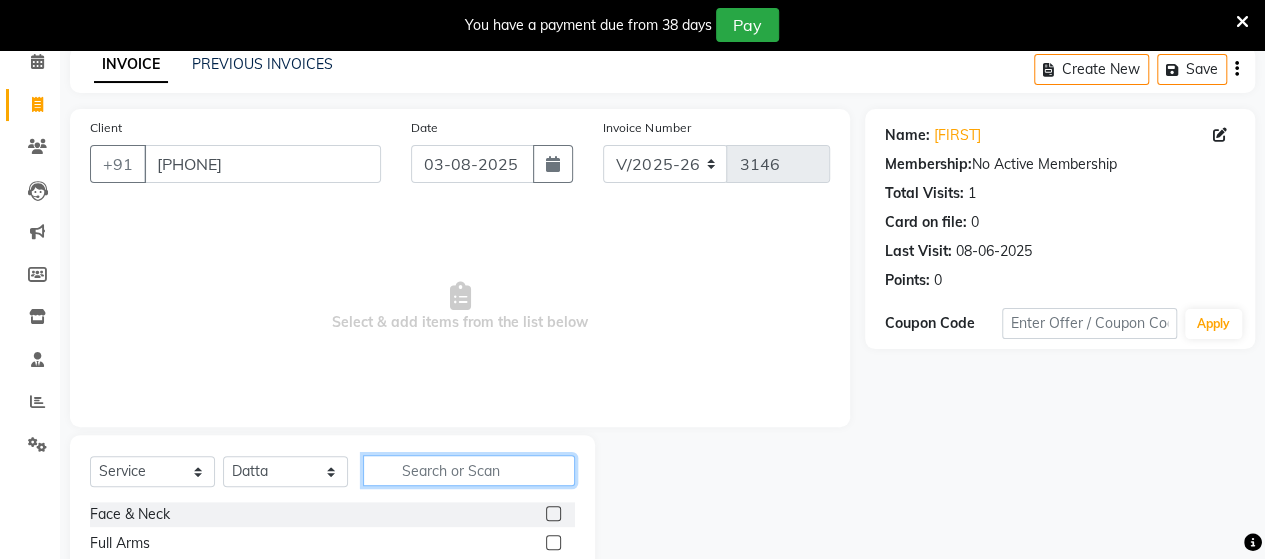 click 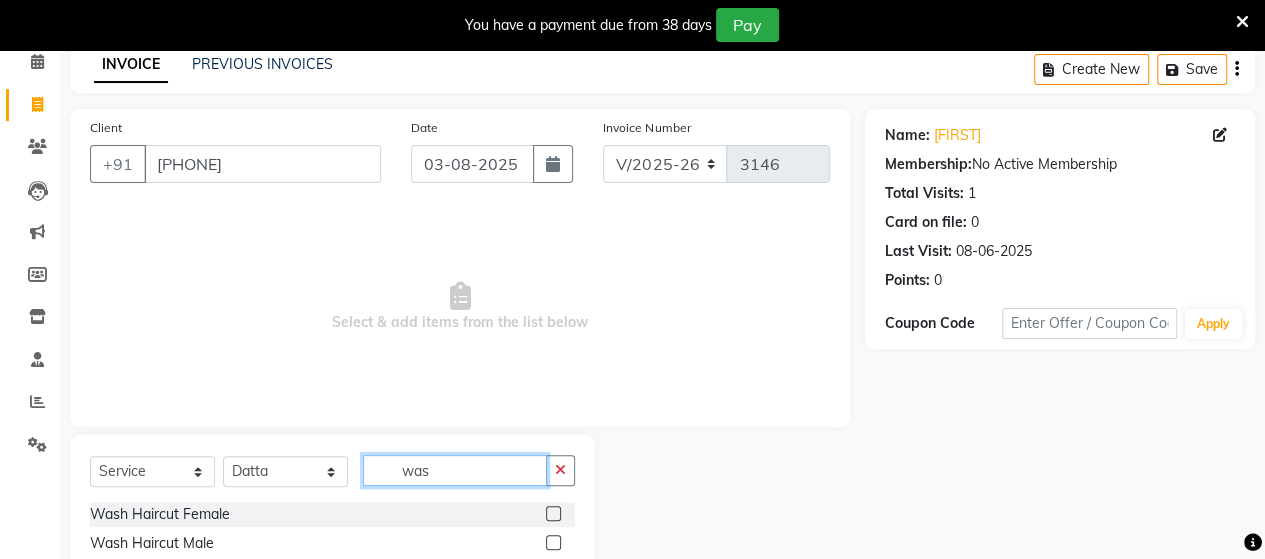 type on "was" 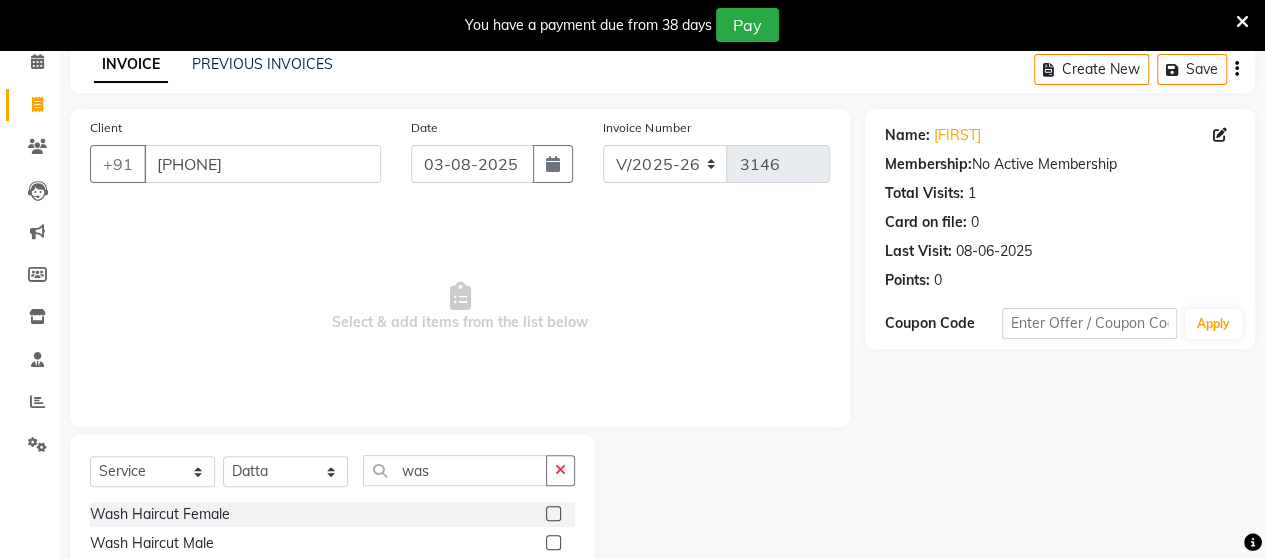 click 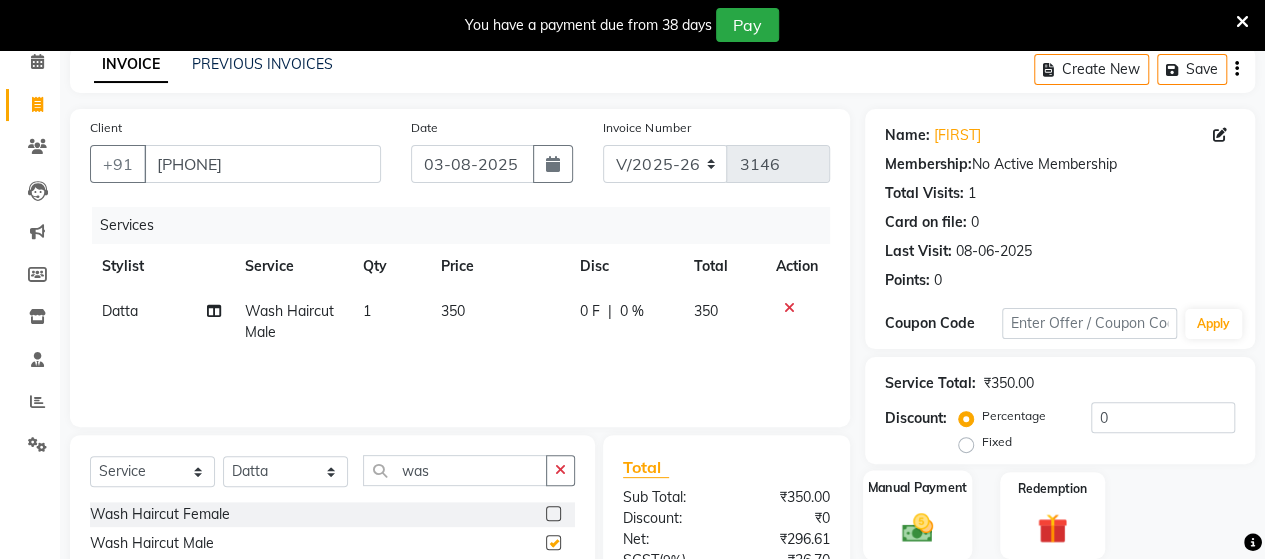 checkbox on "false" 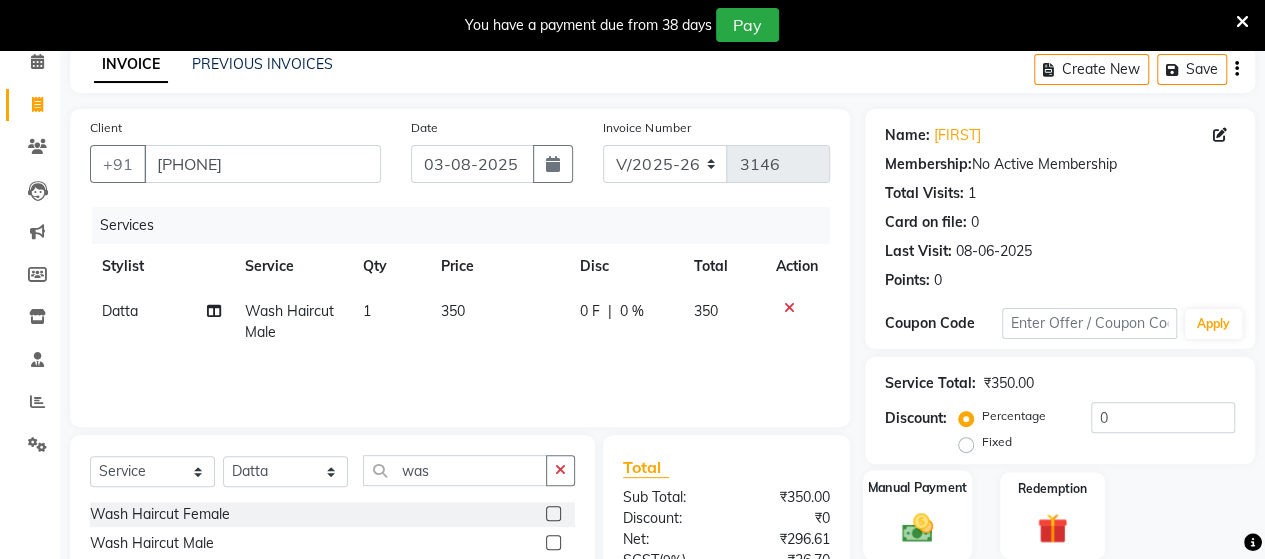 click 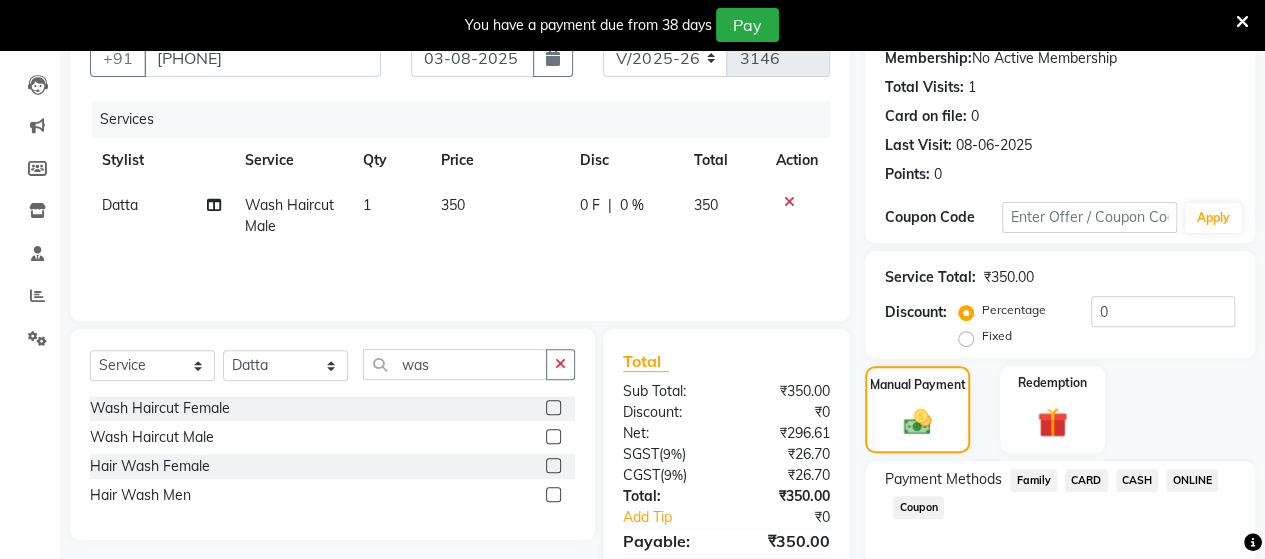 scroll, scrollTop: 288, scrollLeft: 0, axis: vertical 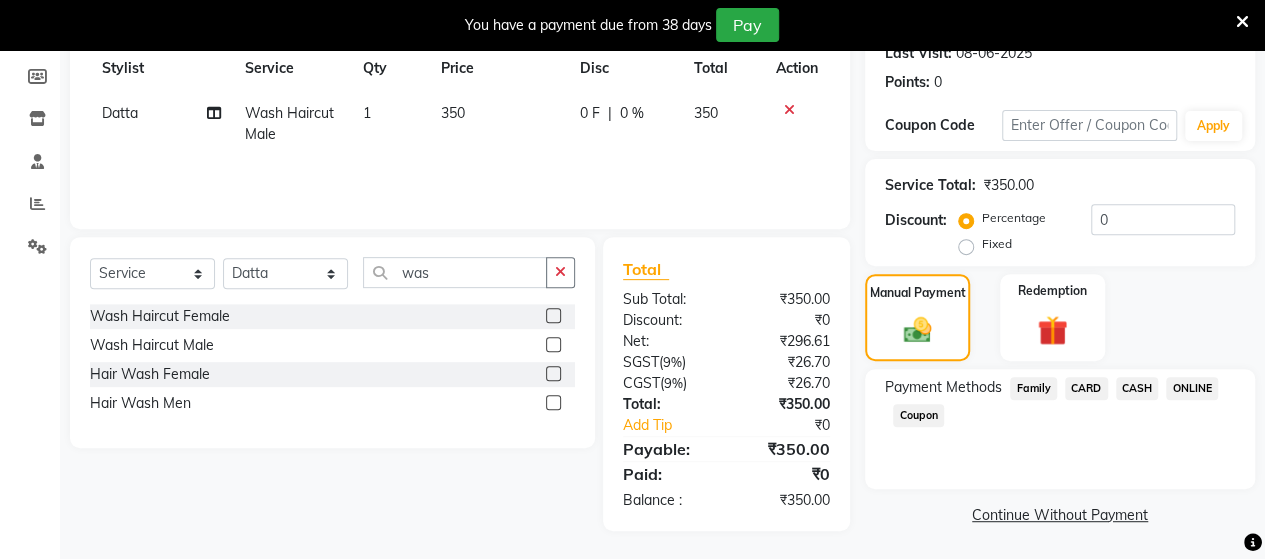 click on "ONLINE" 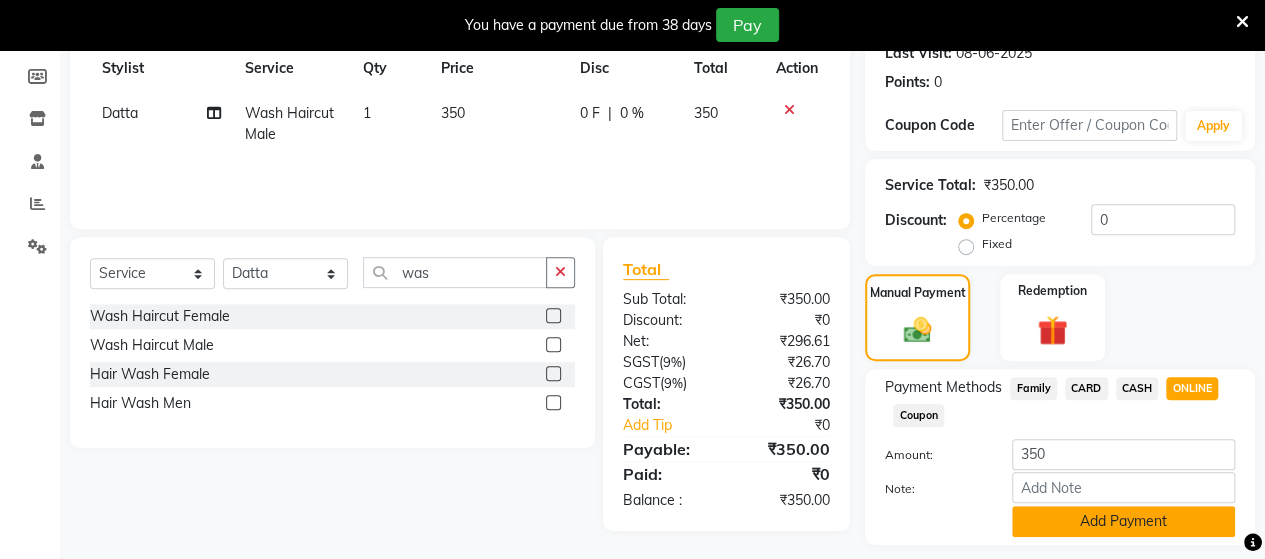 click on "Add Payment" 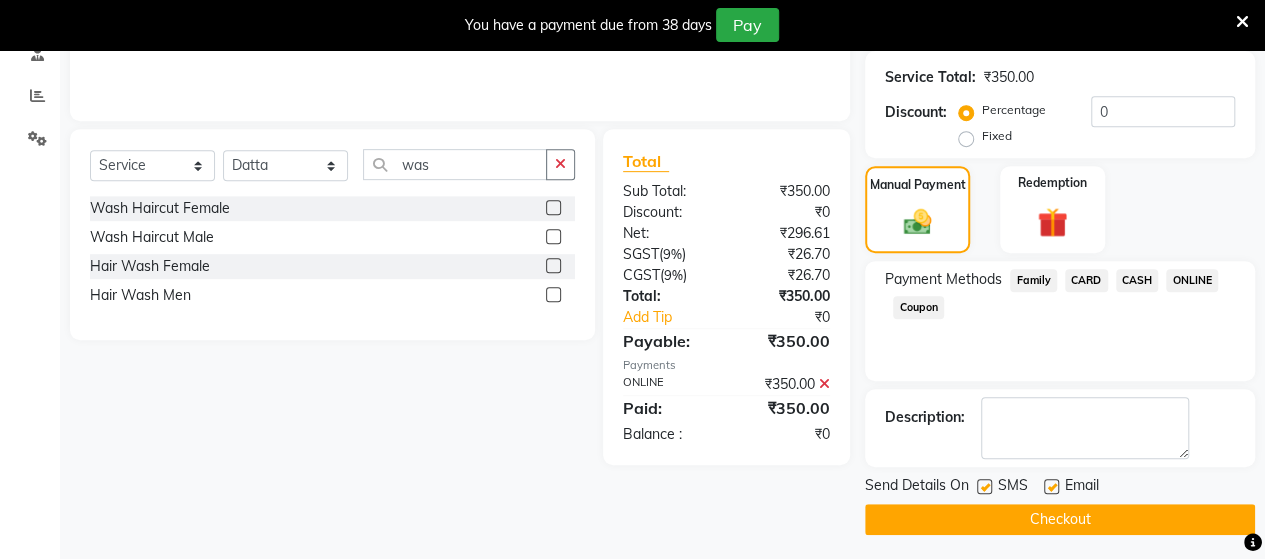 scroll, scrollTop: 400, scrollLeft: 0, axis: vertical 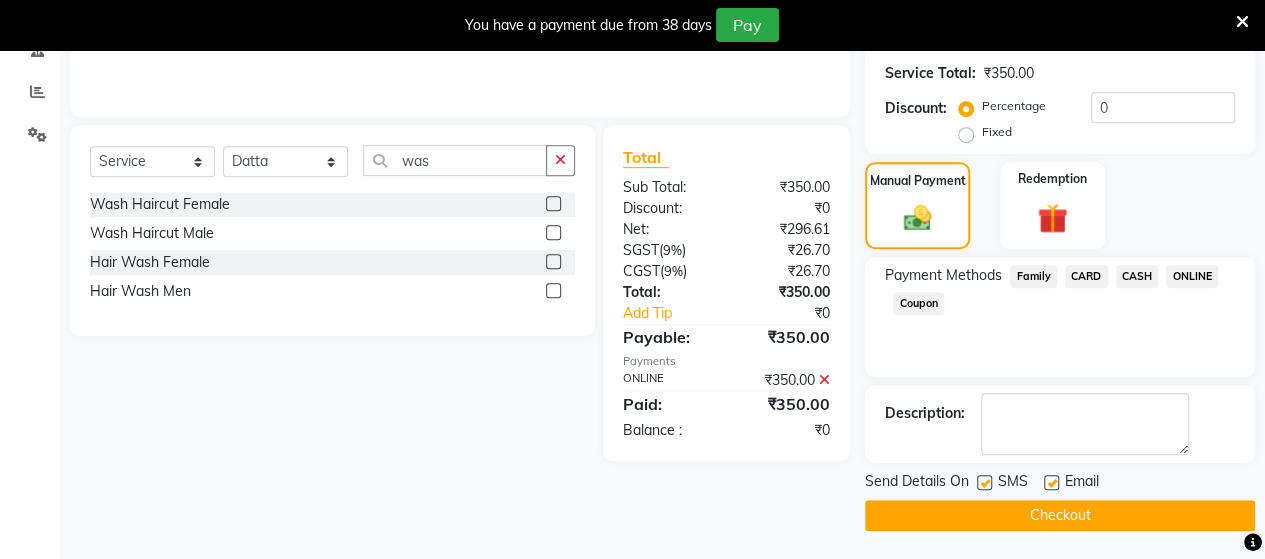 click on "Checkout" 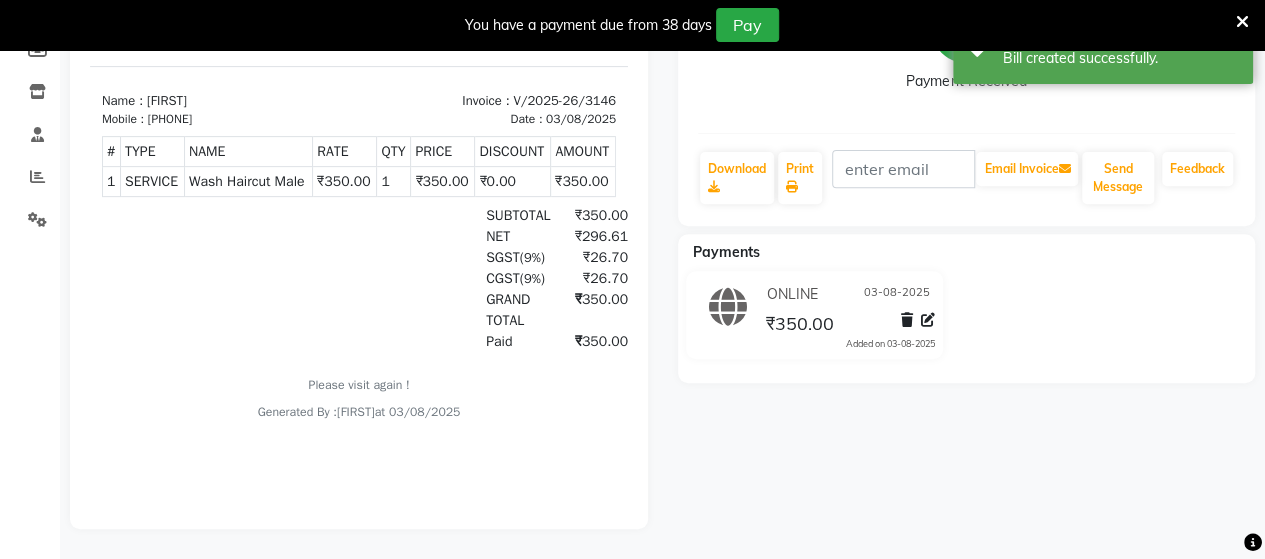 scroll, scrollTop: 0, scrollLeft: 0, axis: both 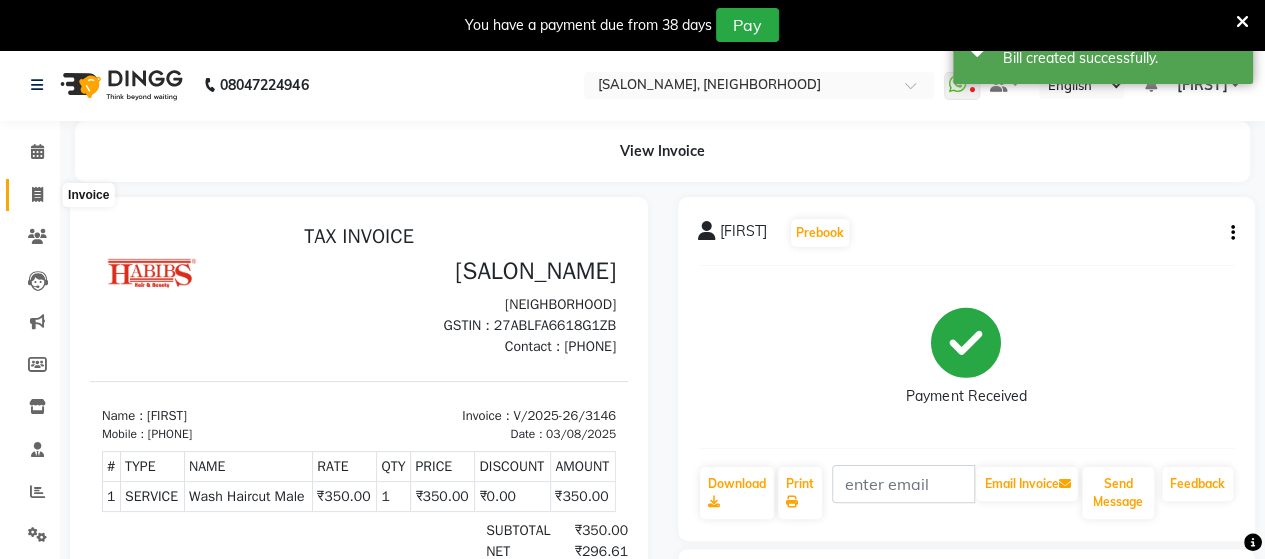 click 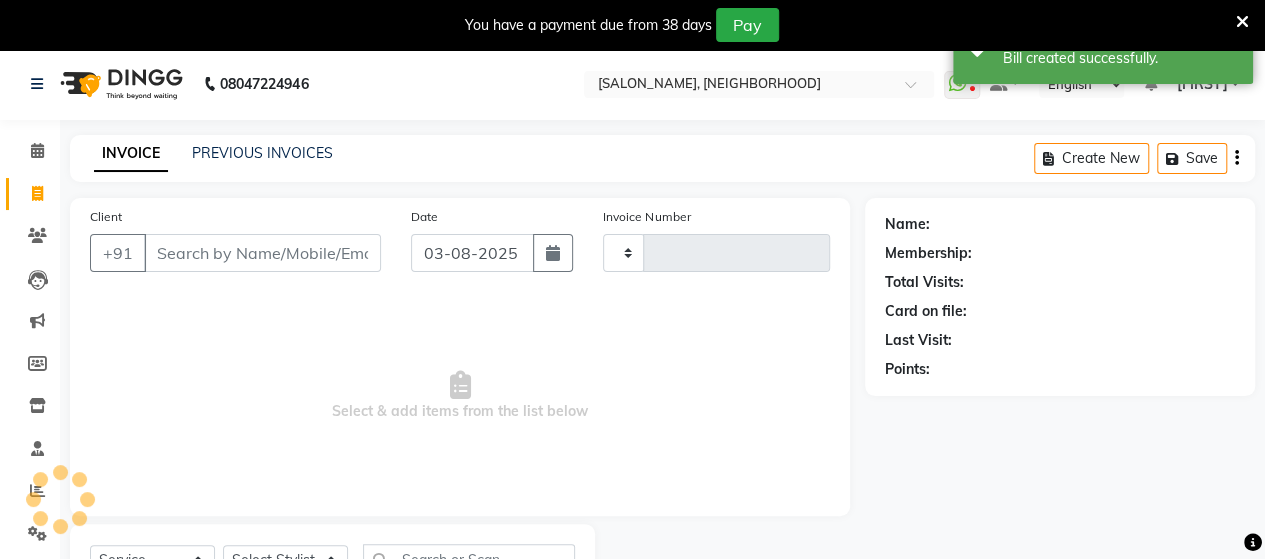 type on "3147" 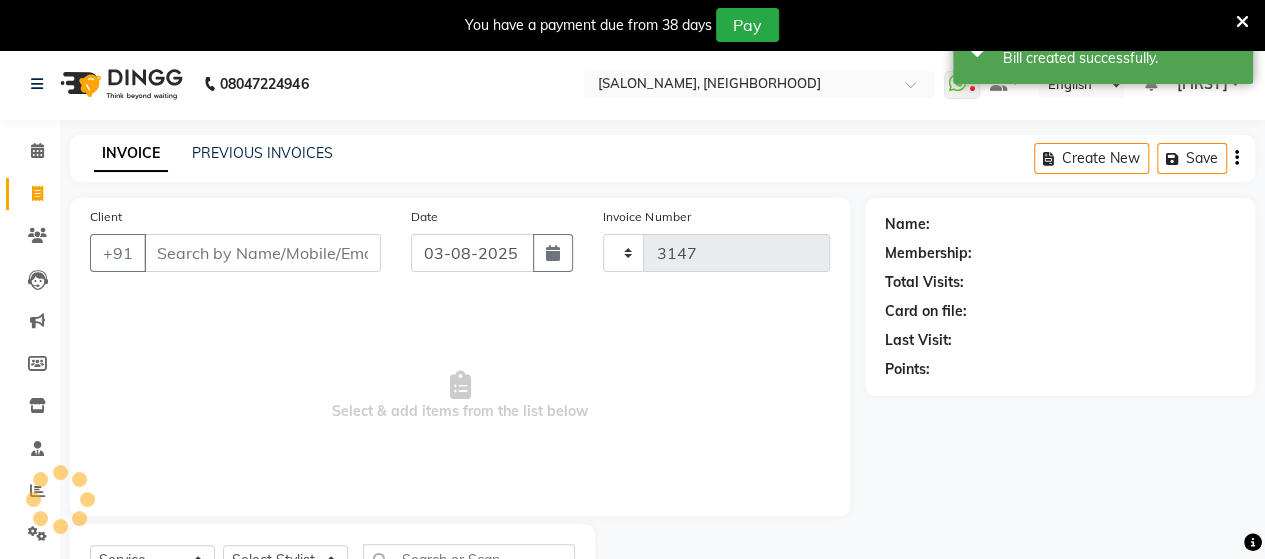 select on "6429" 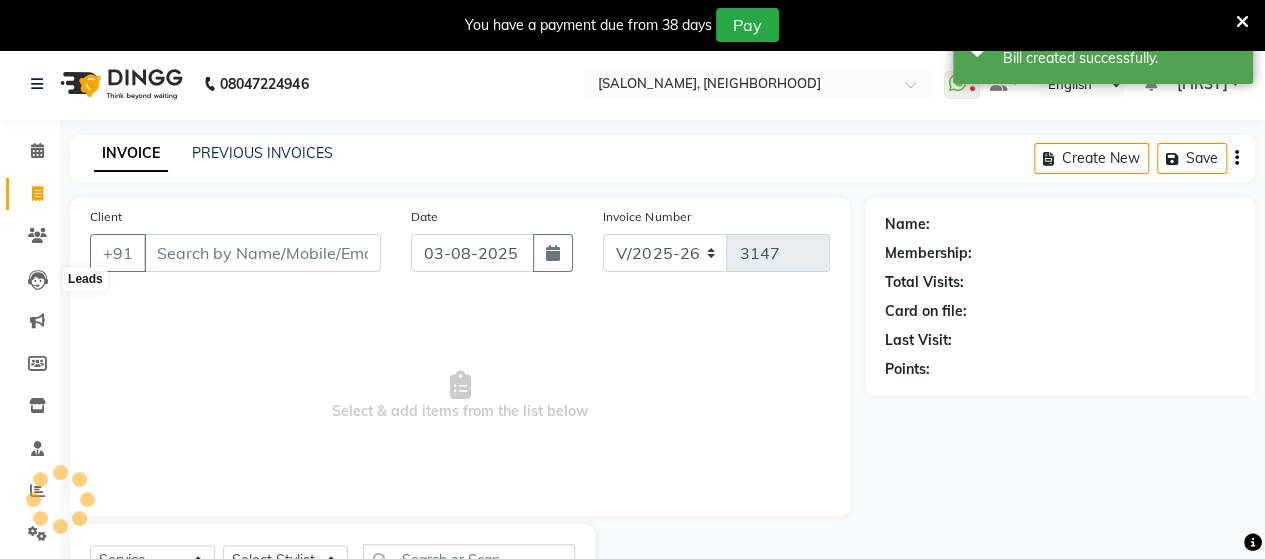 scroll, scrollTop: 90, scrollLeft: 0, axis: vertical 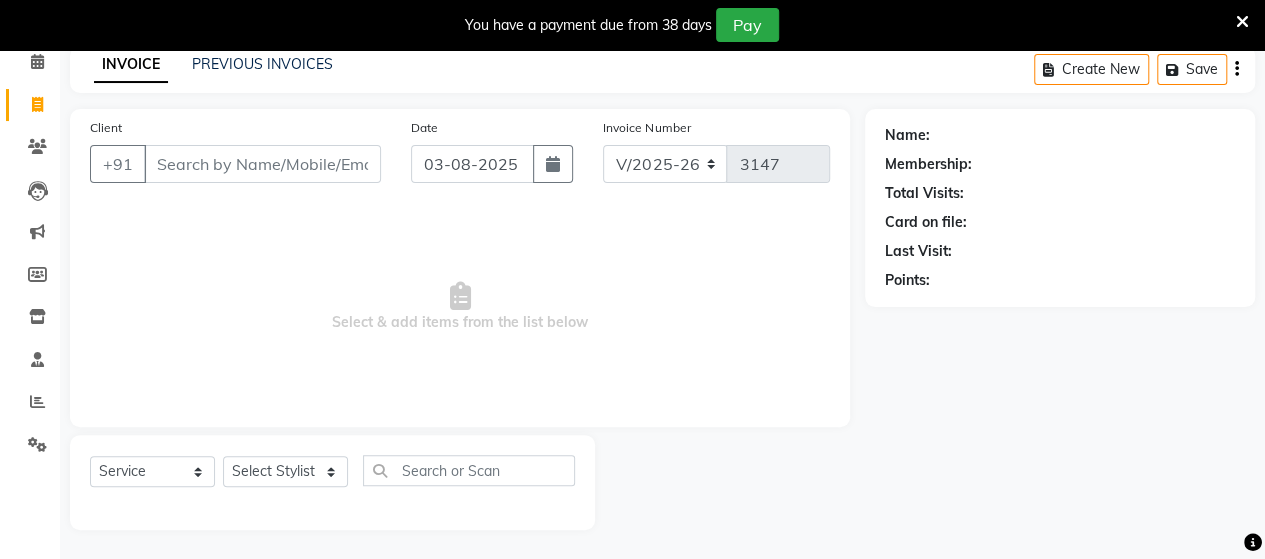click on "Client" at bounding box center [262, 164] 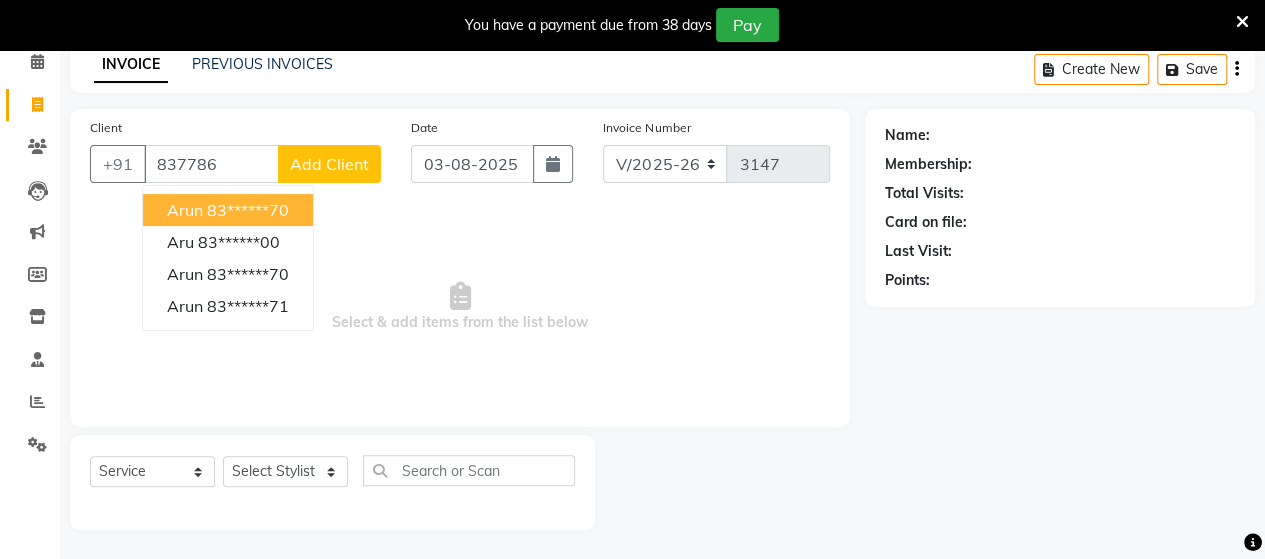 click on "[FIRST] [PHONE]" at bounding box center [228, 210] 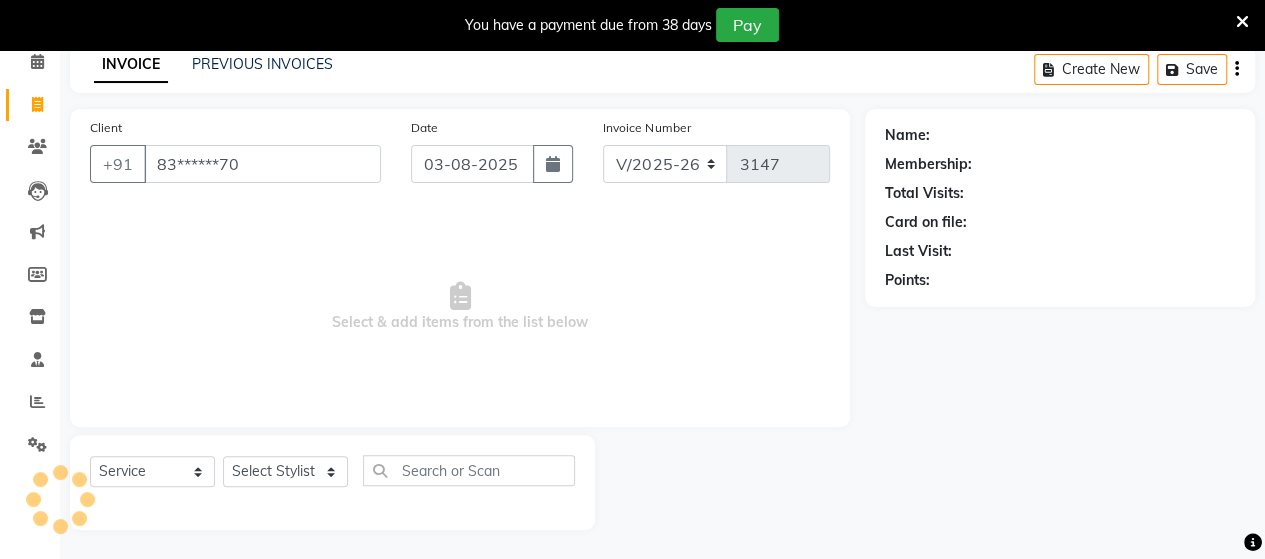type on "83******70" 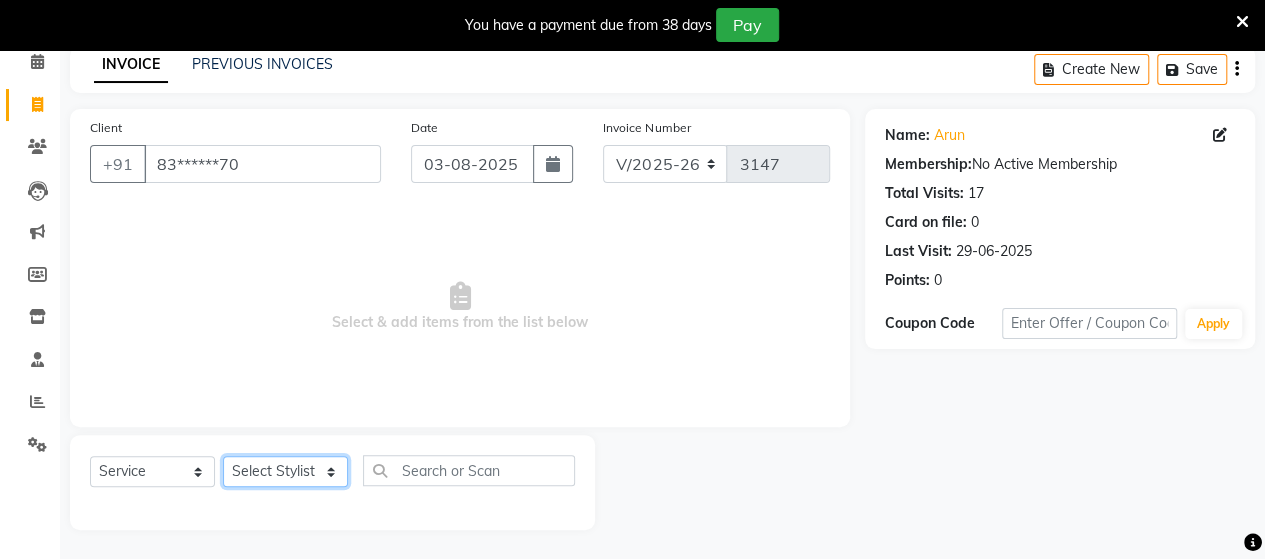 click on "Select Stylist [FIRST] [FIRST] [FIRST] [FIRST] [FIRST] [FIRST] [FIRST] [FIRST] [FIRST]" 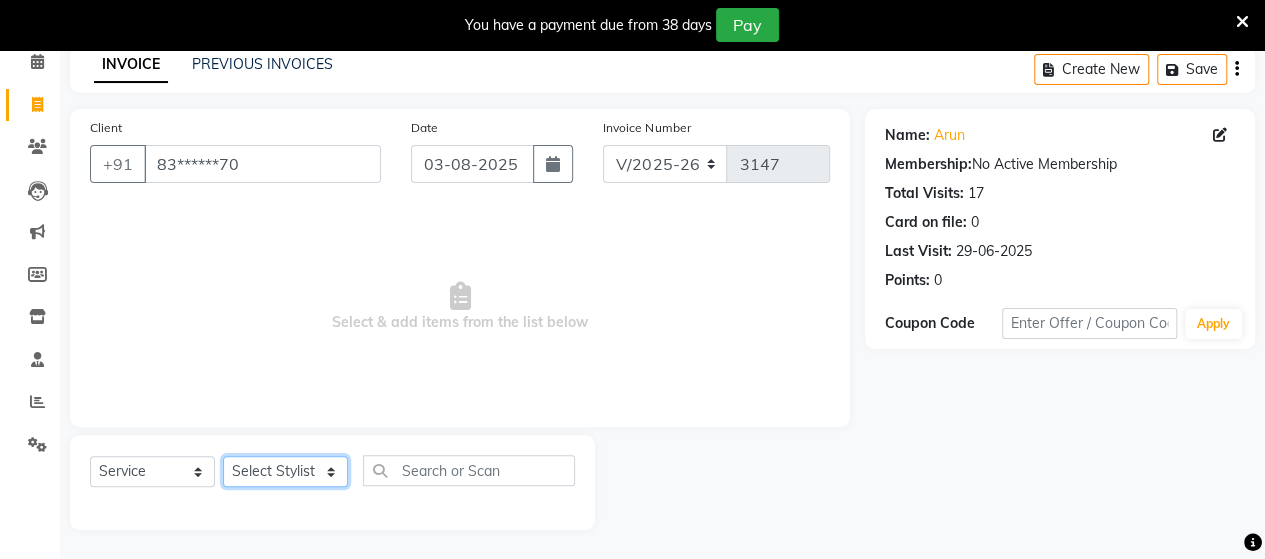 select on "48829" 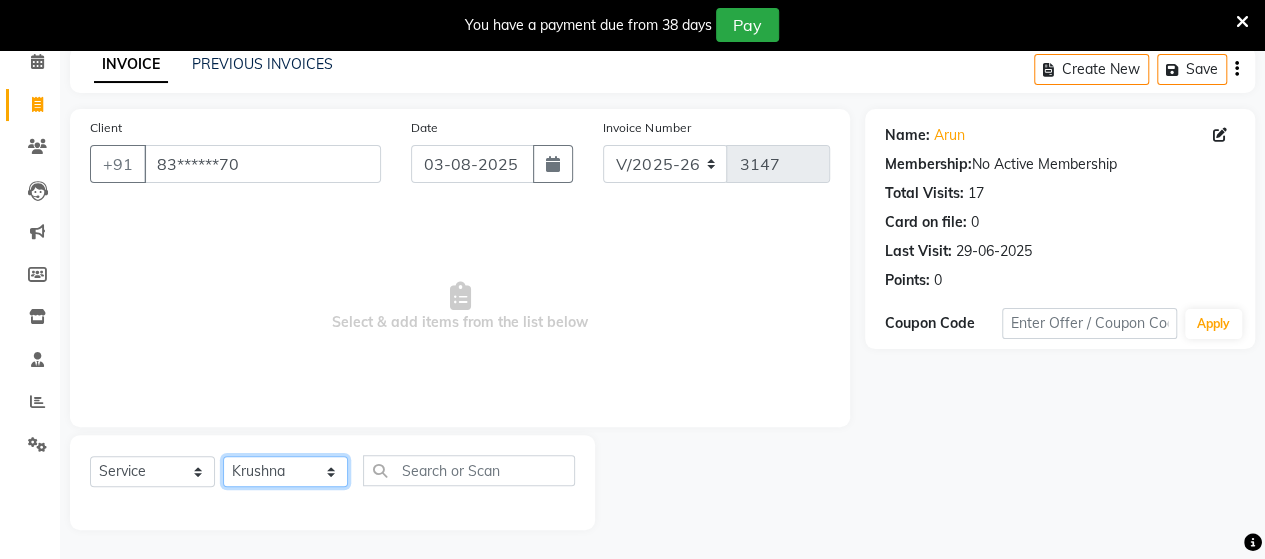 click on "Select Stylist [FIRST] [FIRST] [FIRST] [FIRST] [FIRST] [FIRST] [FIRST] [FIRST] [FIRST]" 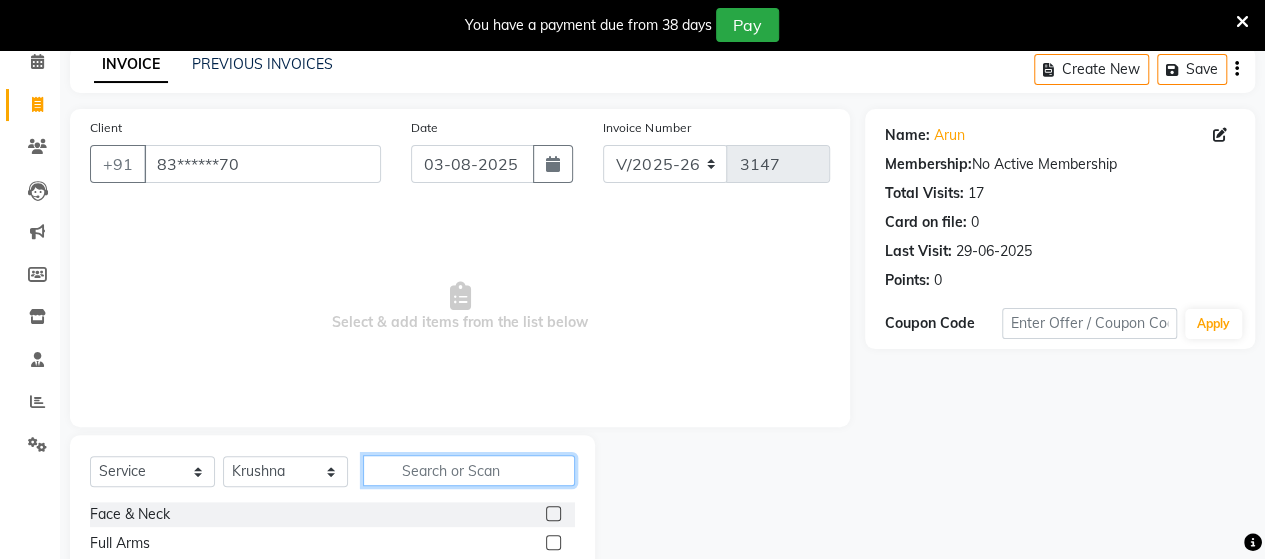 click 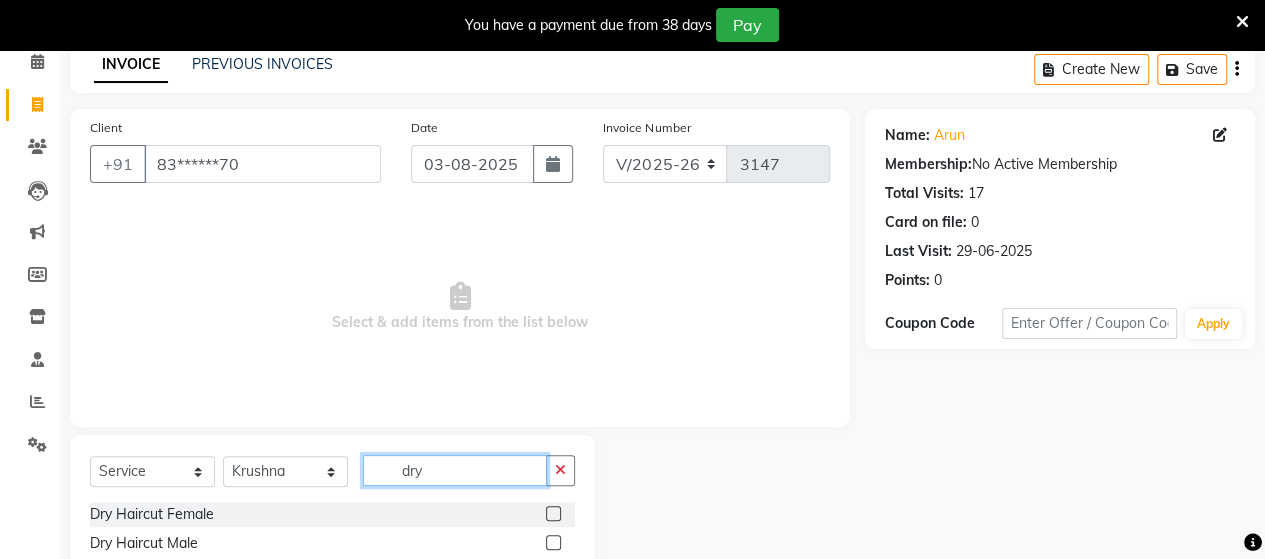 type on "dry" 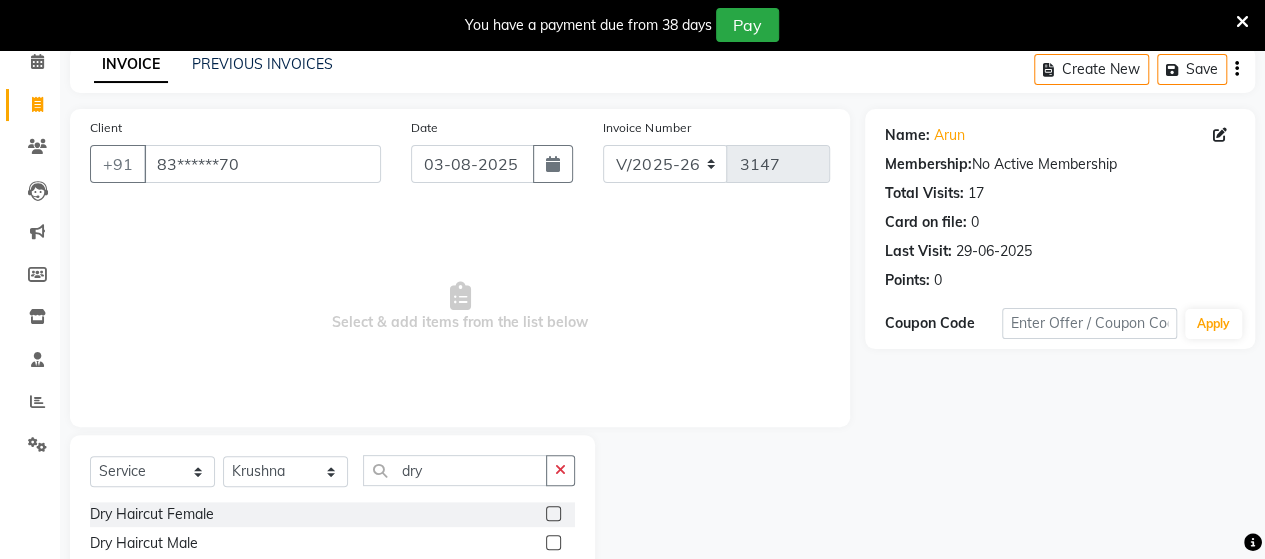 click 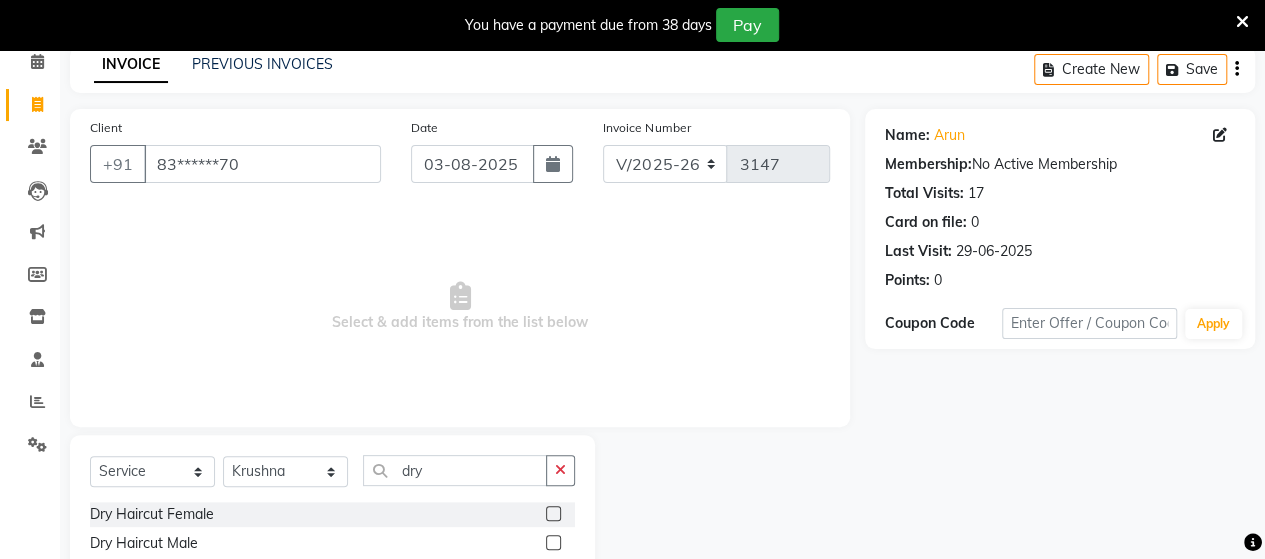 click at bounding box center (552, 543) 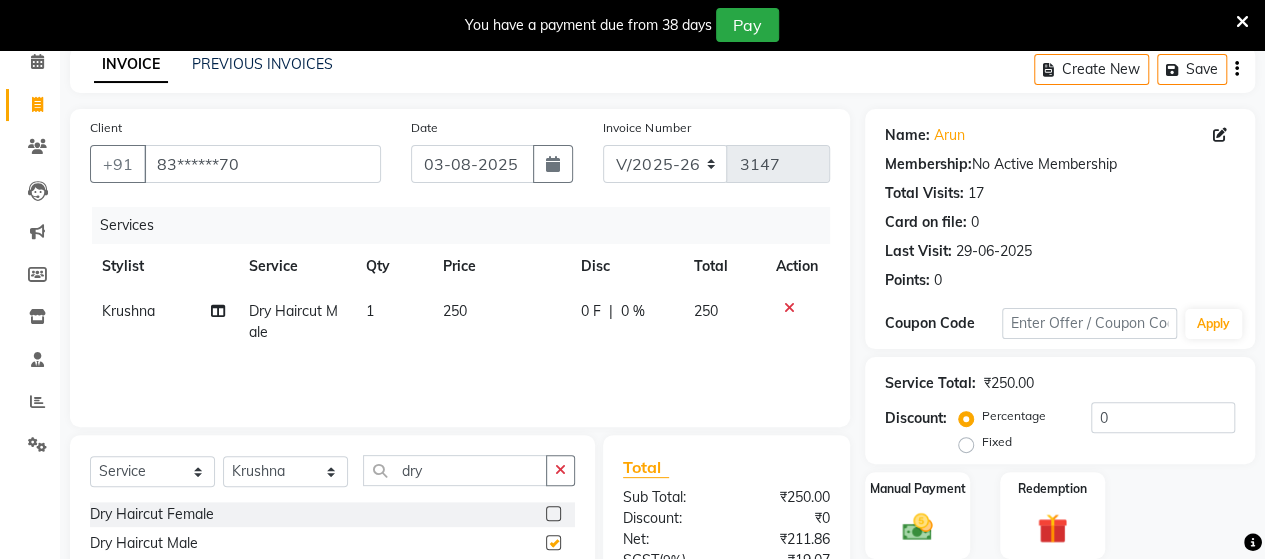checkbox on "false" 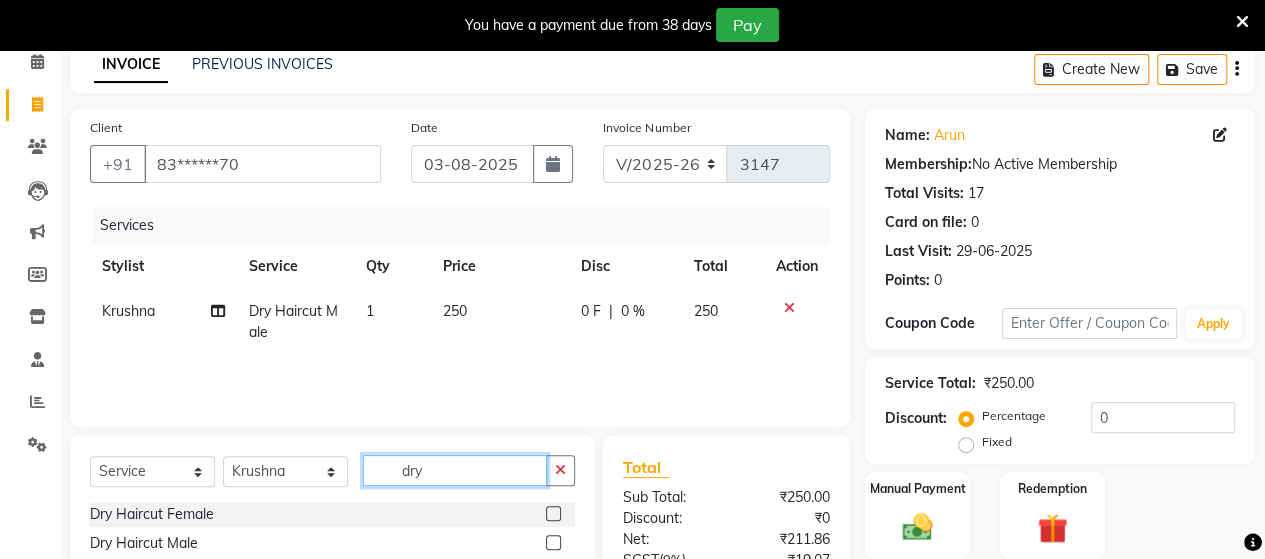click on "dry" 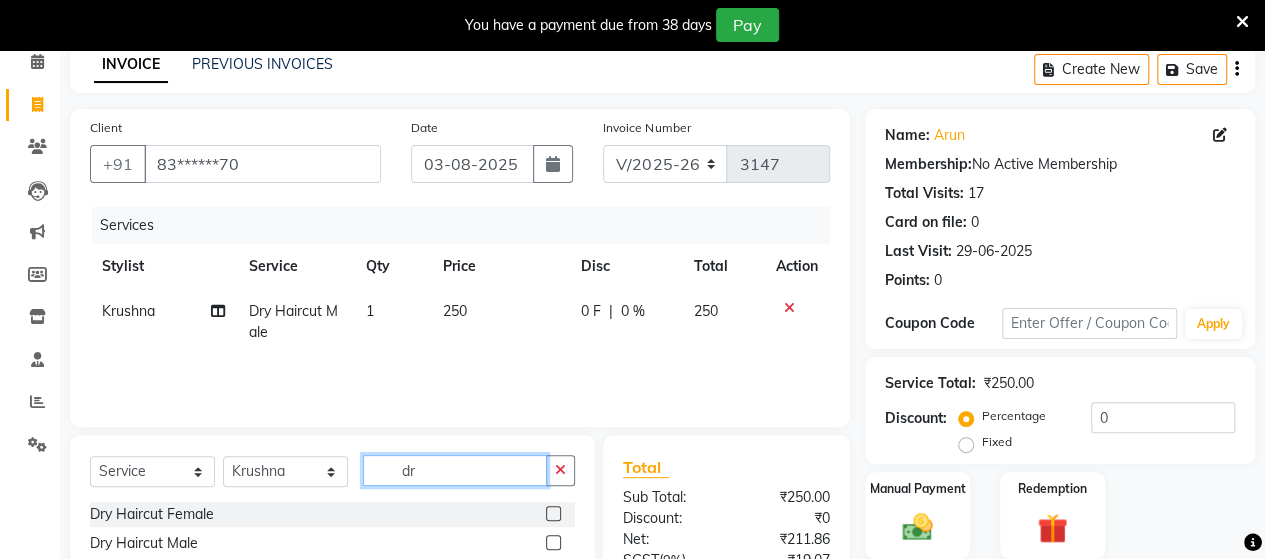 type on "d" 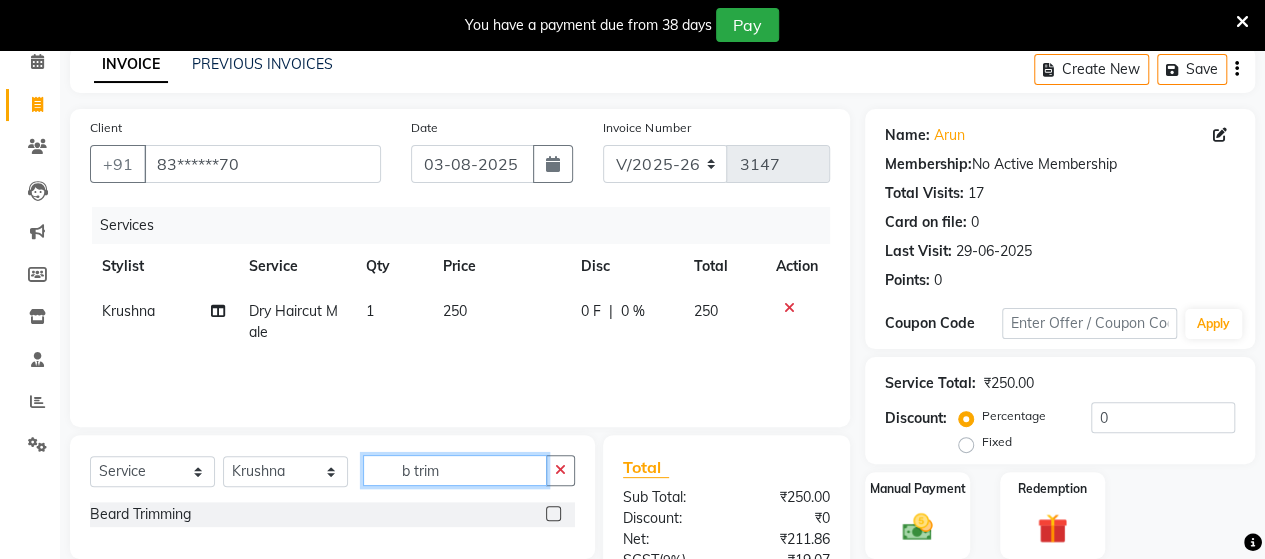 type on "b trim" 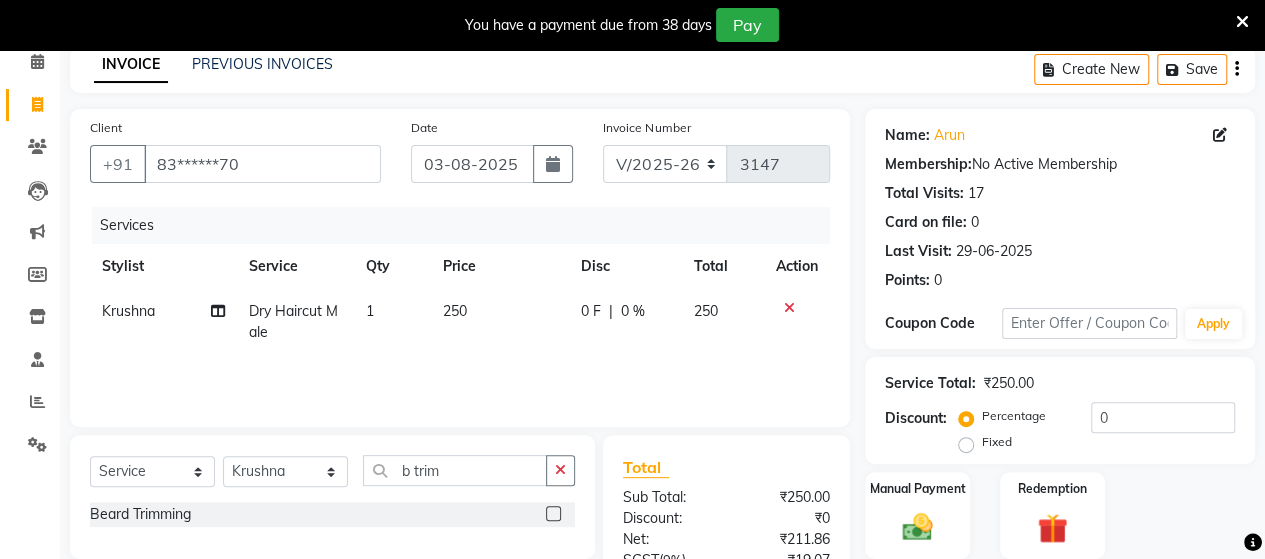 click 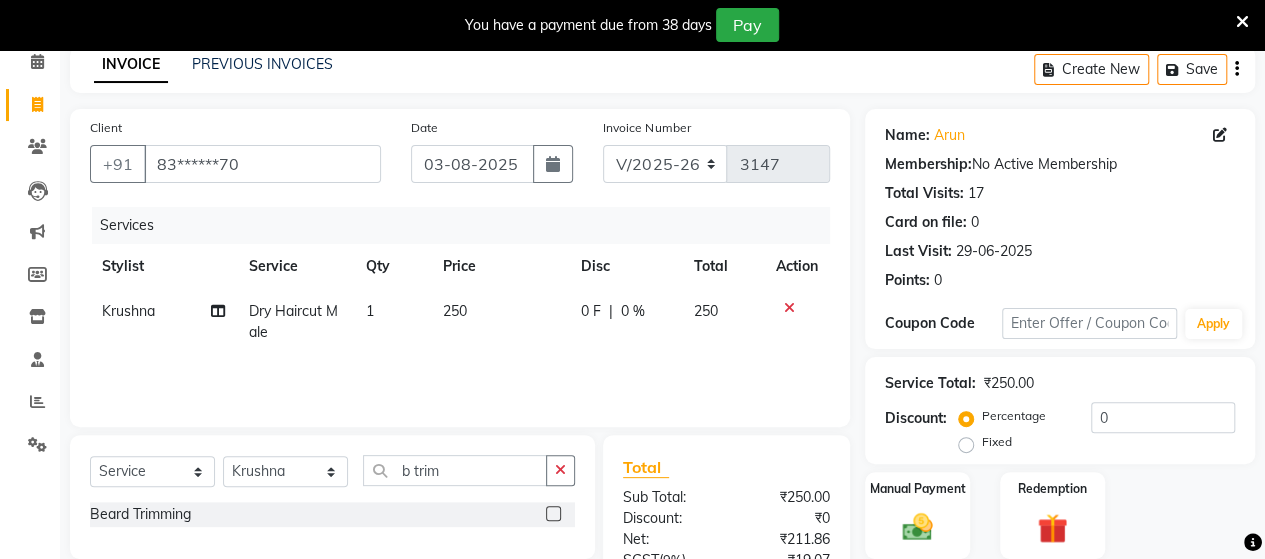 click at bounding box center (552, 514) 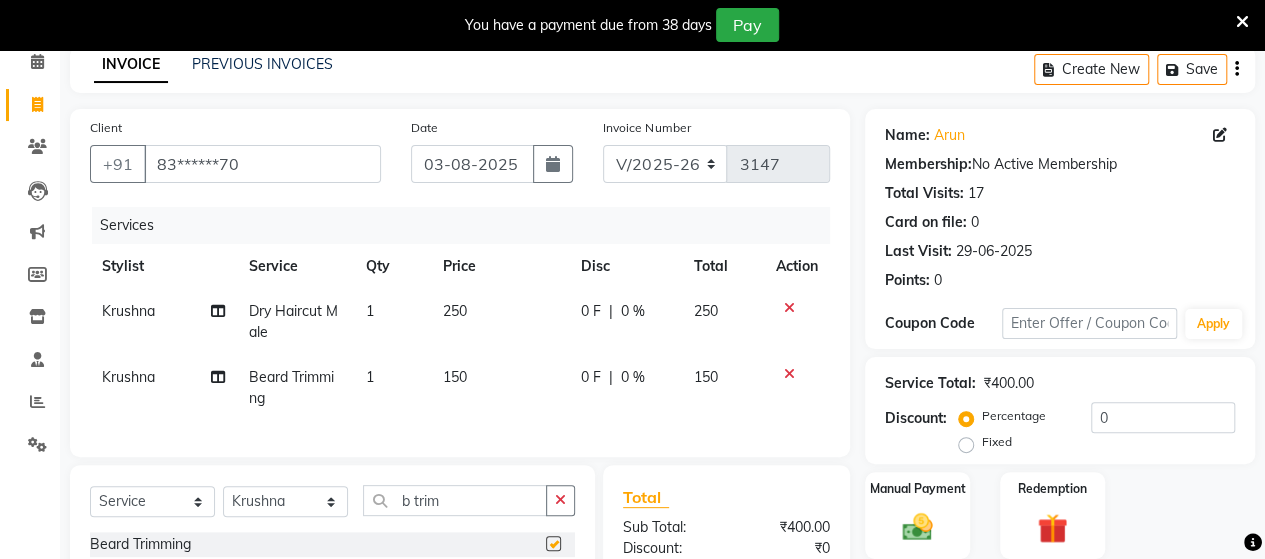 checkbox on "false" 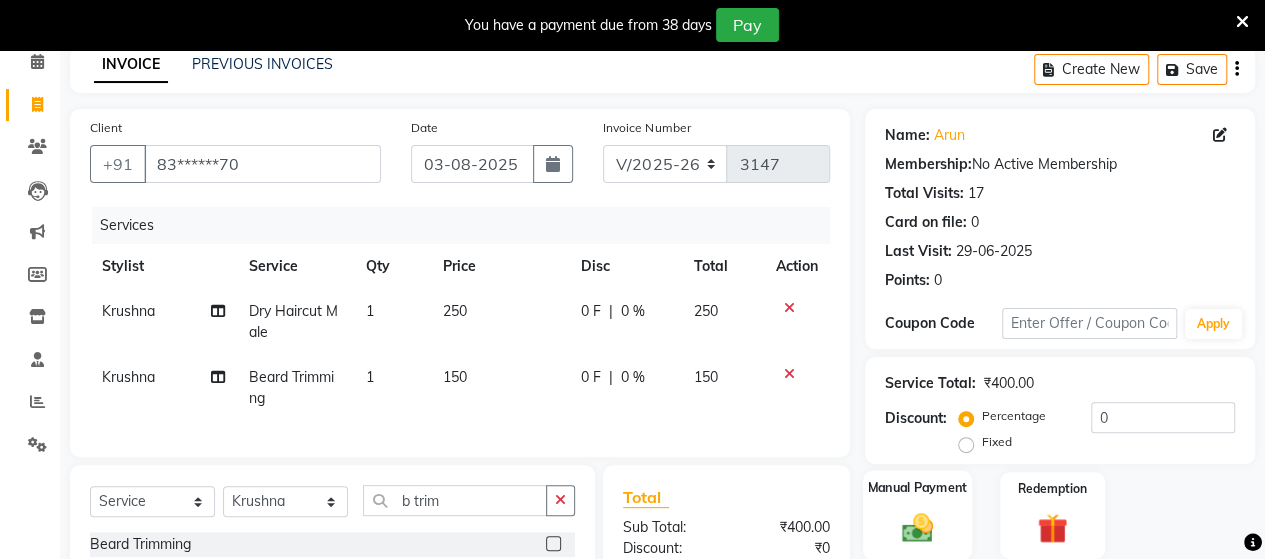click 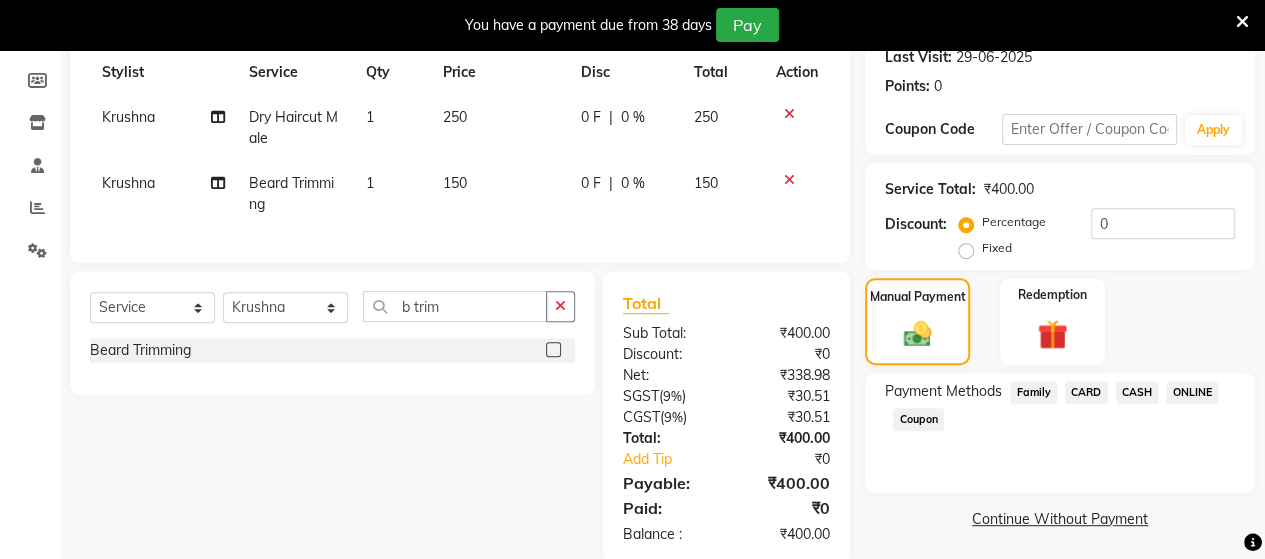 scroll, scrollTop: 334, scrollLeft: 0, axis: vertical 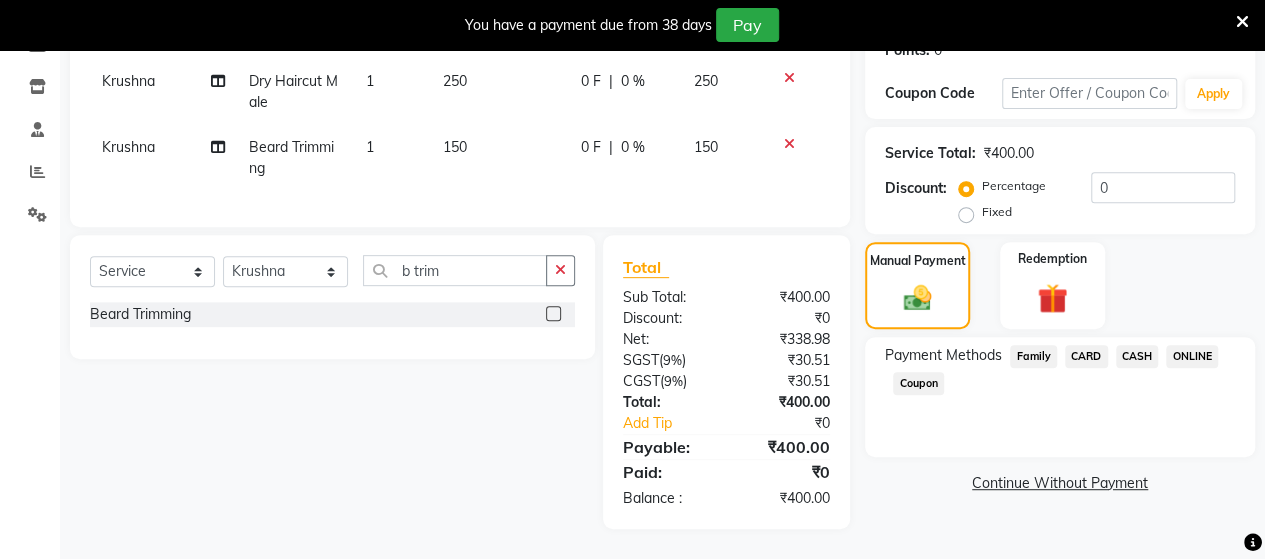 click on "ONLINE" 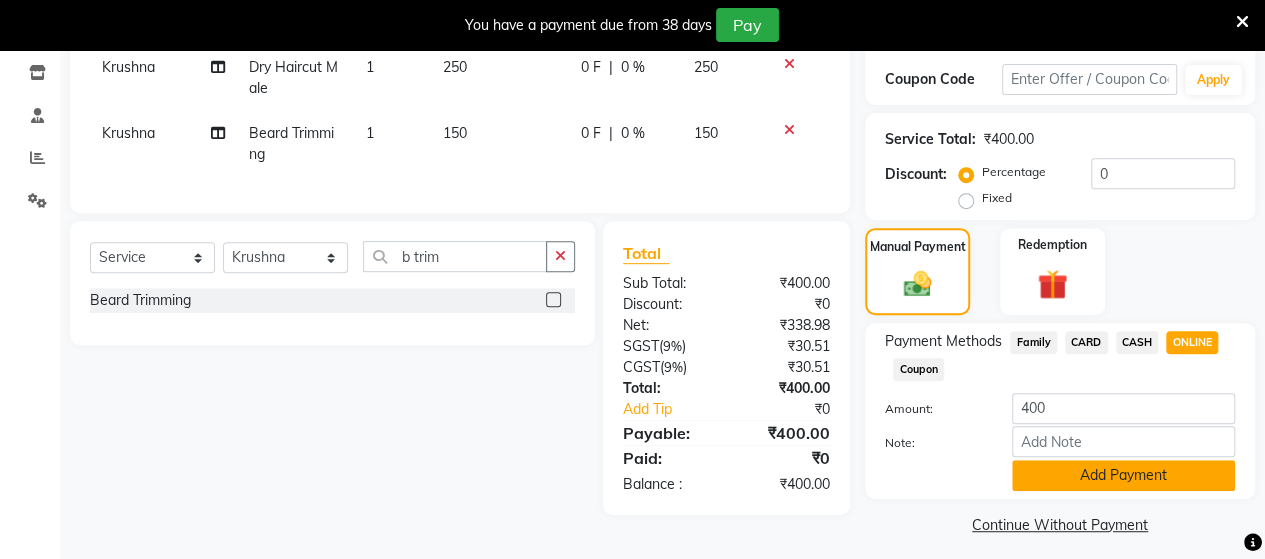 click on "Add Payment" 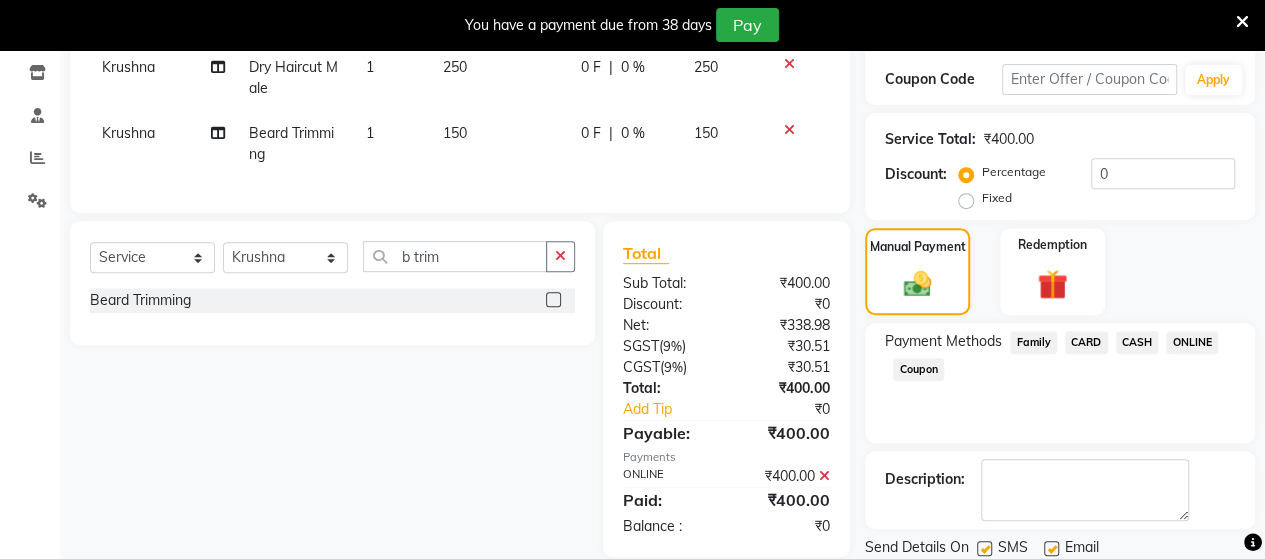 scroll, scrollTop: 400, scrollLeft: 0, axis: vertical 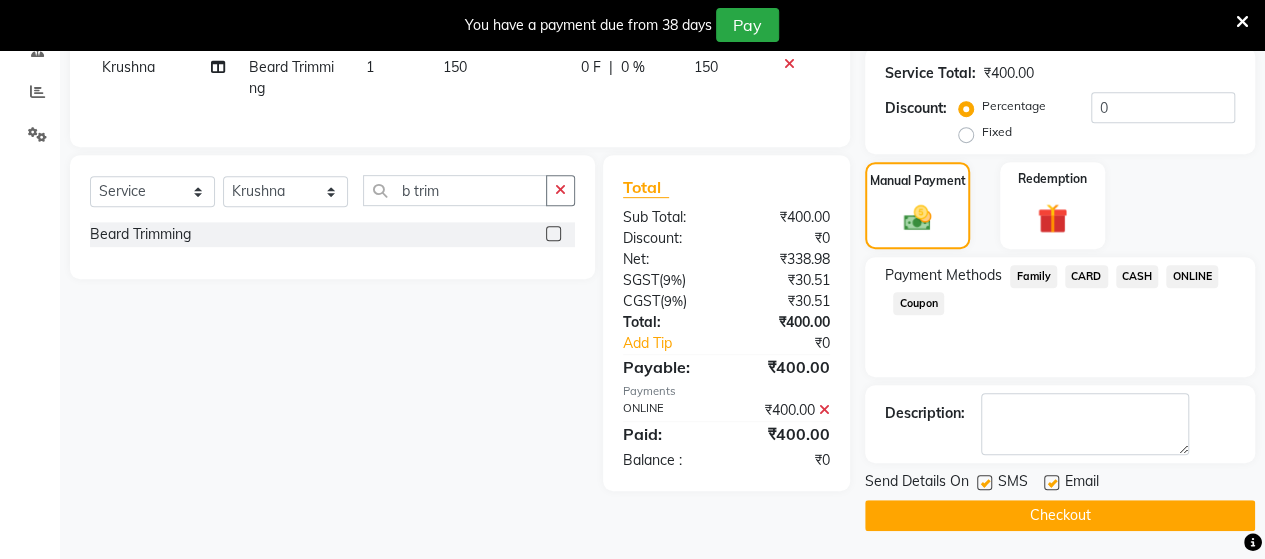 click on "Checkout" 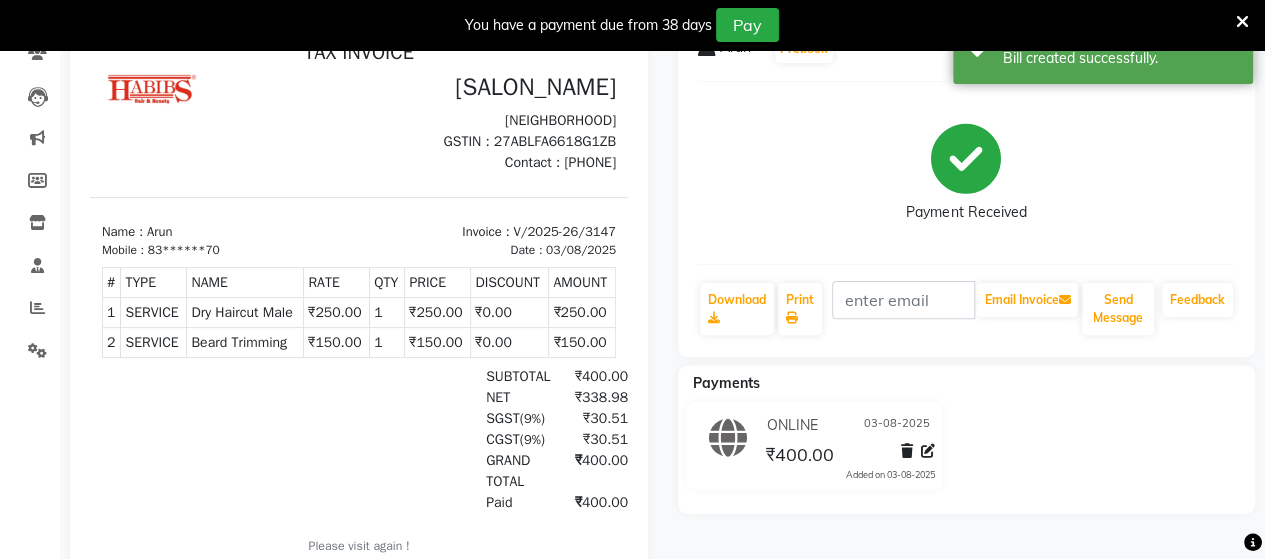 scroll, scrollTop: 0, scrollLeft: 0, axis: both 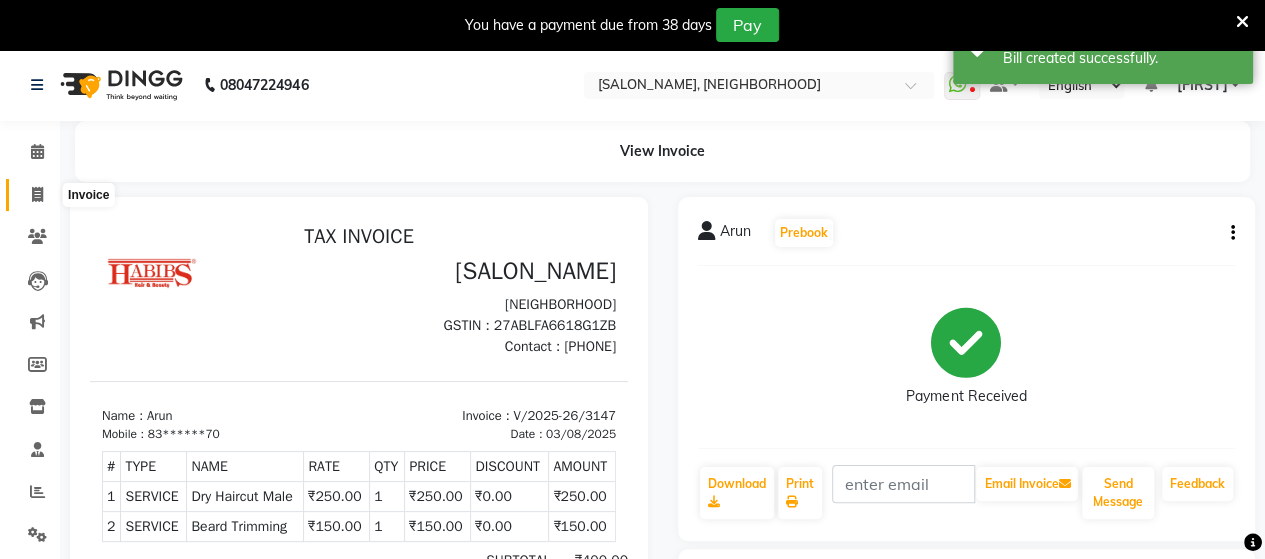 click 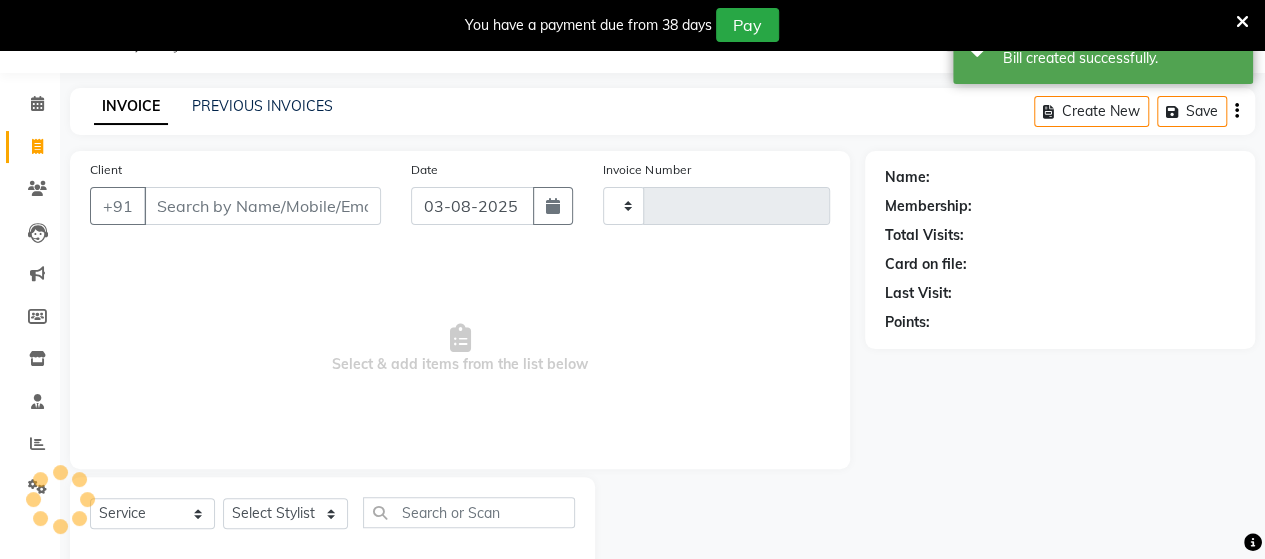 type on "3148" 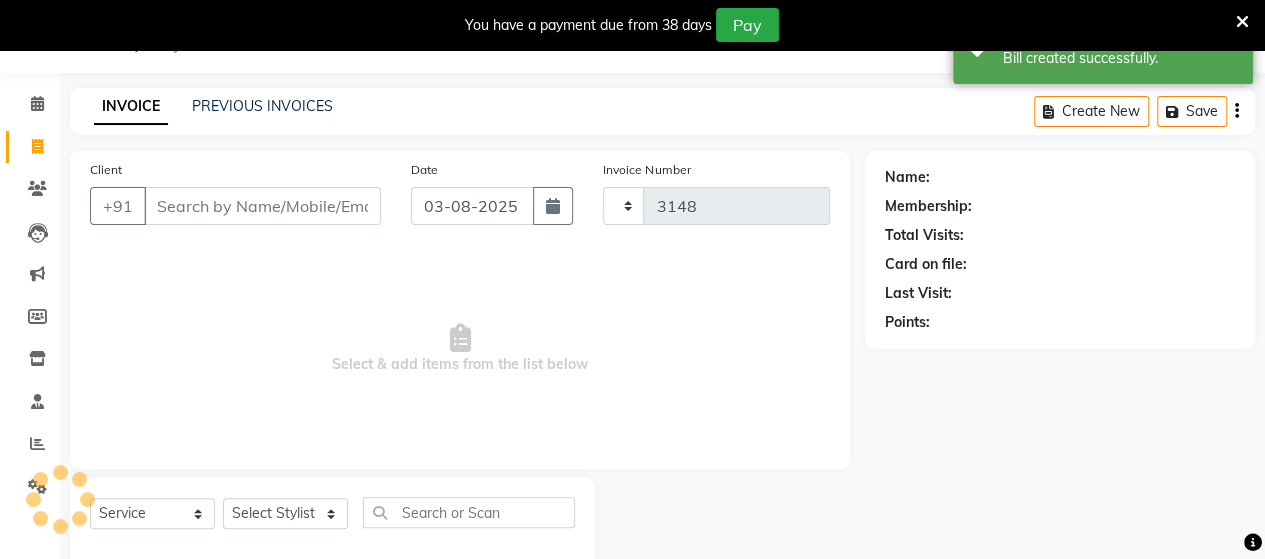 select on "6429" 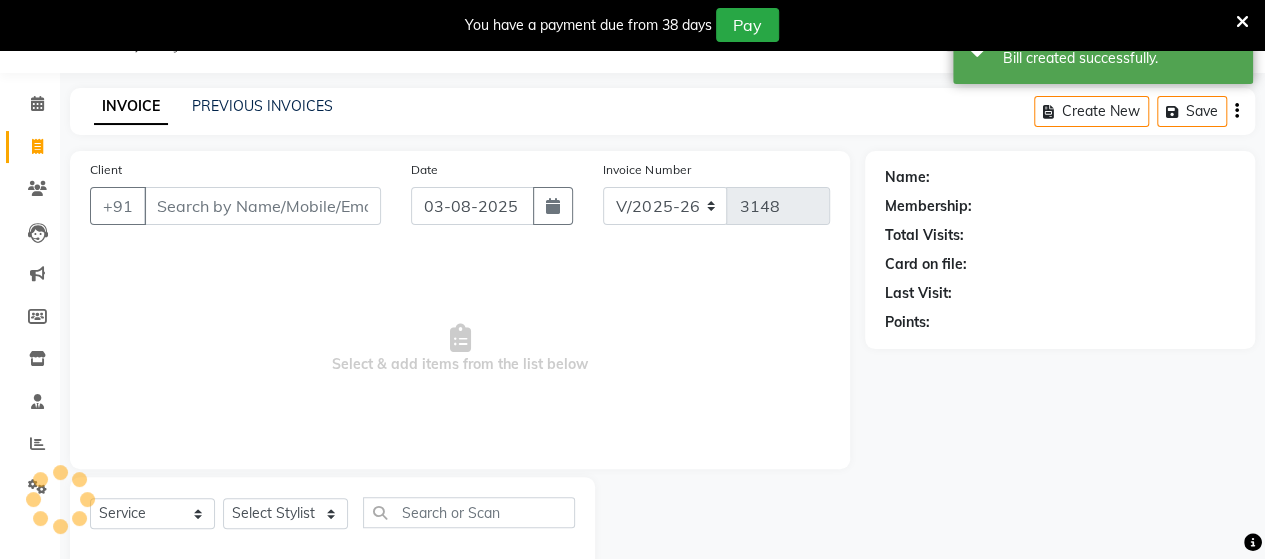 scroll, scrollTop: 90, scrollLeft: 0, axis: vertical 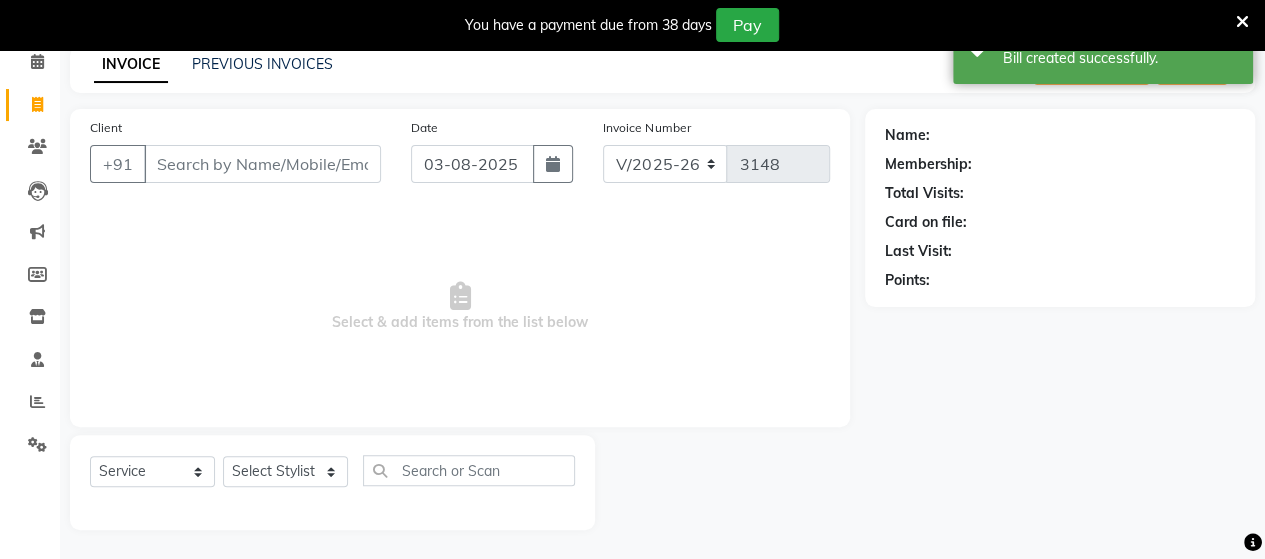 click on "Client" at bounding box center [262, 164] 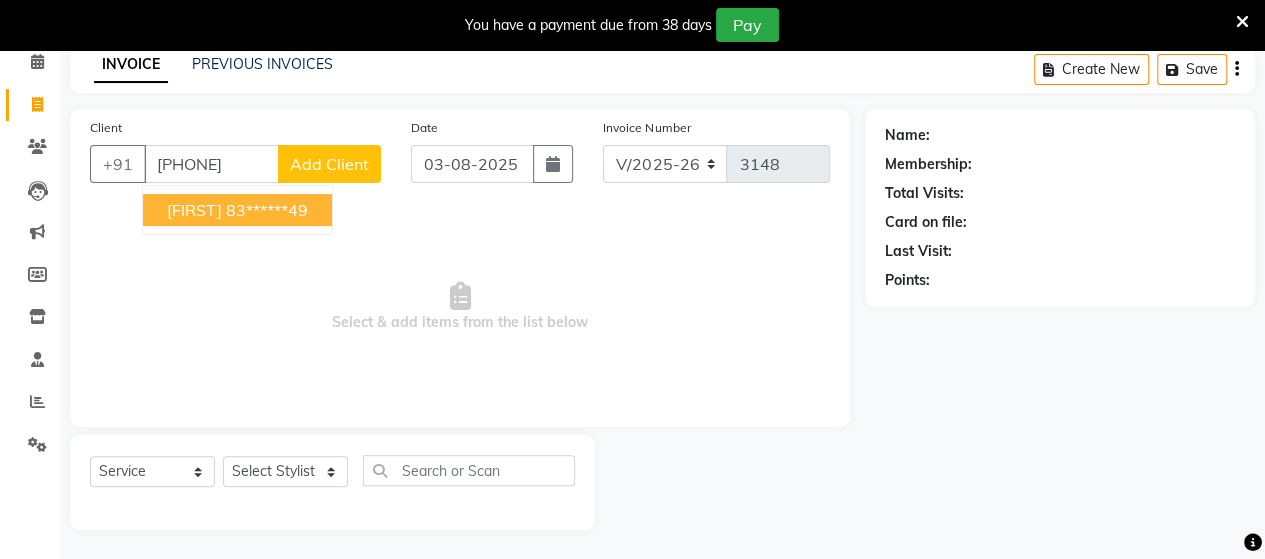 click on "83******49" at bounding box center [267, 210] 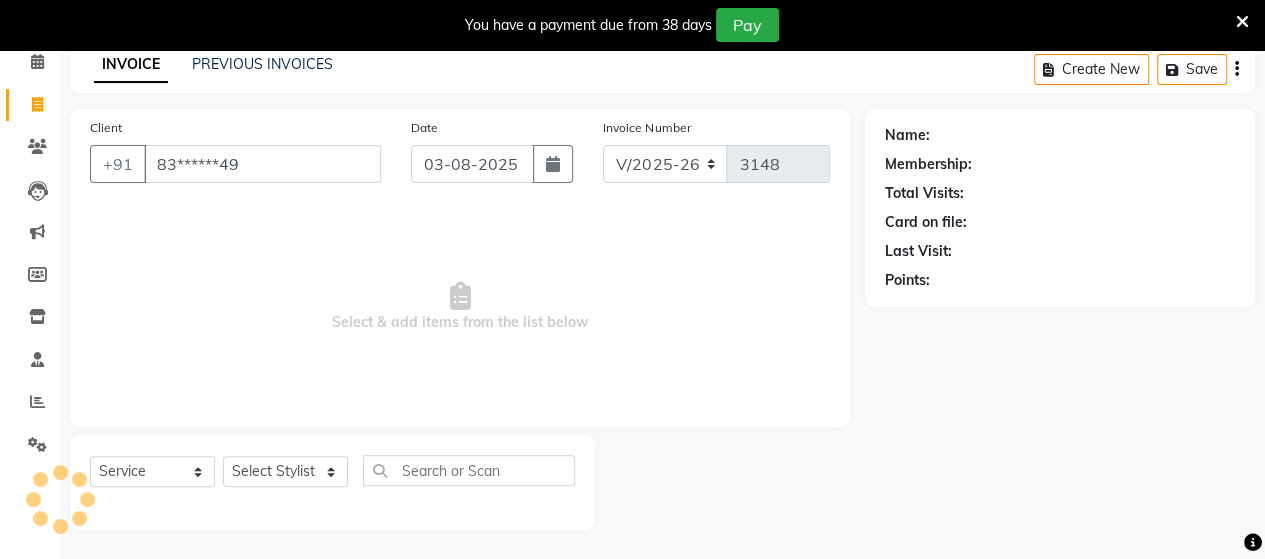 type on "83******49" 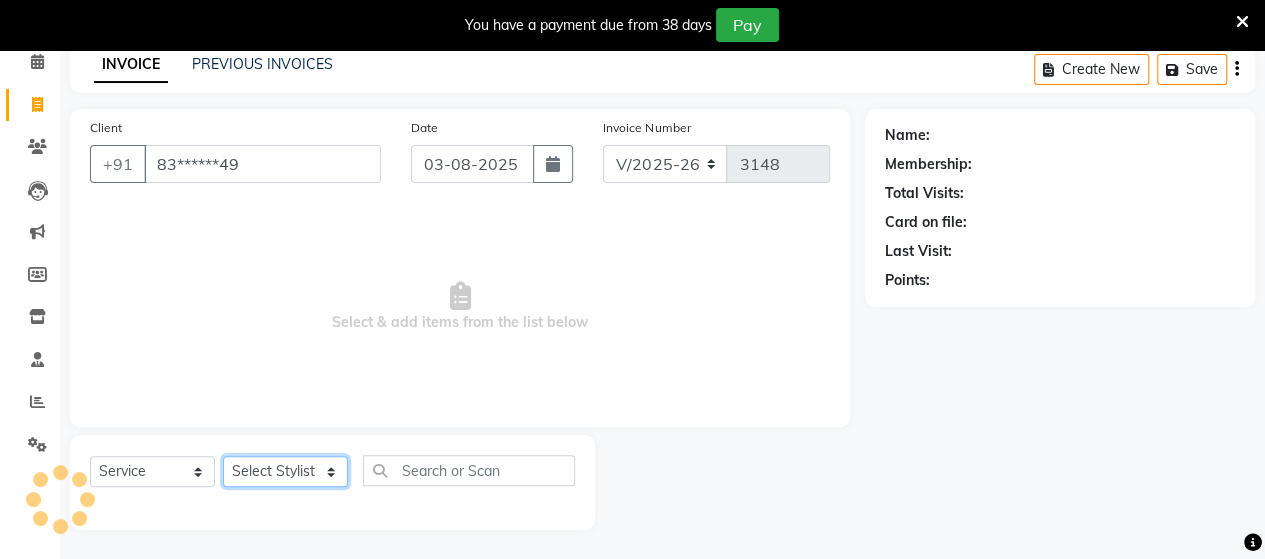 click on "Select Stylist [FIRST] [FIRST] [FIRST] [FIRST] [FIRST] [FIRST] [FIRST] [FIRST] [FIRST]" 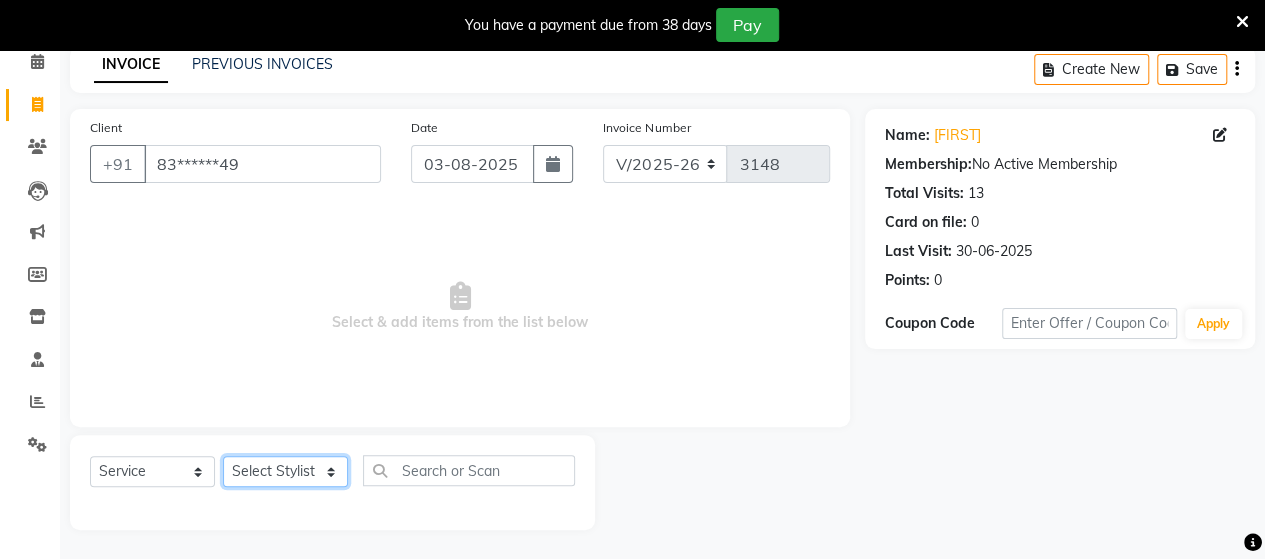 select on "48828" 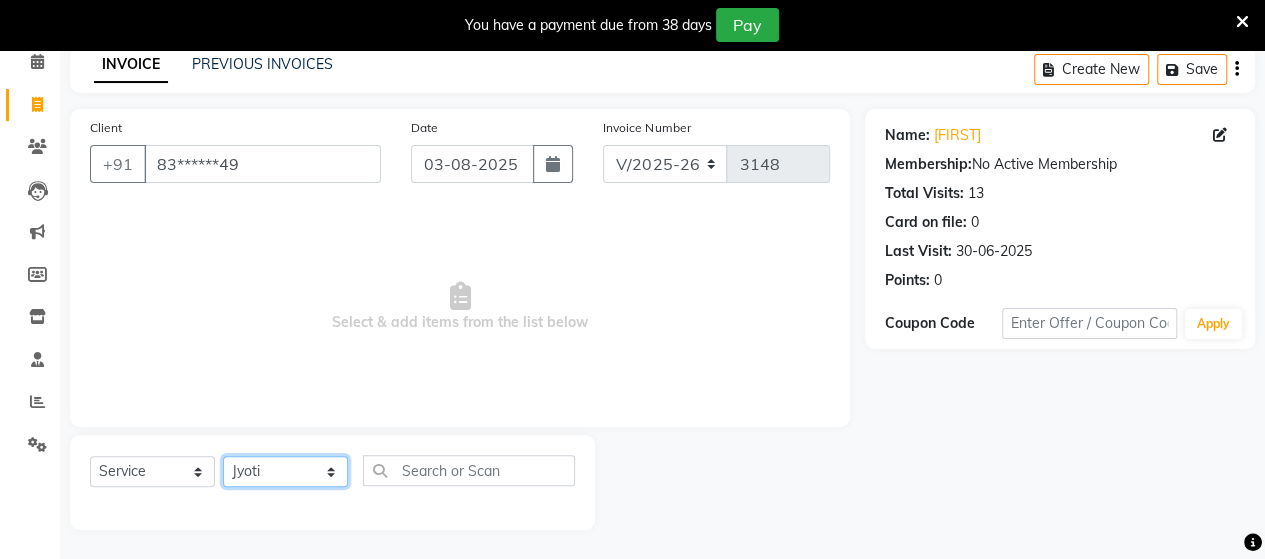 click on "Select Stylist [FIRST] [FIRST] [FIRST] [FIRST] [FIRST] [FIRST] [FIRST] [FIRST] [FIRST]" 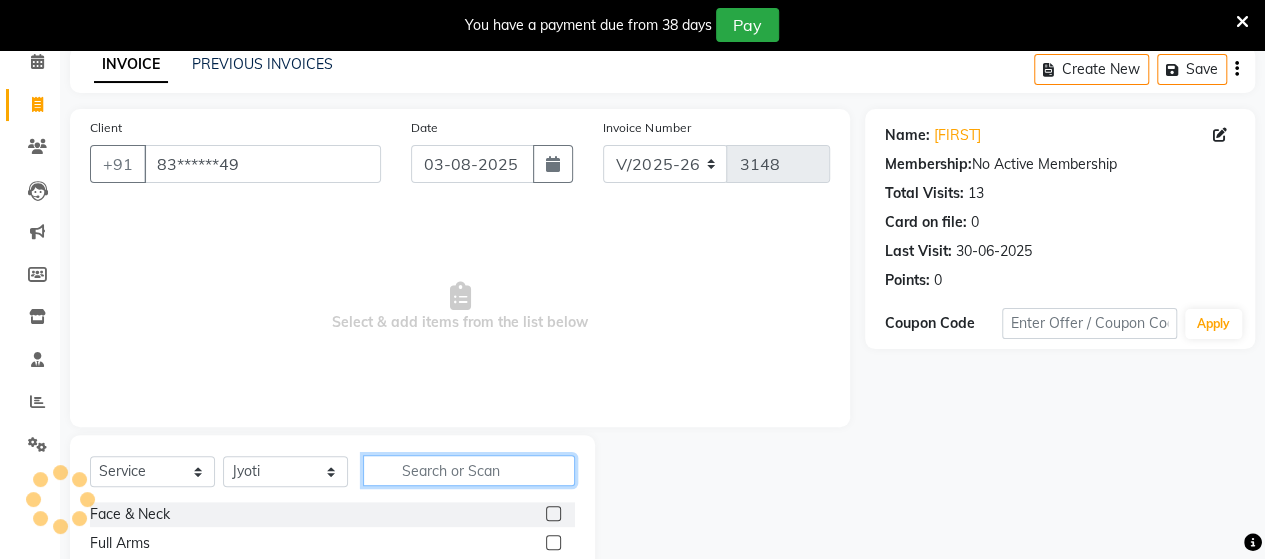 click 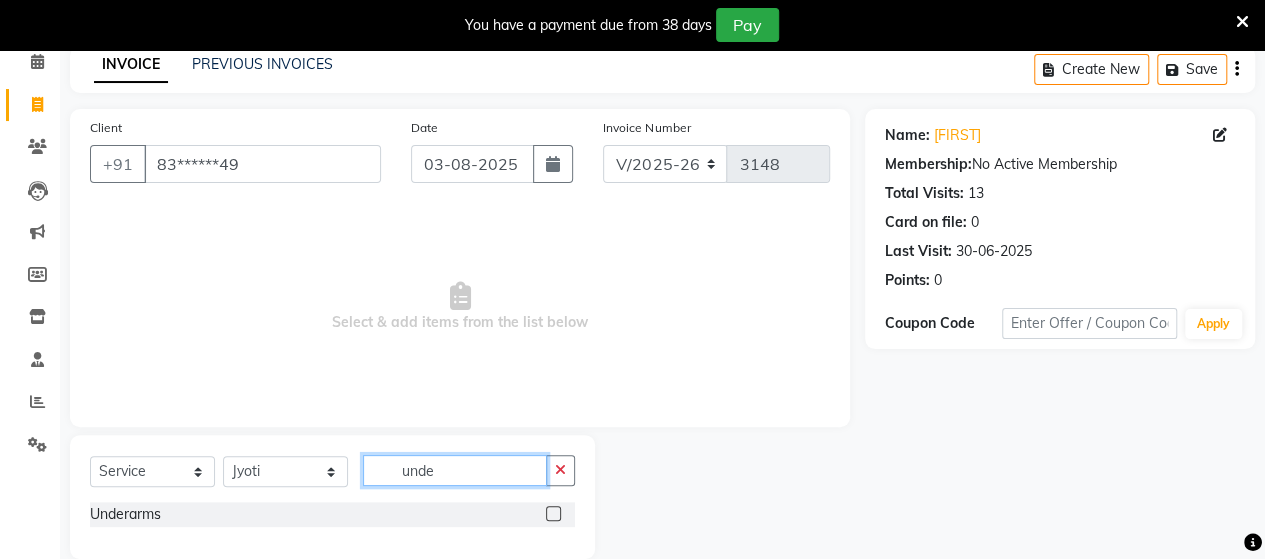 type on "unde" 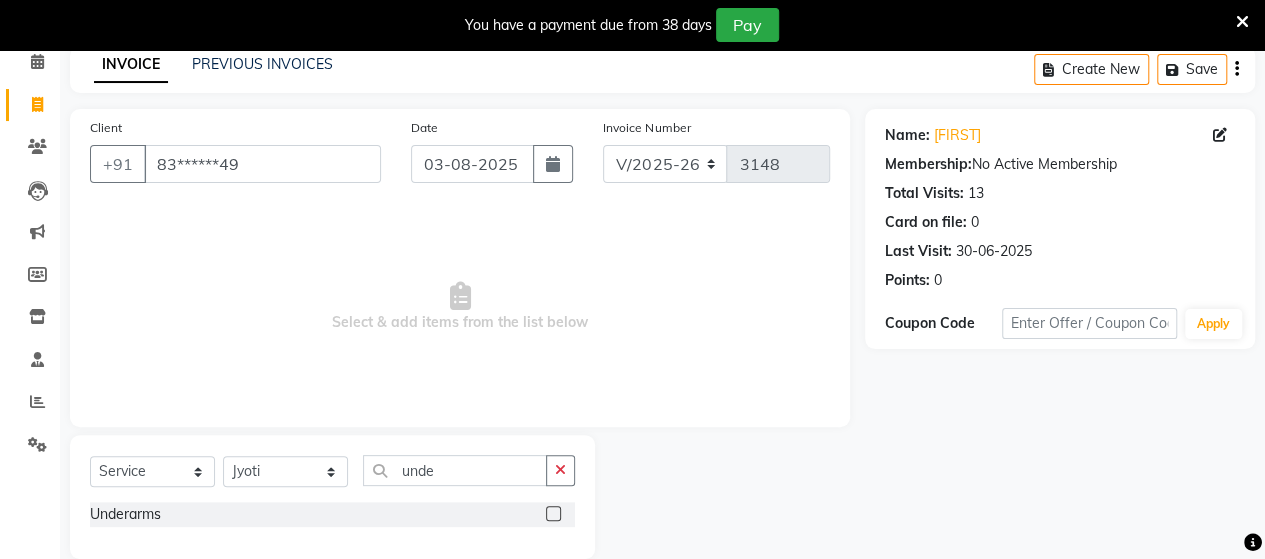 click 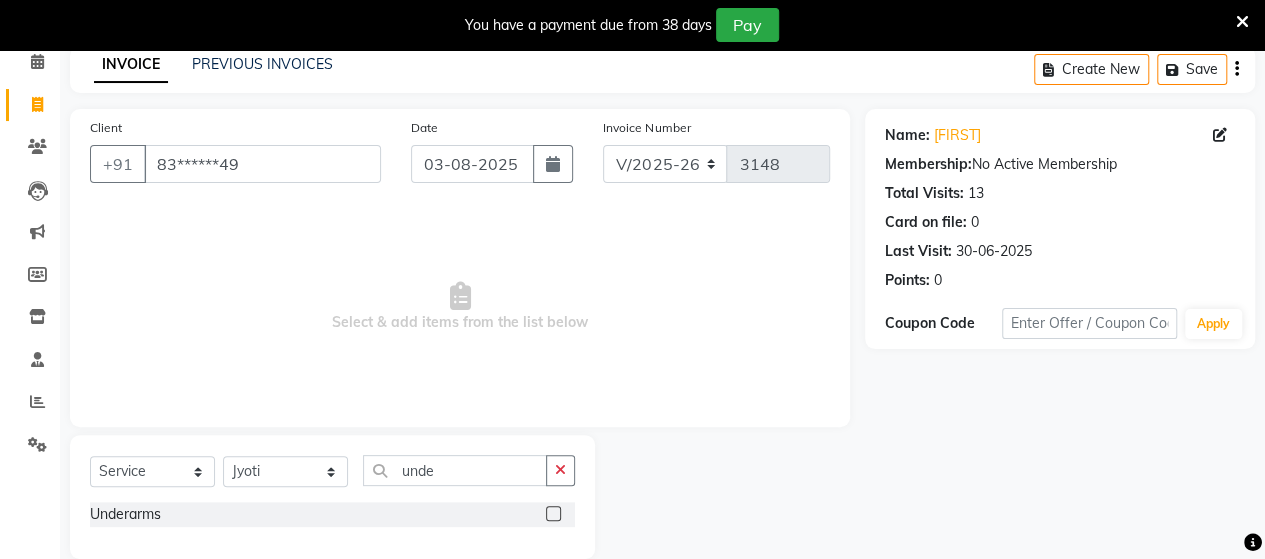 click at bounding box center [552, 514] 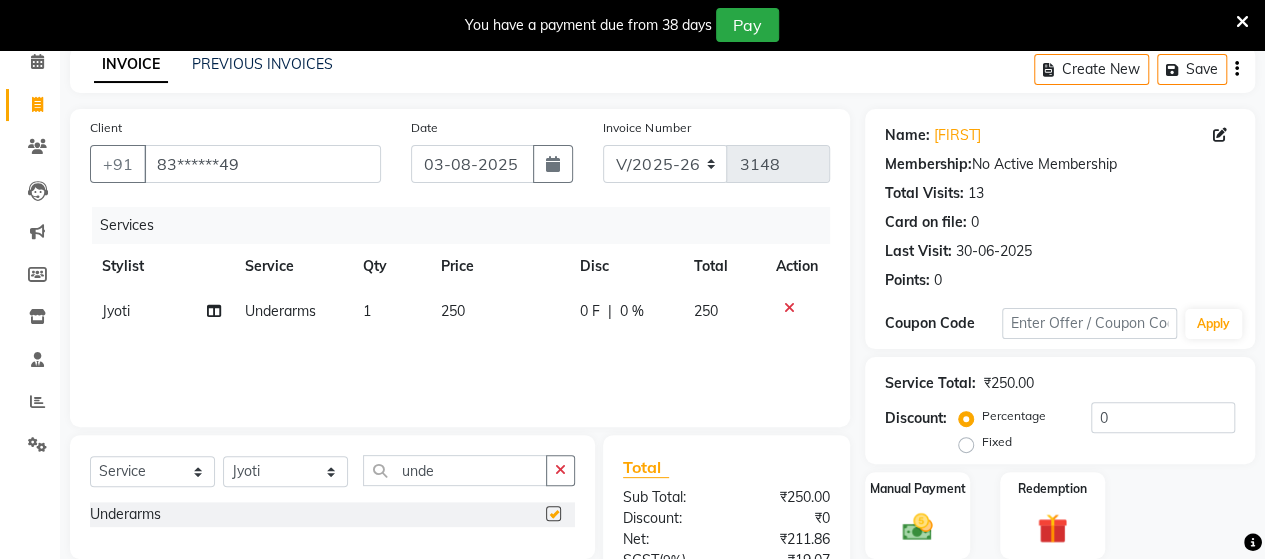 checkbox on "false" 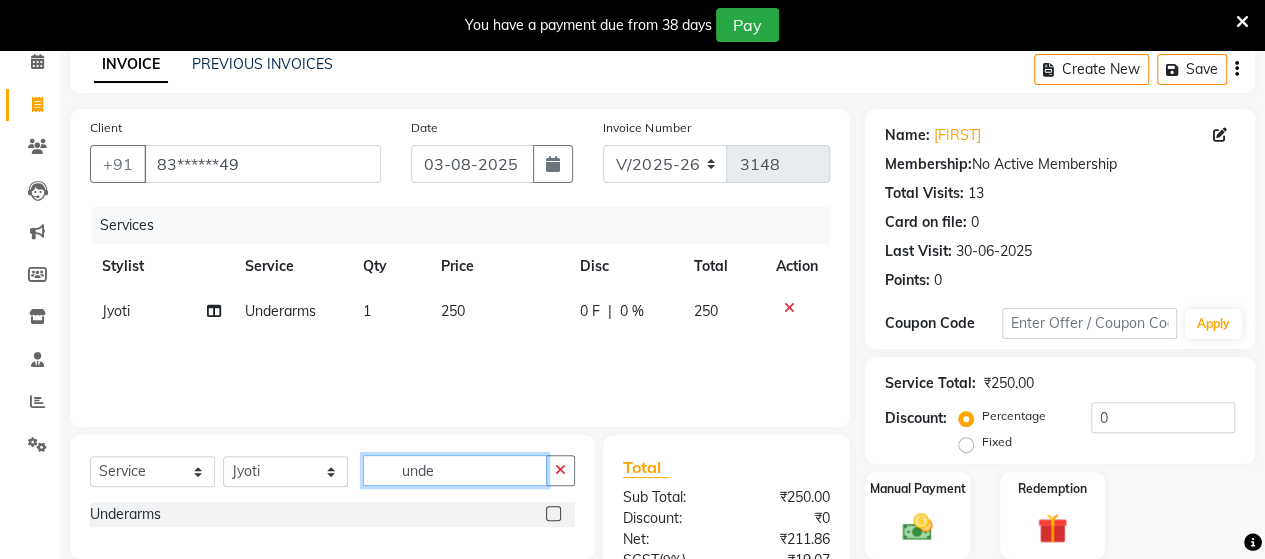 click on "unde" 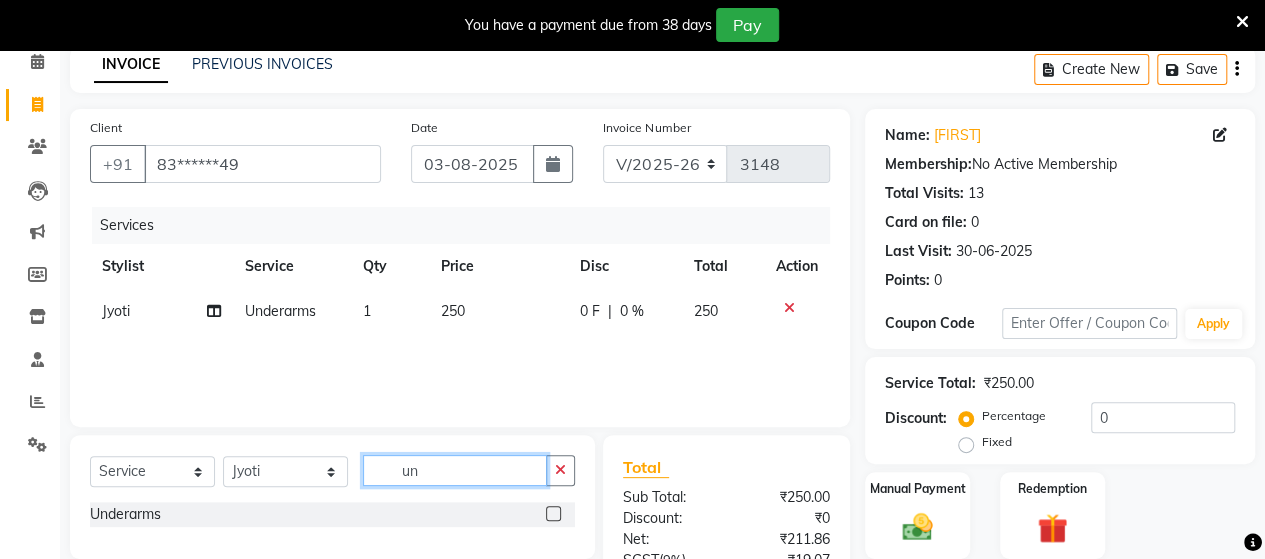 type on "u" 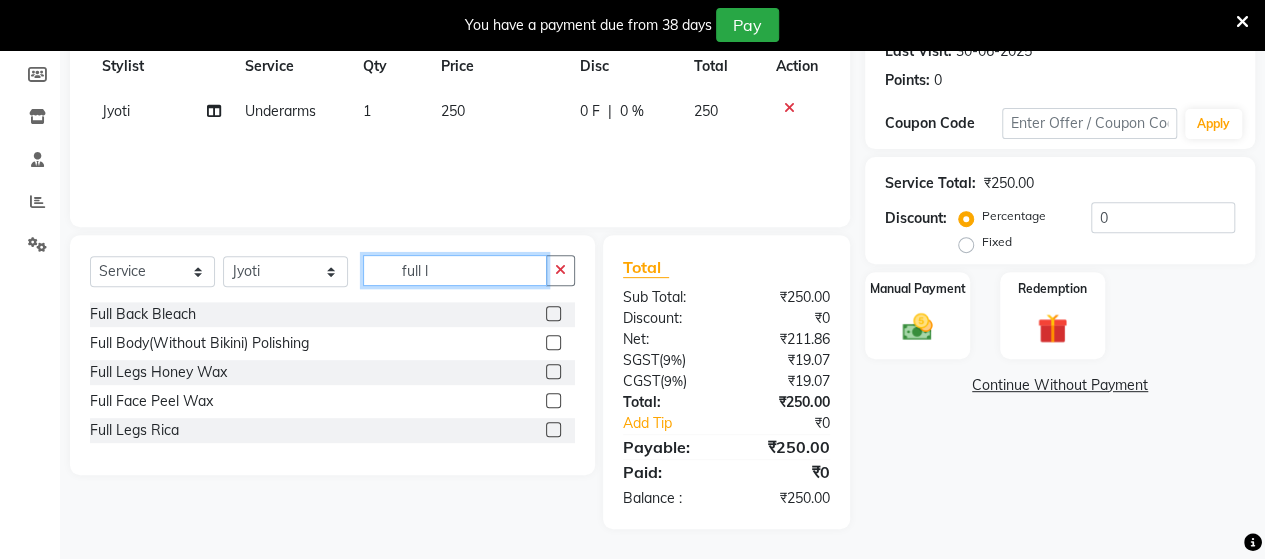 scroll, scrollTop: 288, scrollLeft: 0, axis: vertical 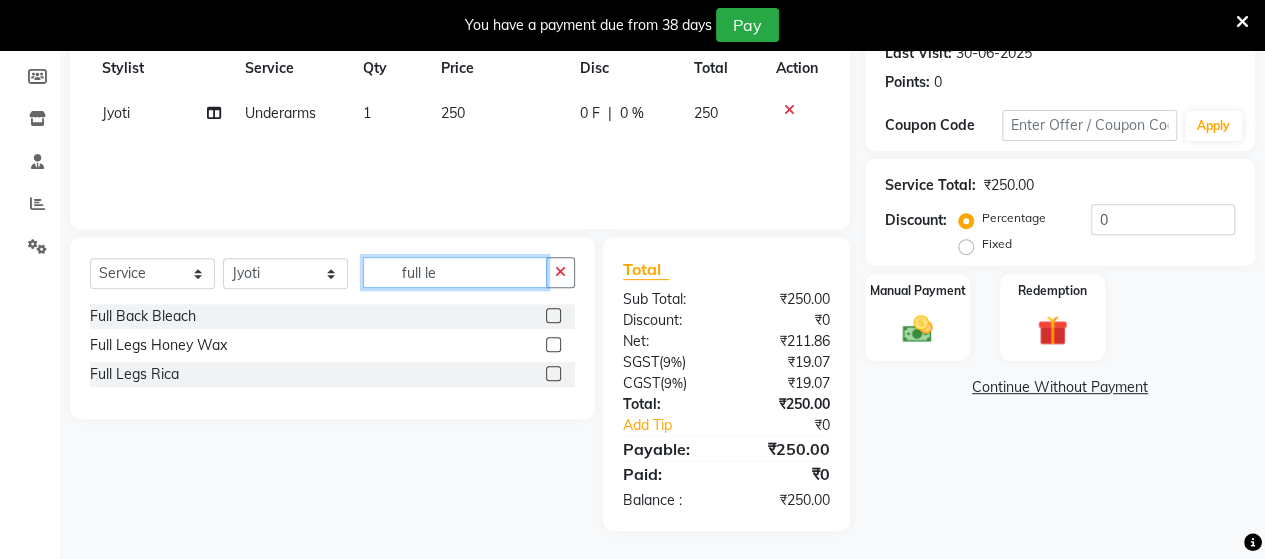 type on "full le" 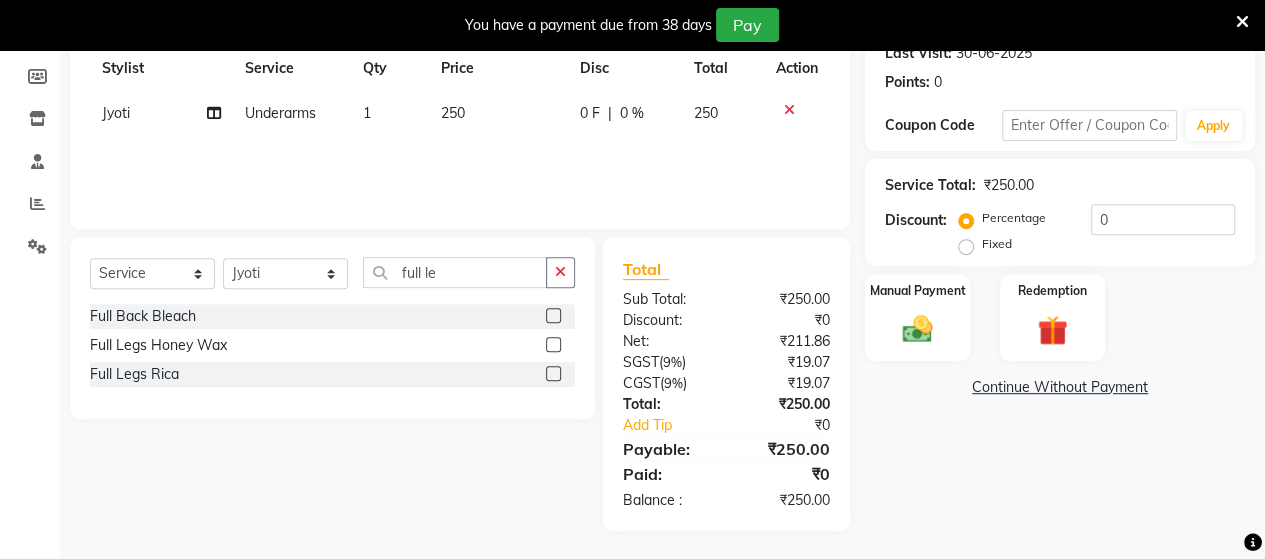 click 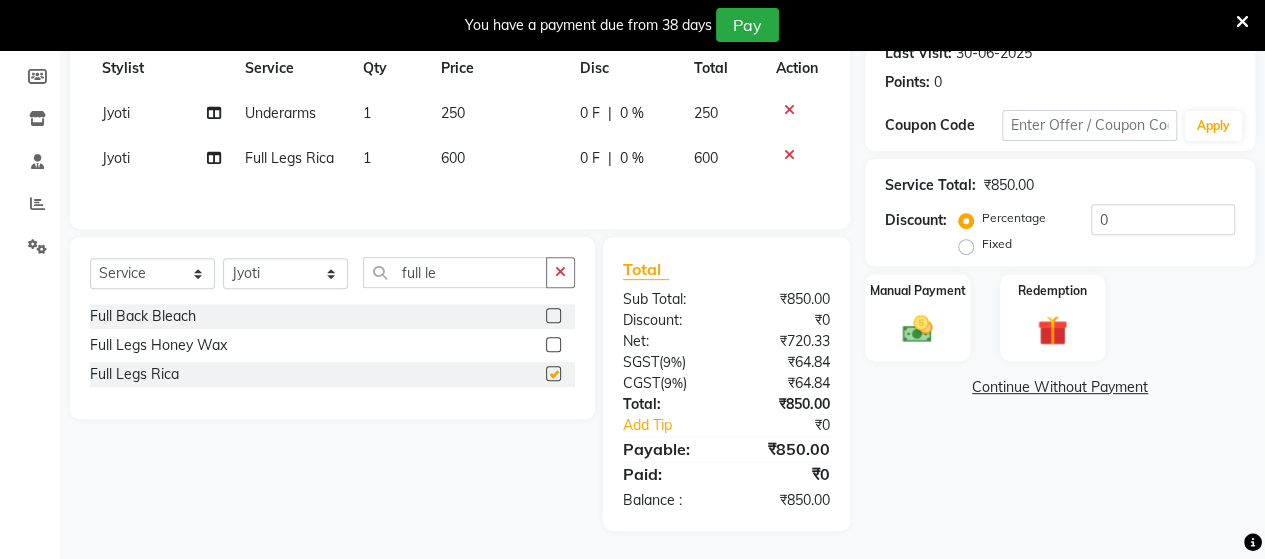 checkbox on "false" 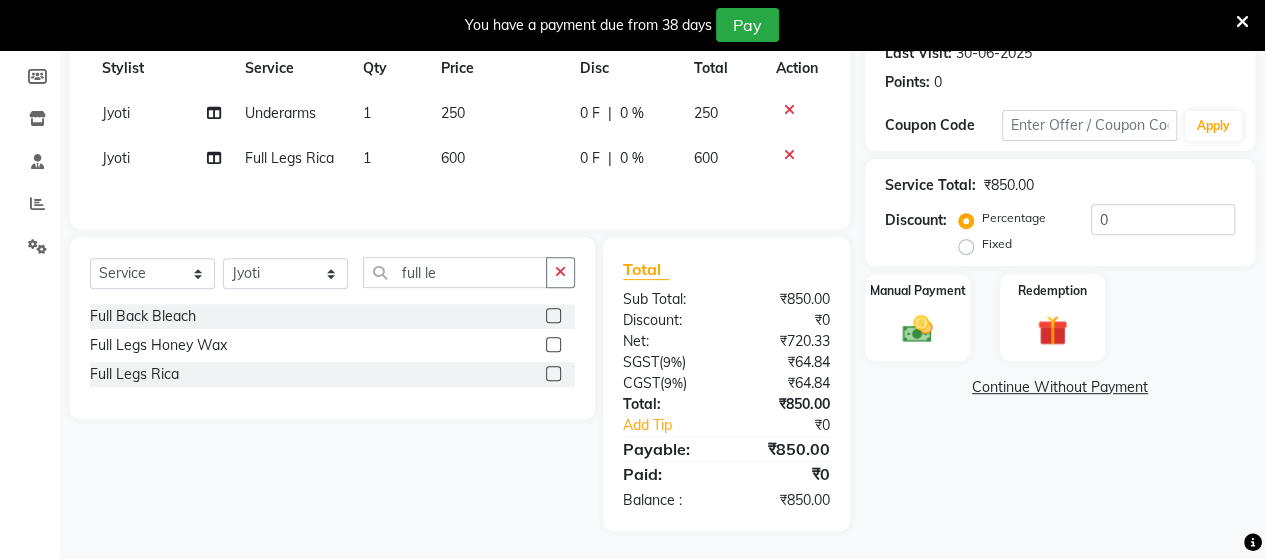 click on "250" 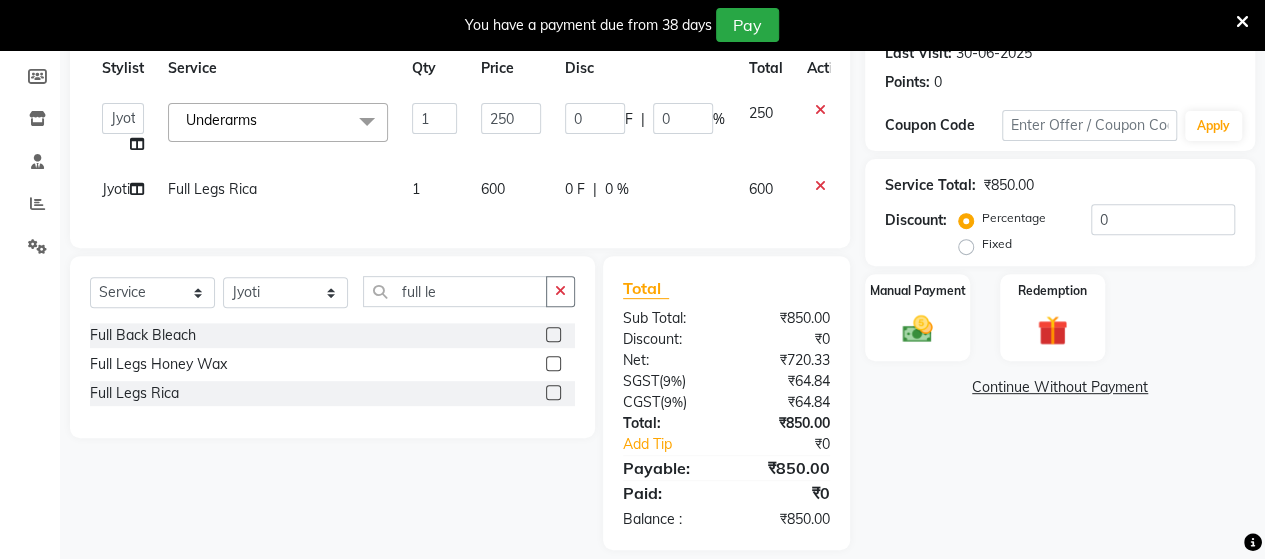 click on "600" 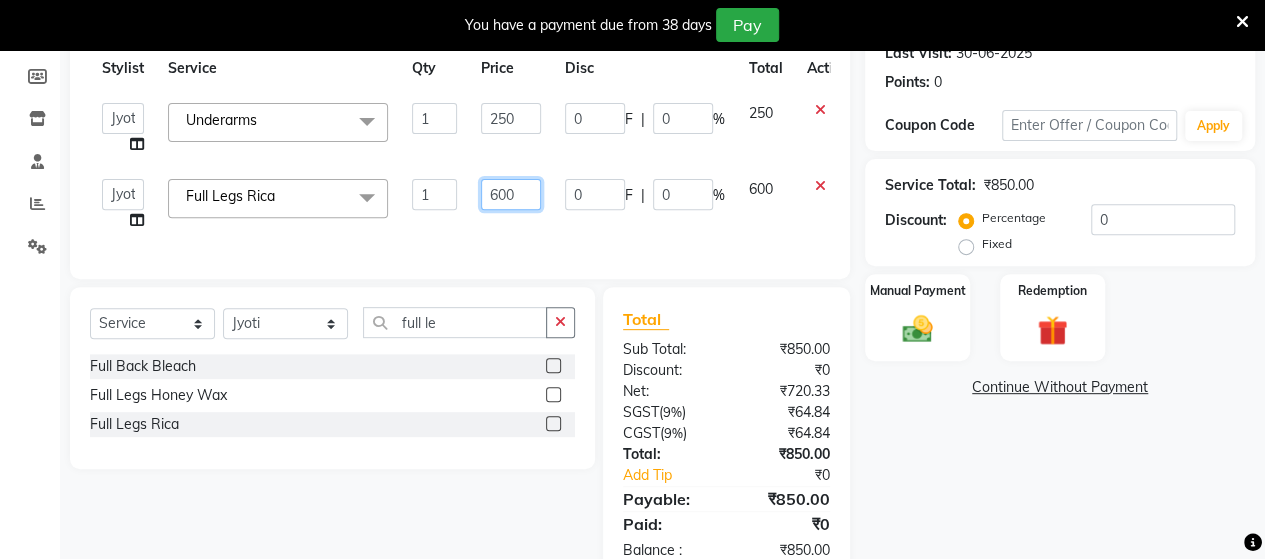 click on "600" 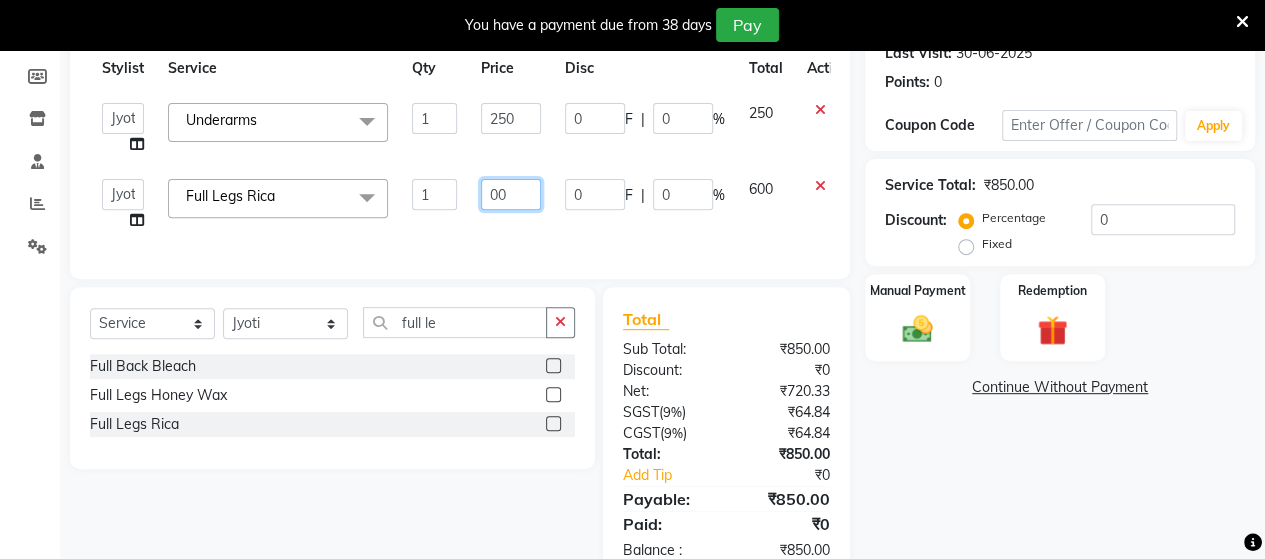 type on "100" 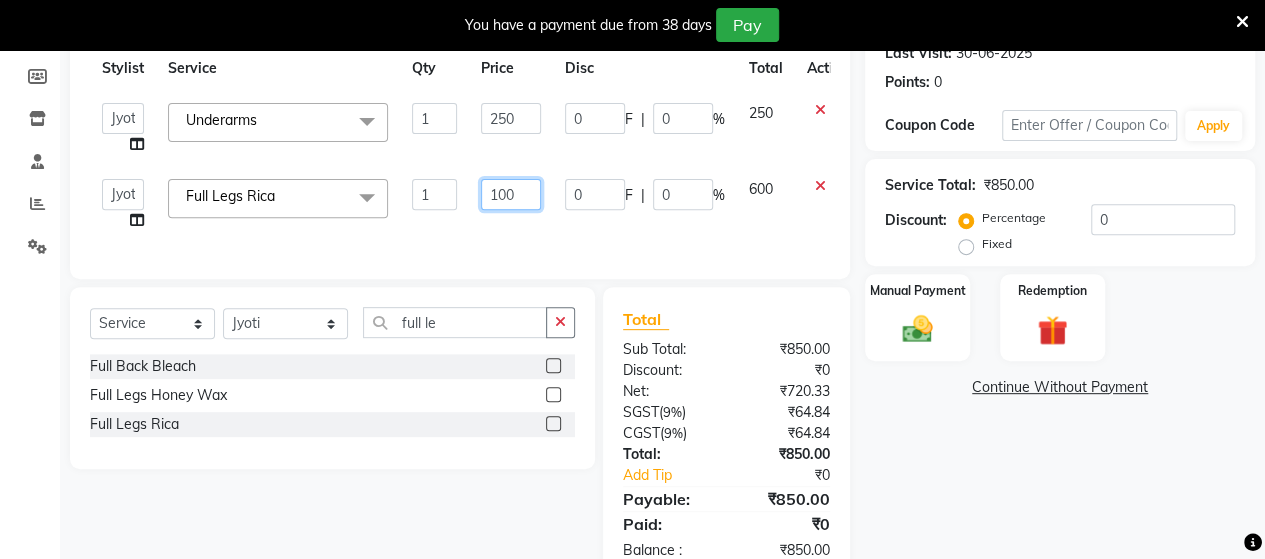 type on "1000" 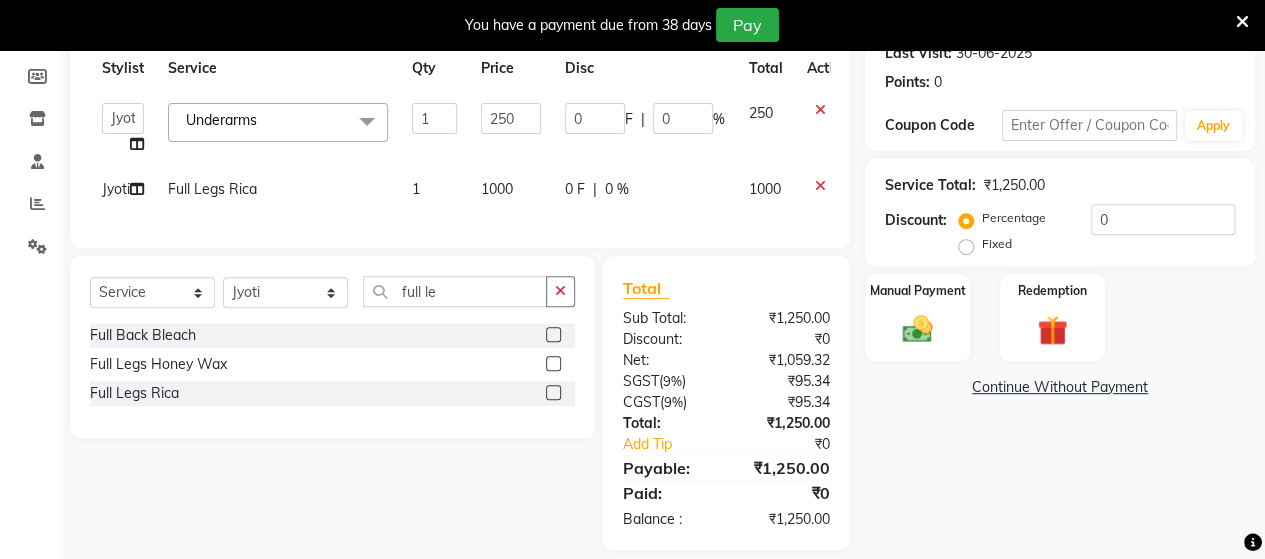 click on "Services Stylist Service Qty Price Disc Total Action  [FIRST] [FIRST] [FIRST] [FIRST] [FIRST] [FIRST] [FIRST] [FIRST] [FIRST]  Underarms  x Face & Neck Full Arms Full Back Bleach Full Body Underarms hydra facial  HAIR CUT +BEARD HAIR CUT D TAN FACE D TAN NECK D TAN HAND D TAN FEET Full Body(Without Bikini) Polishing B Wax Upperlips Brazilian Keratin Smoothening Straightening Anti-Tan Cleanup Basic Clean Up O3+ Cleanup Saree Draping Cheryals Luxuzry Facial O3+ Facial Crown Highlights Global Color Men Global Color Women Global Fashion Shade Global Highlights Root Tuch Up Global color Boy Hair Cut Dry Haircut Female Female Hair Cut & BD Girl Hair Cut Hair-set Shaving Wash Haircut Female Wash Haircut Male Dry Haircut Male  Ironing Tong Basic Manicure Basic Pedicure Spa Manicure Spa Pedicure Full Body(Without Bikini) Honey Wax Full Hands Honey Wax Full Legs Honey Wax Half Legs Honey Wax Ubderarms Honey Wax Bridal Makeup Engagement Makeup Party Makeup(Sider Makeup) Reception Makeup O3 Mask Back Massage Bwax Blow Dry" 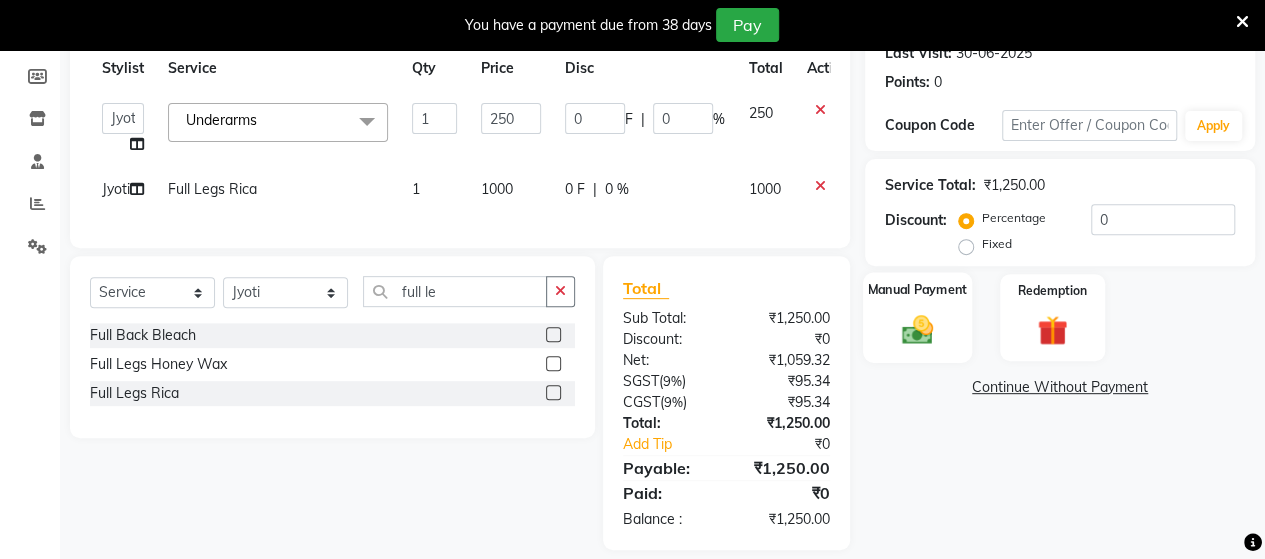 click on "Manual Payment" 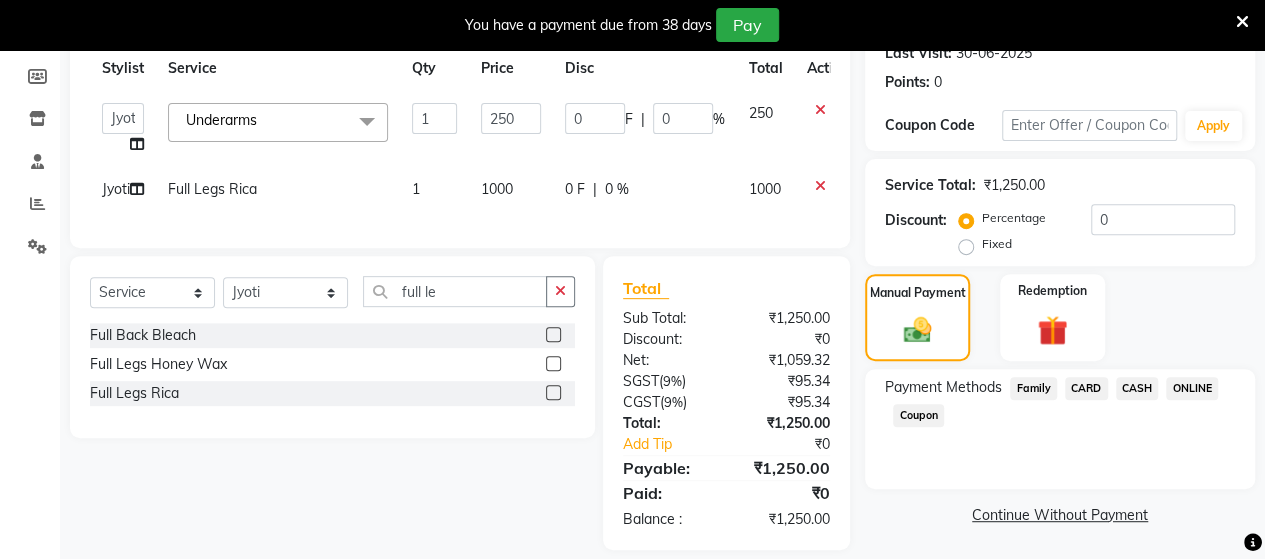 click on "CASH" 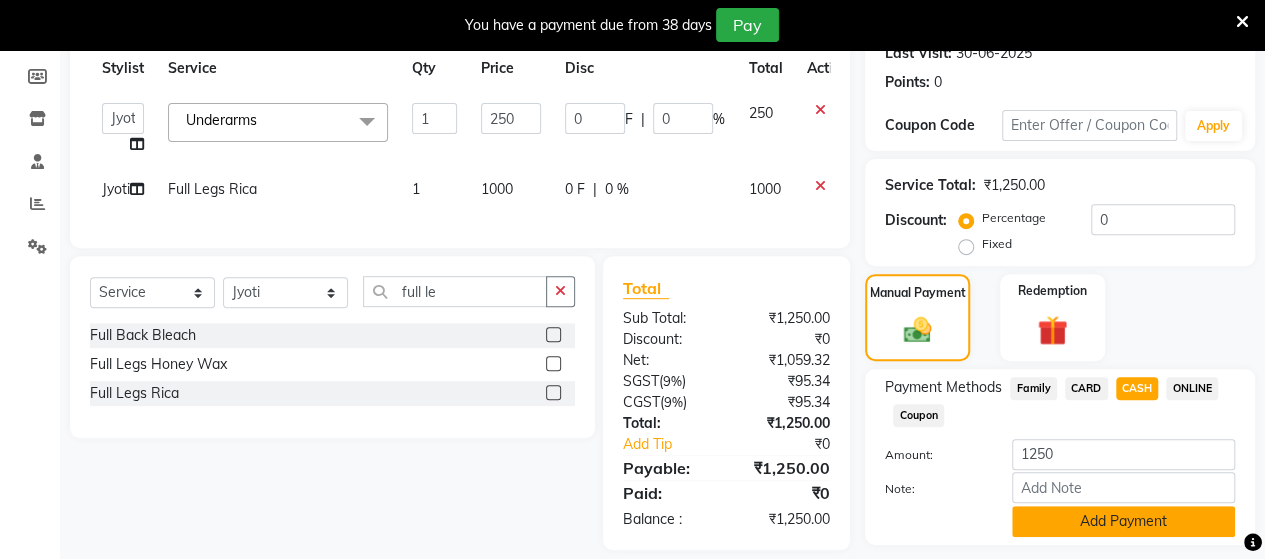 click on "Add Payment" 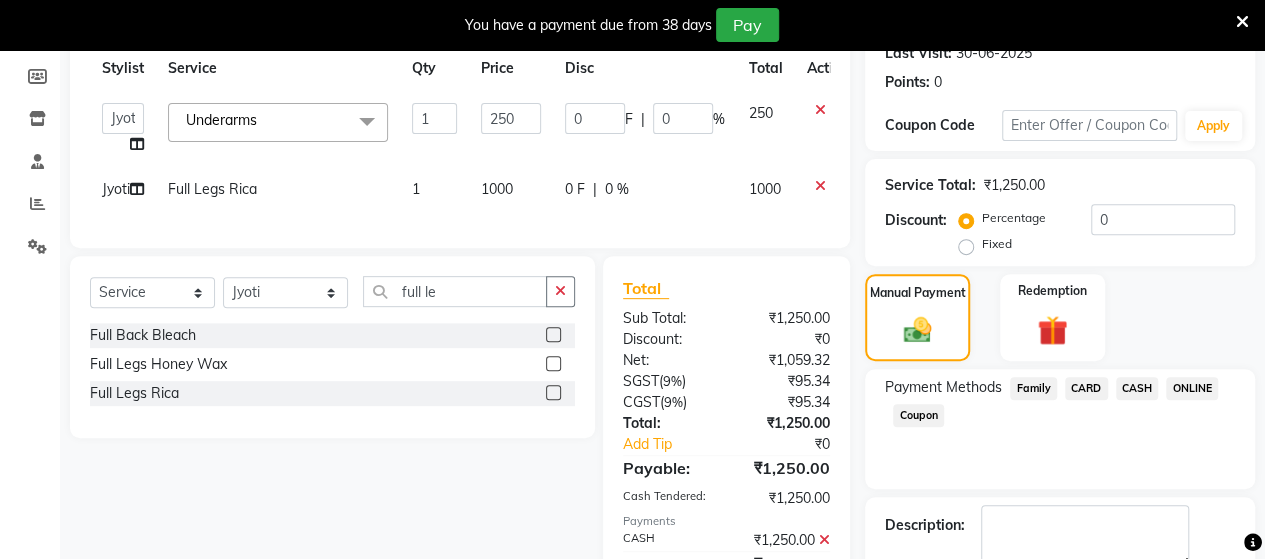 scroll, scrollTop: 414, scrollLeft: 0, axis: vertical 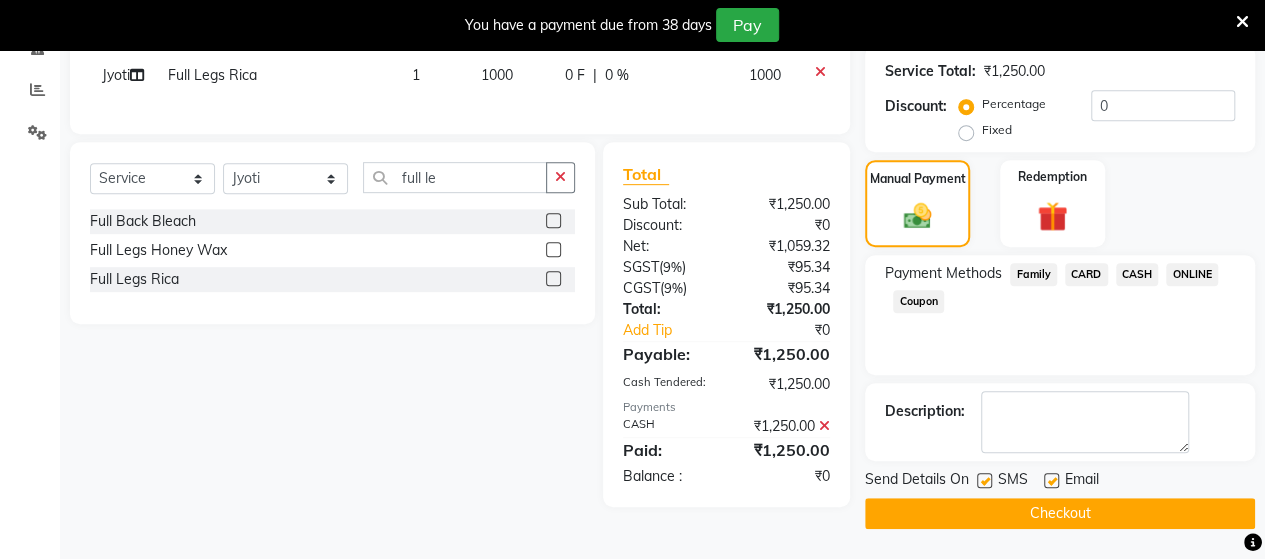 click on "Checkout" 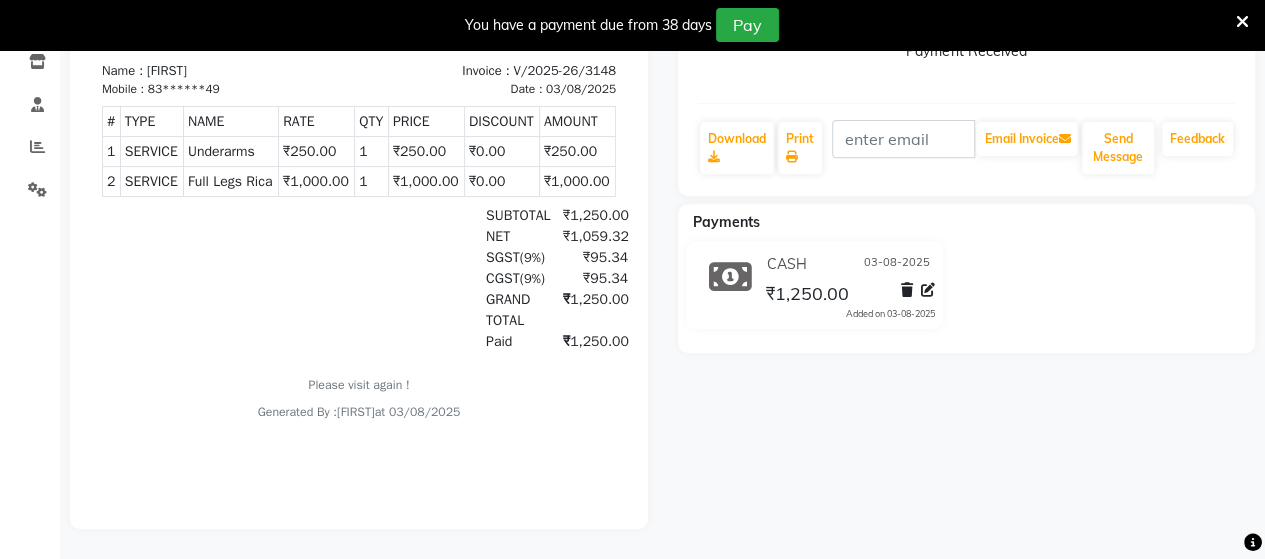 scroll, scrollTop: 0, scrollLeft: 0, axis: both 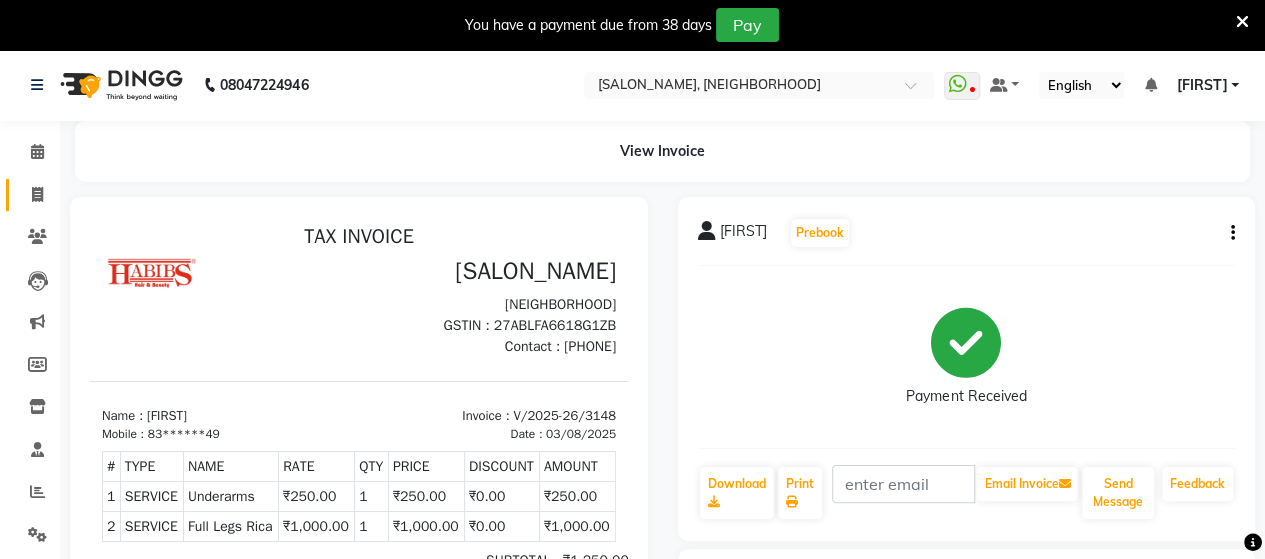 click on "Invoice" 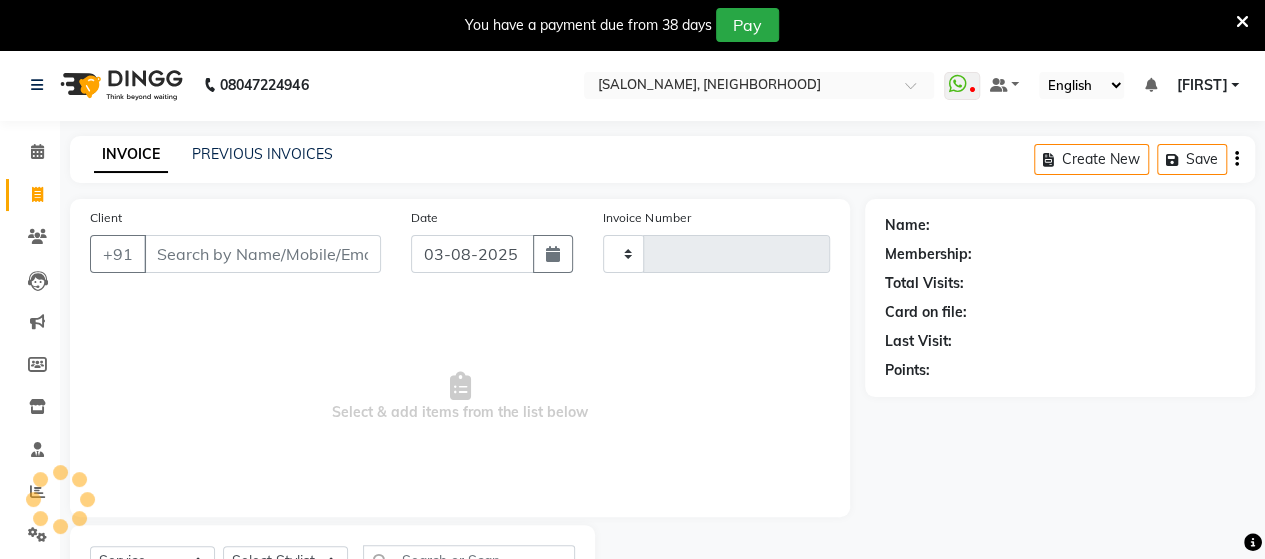 scroll, scrollTop: 90, scrollLeft: 0, axis: vertical 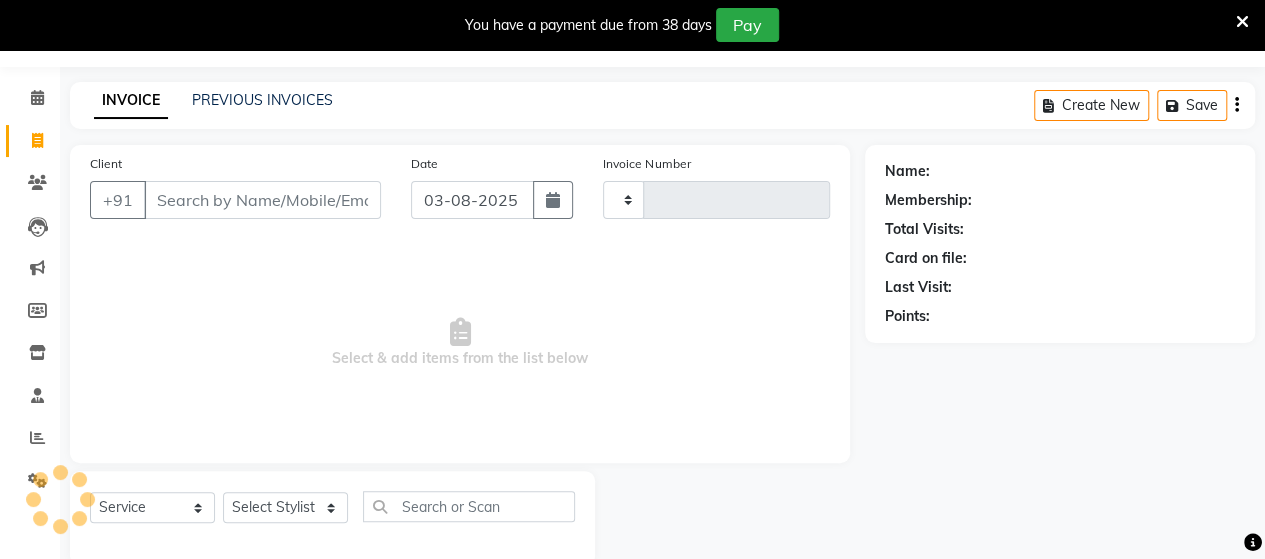 type on "3149" 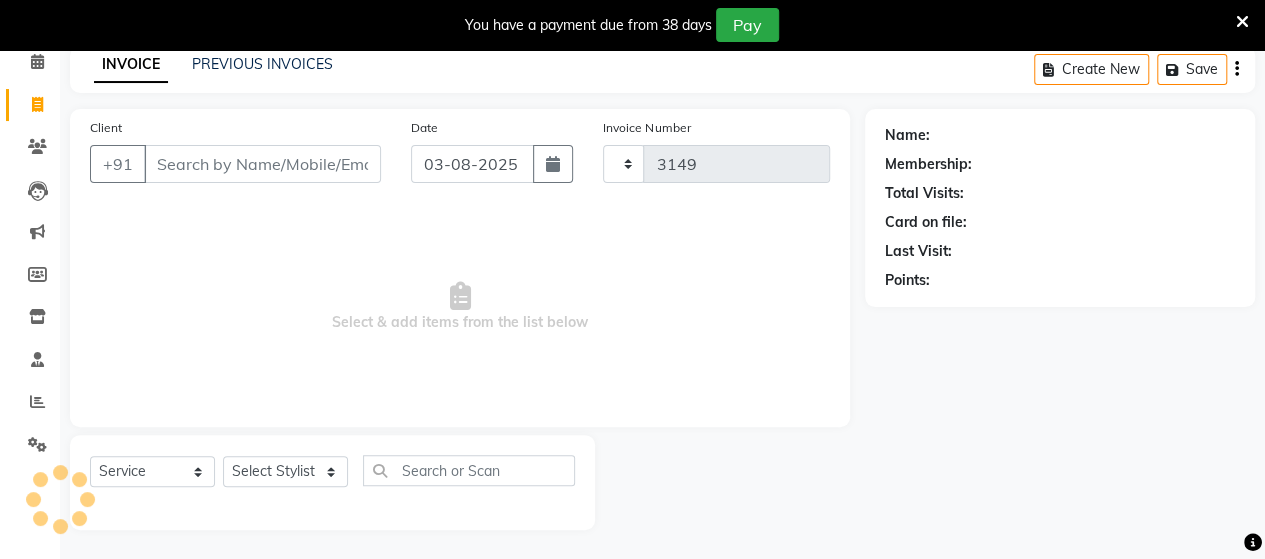 select on "6429" 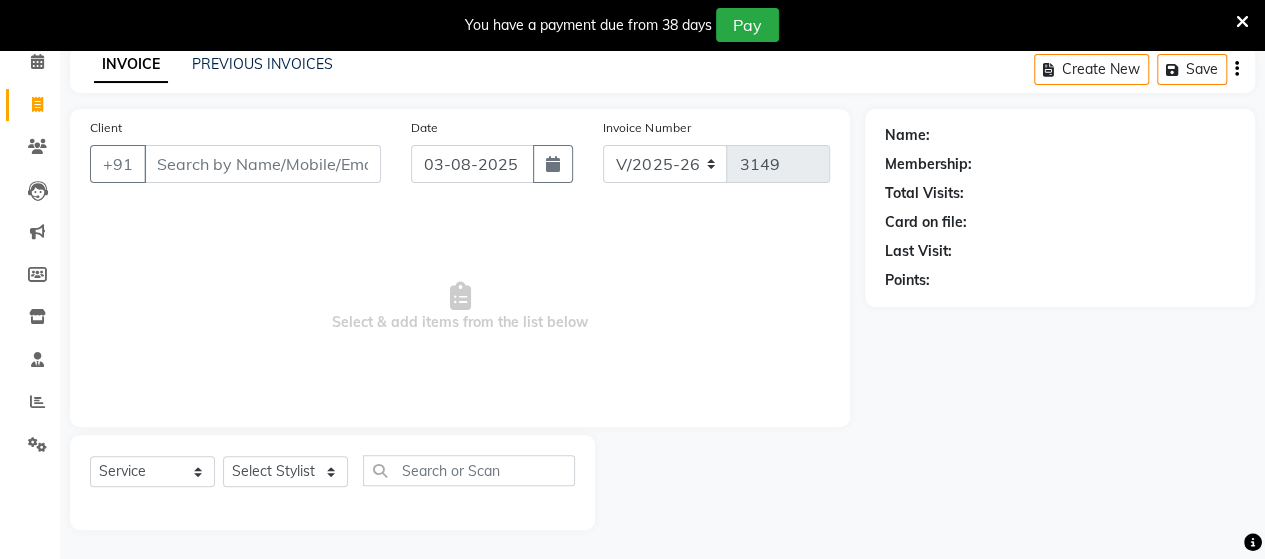 click on "Client" at bounding box center [262, 164] 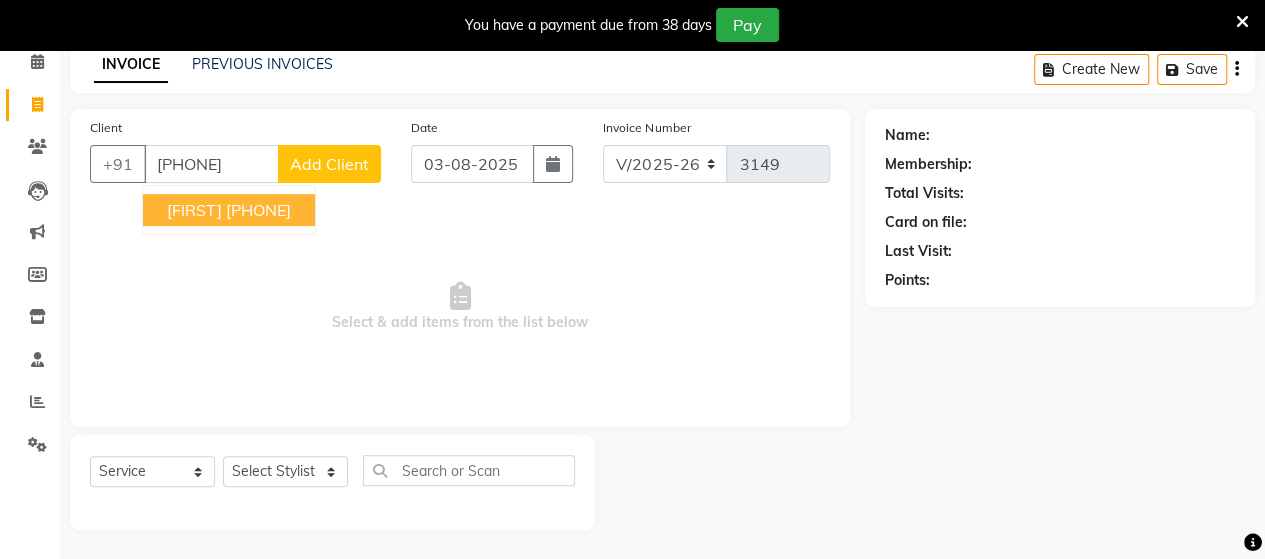 click on "[PHONE]" at bounding box center (258, 210) 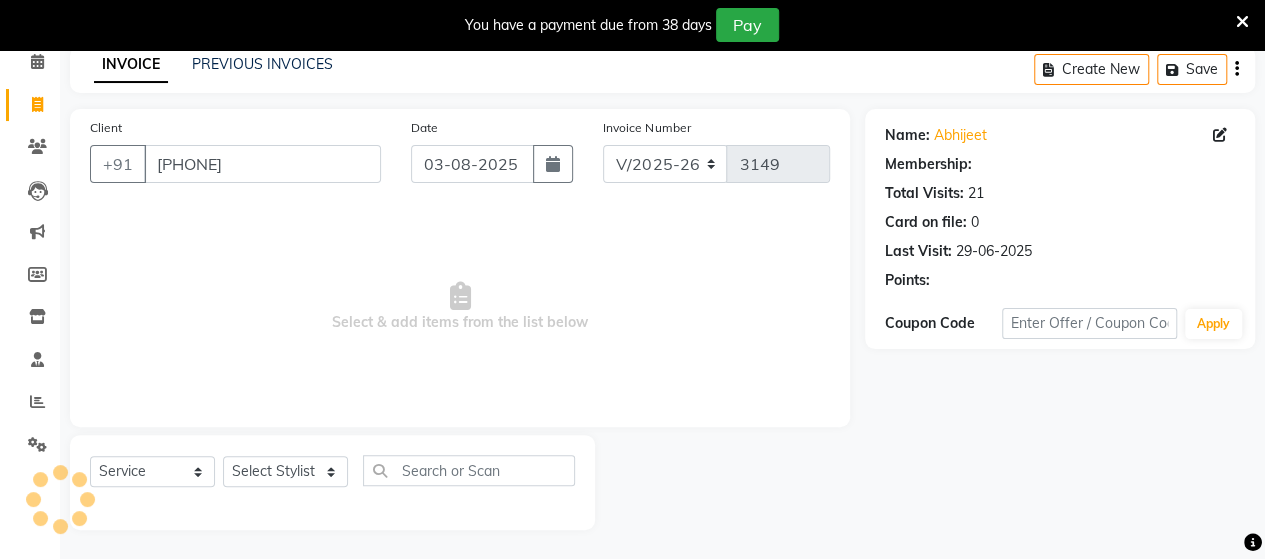 select on "1: Object" 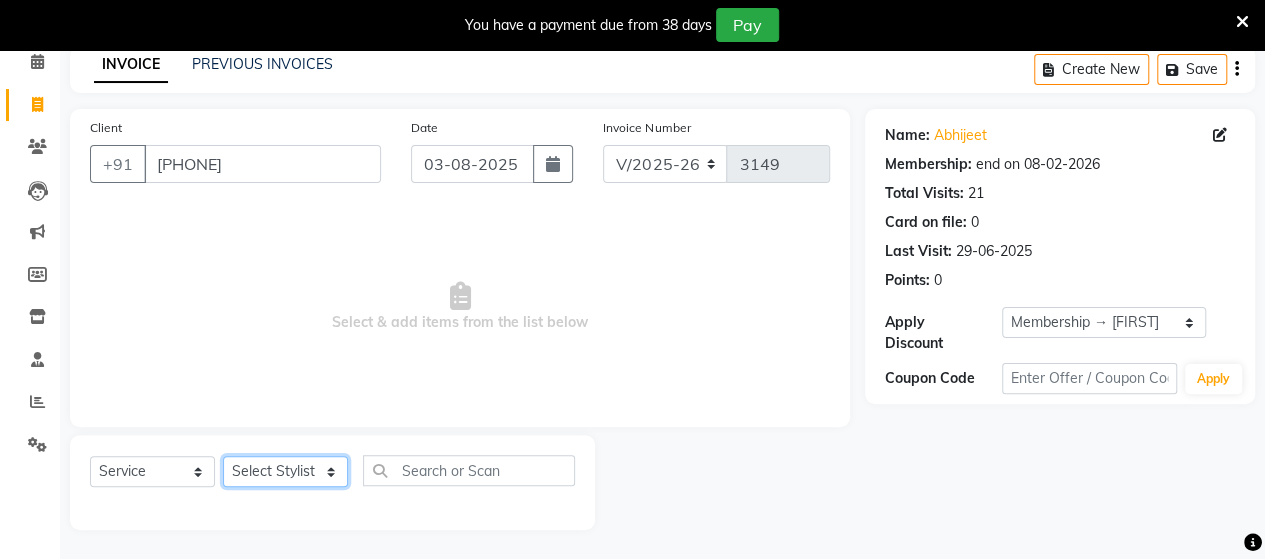 click on "Select Stylist [FIRST] [FIRST] [FIRST] [FIRST] [FIRST] [FIRST] [FIRST] [FIRST] [FIRST]" 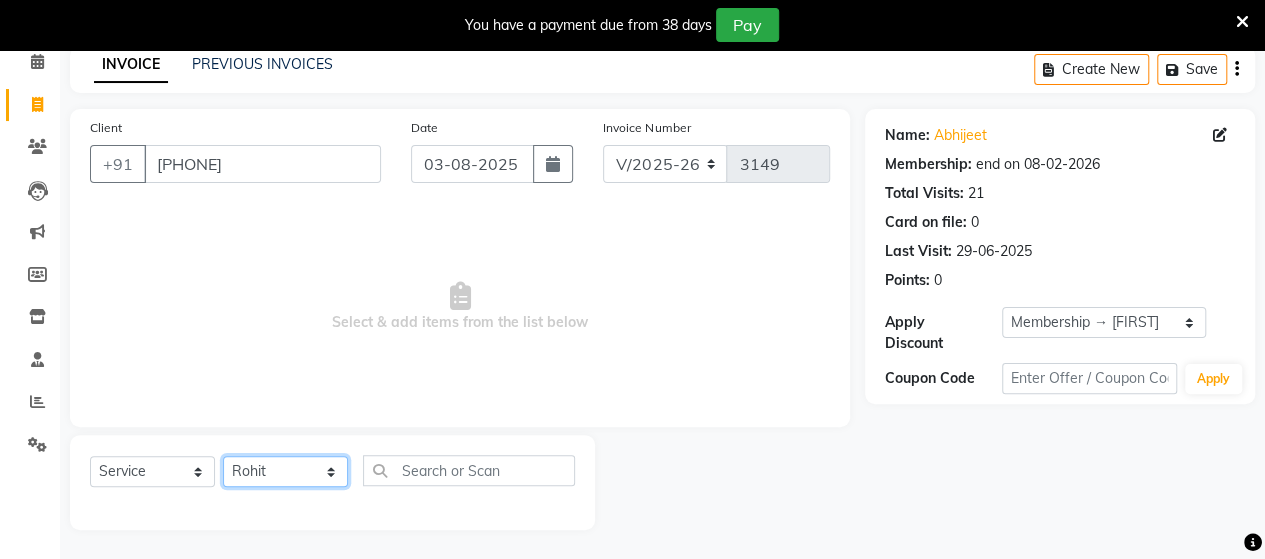 click on "Select Stylist [FIRST] [FIRST] [FIRST] [FIRST] [FIRST] [FIRST] [FIRST] [FIRST] [FIRST]" 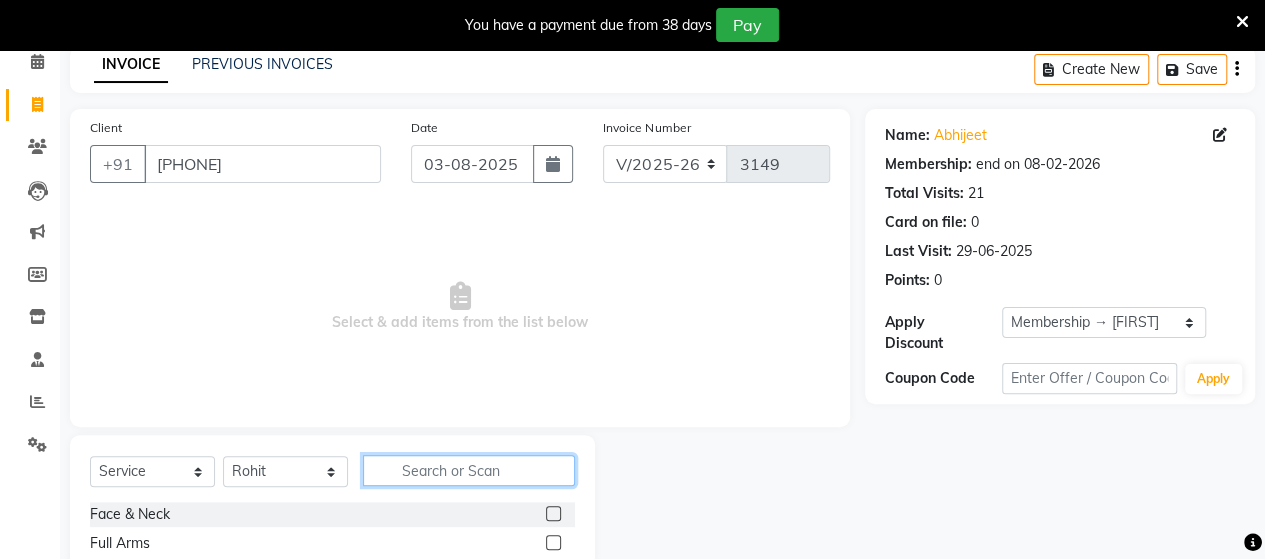 click 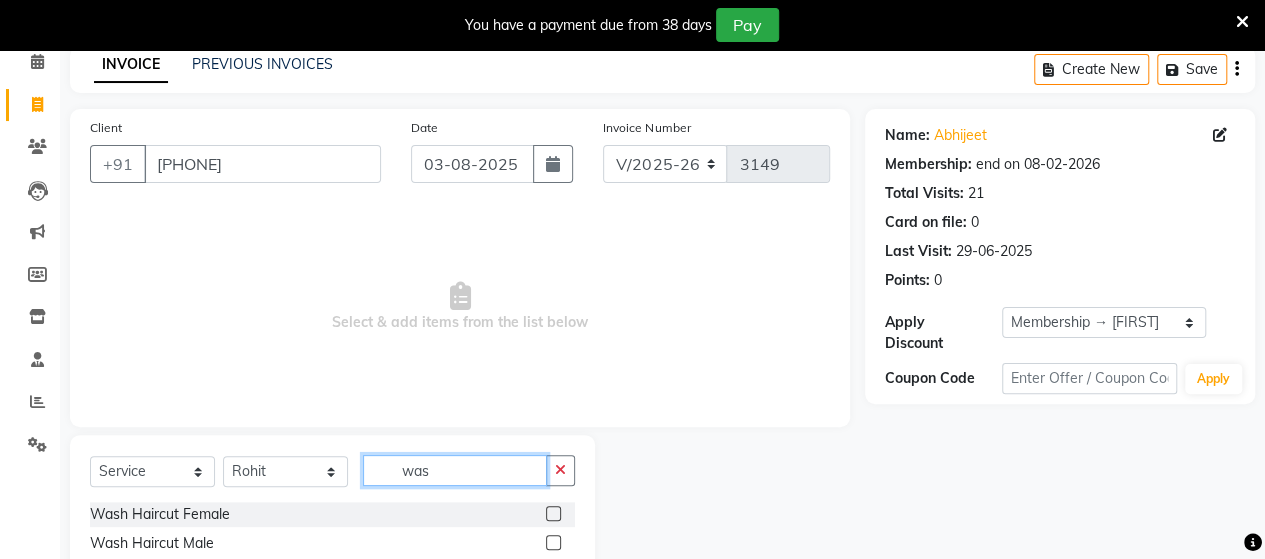 type on "was" 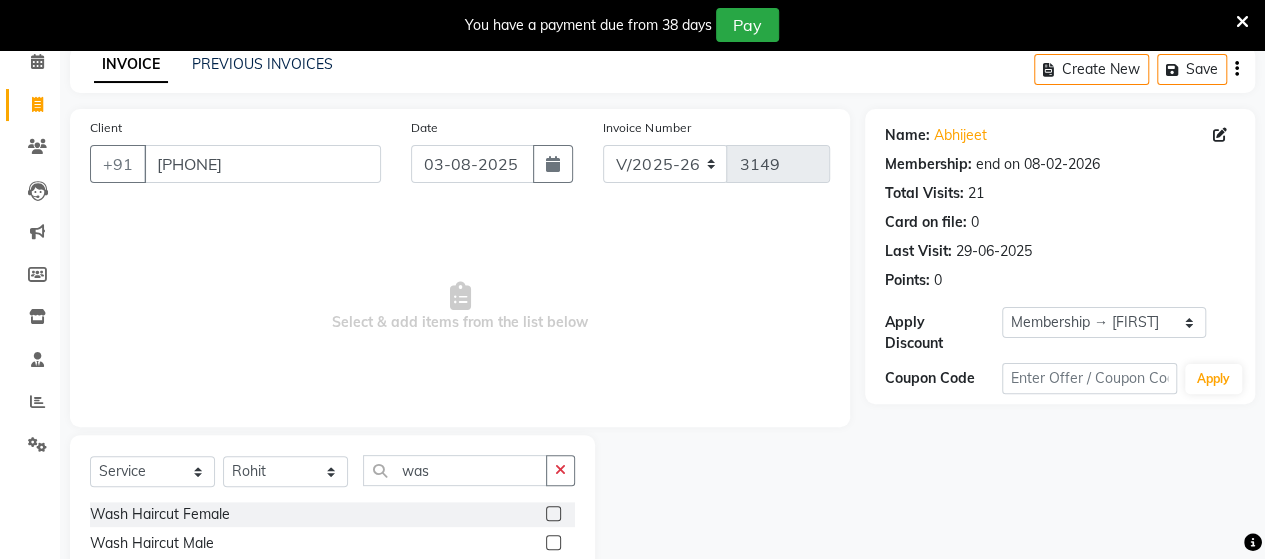 click 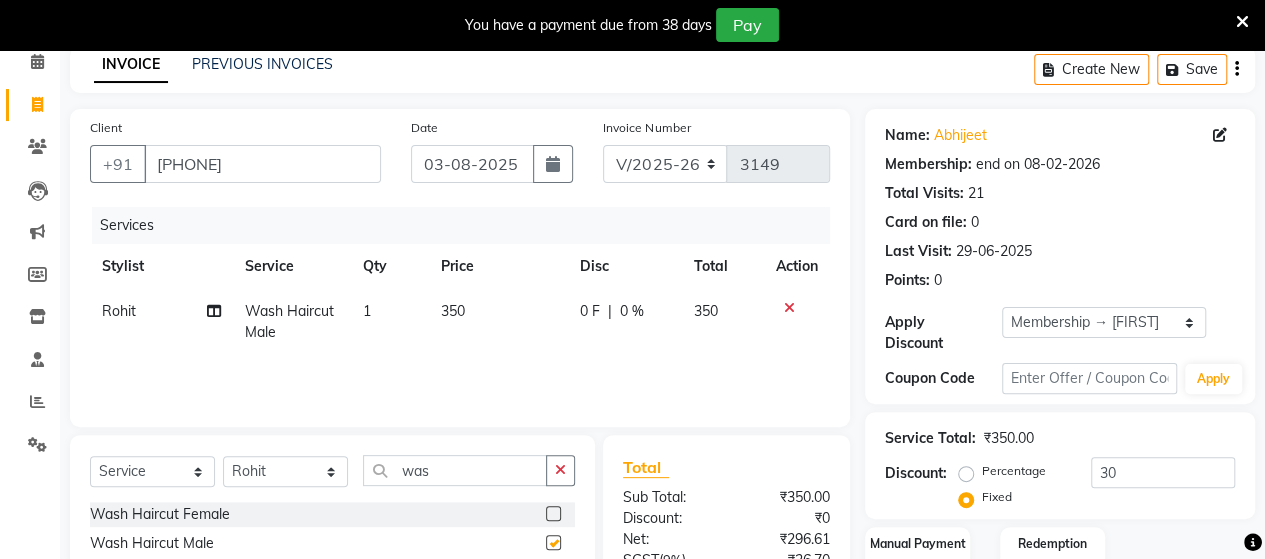 checkbox on "false" 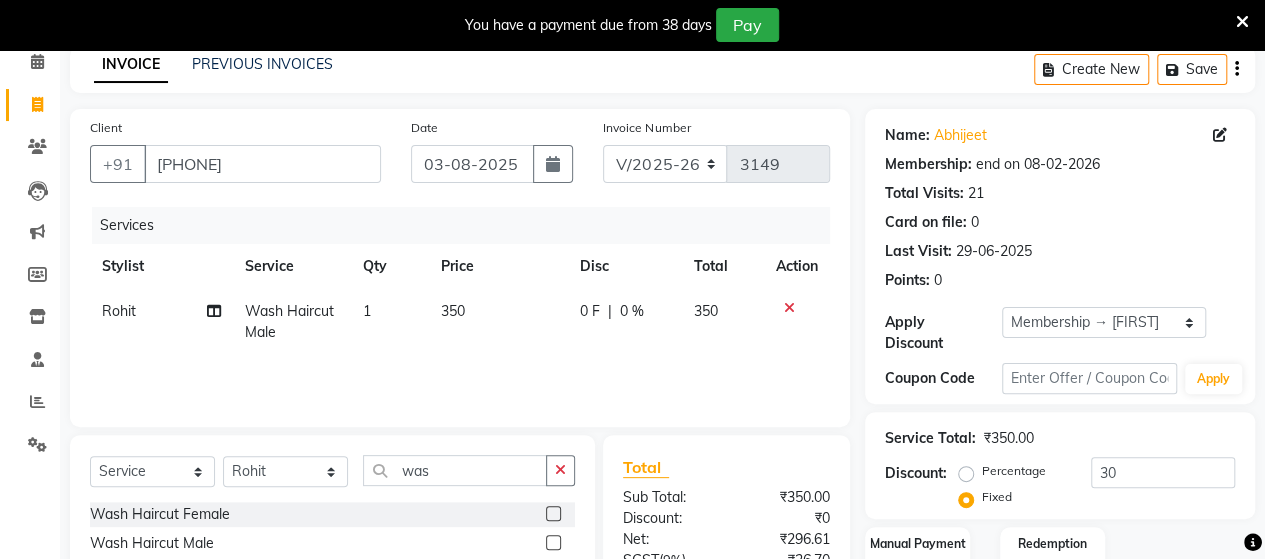 click on "350" 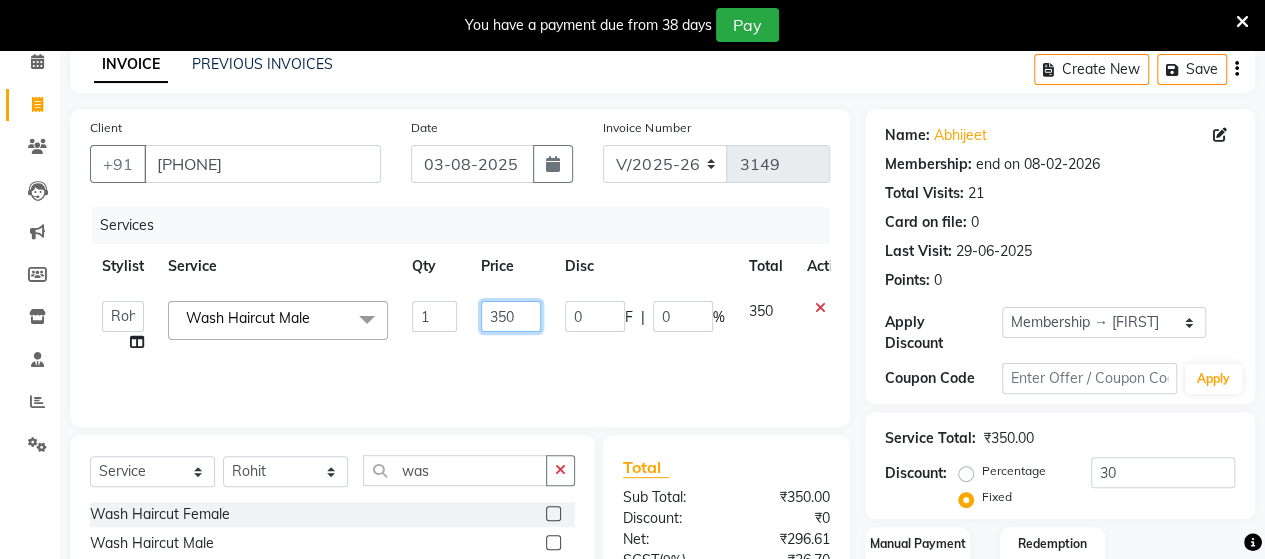 click on "350" 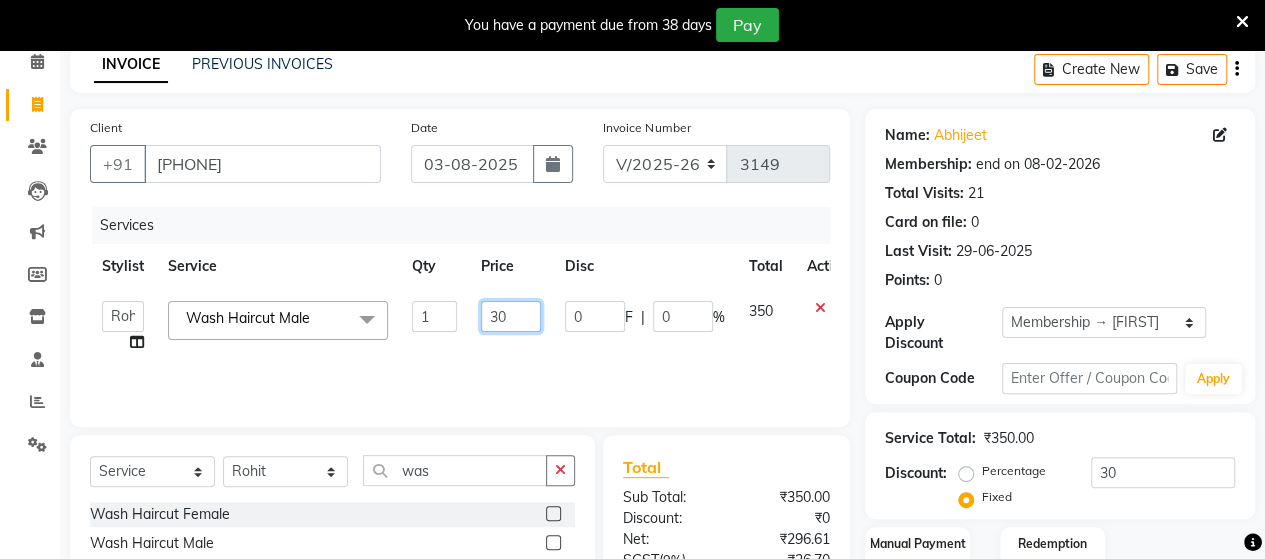 type on "300" 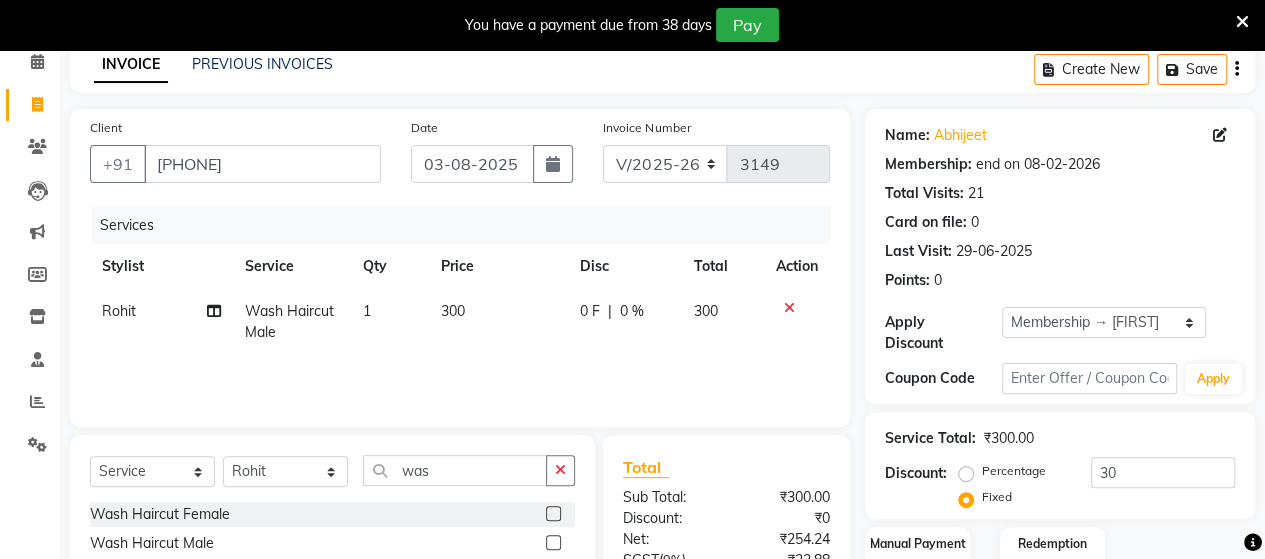 click on "300" 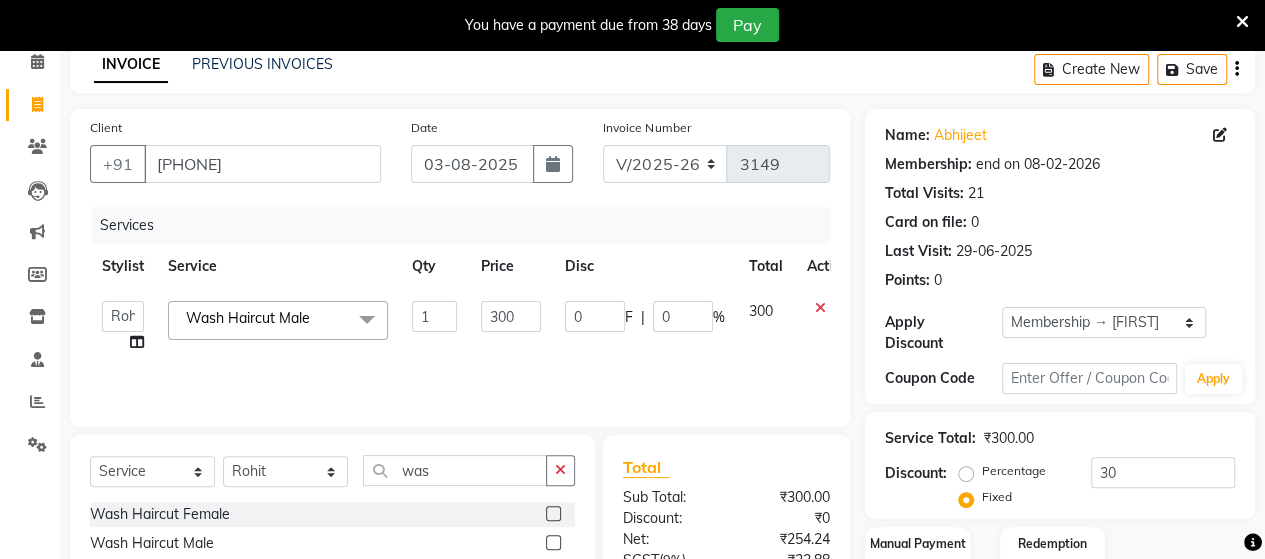 scroll, scrollTop: 288, scrollLeft: 0, axis: vertical 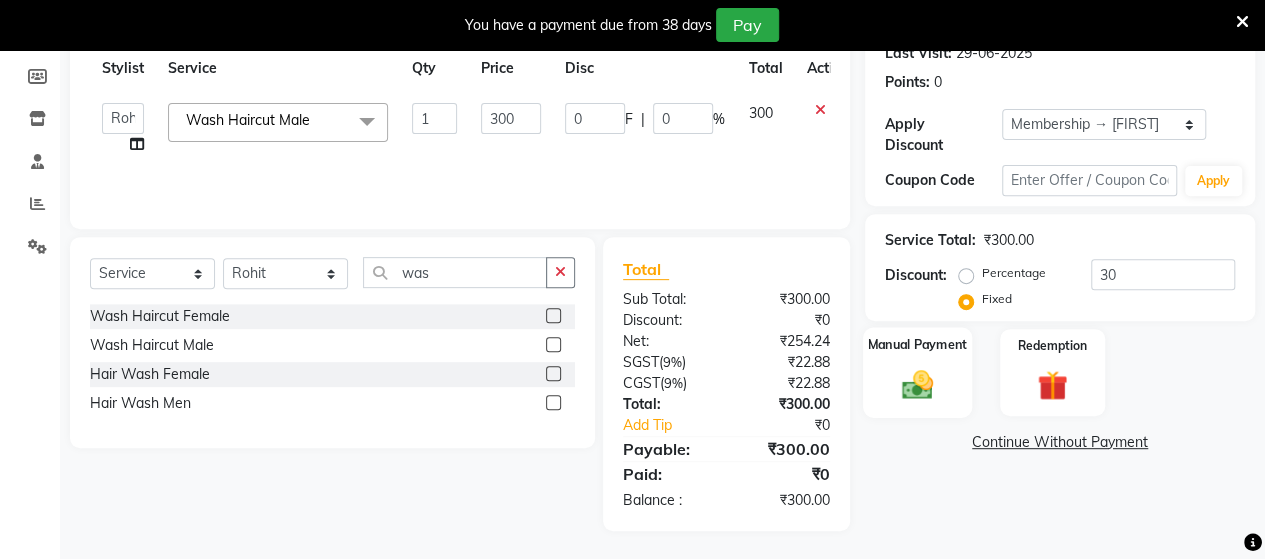 click 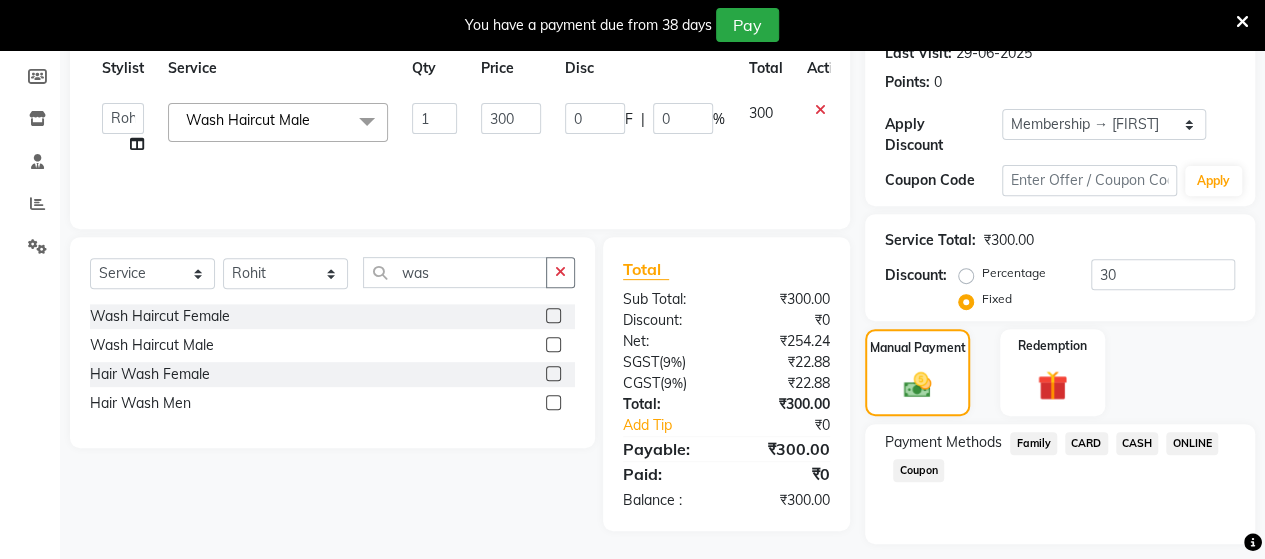 click on "ONLINE" 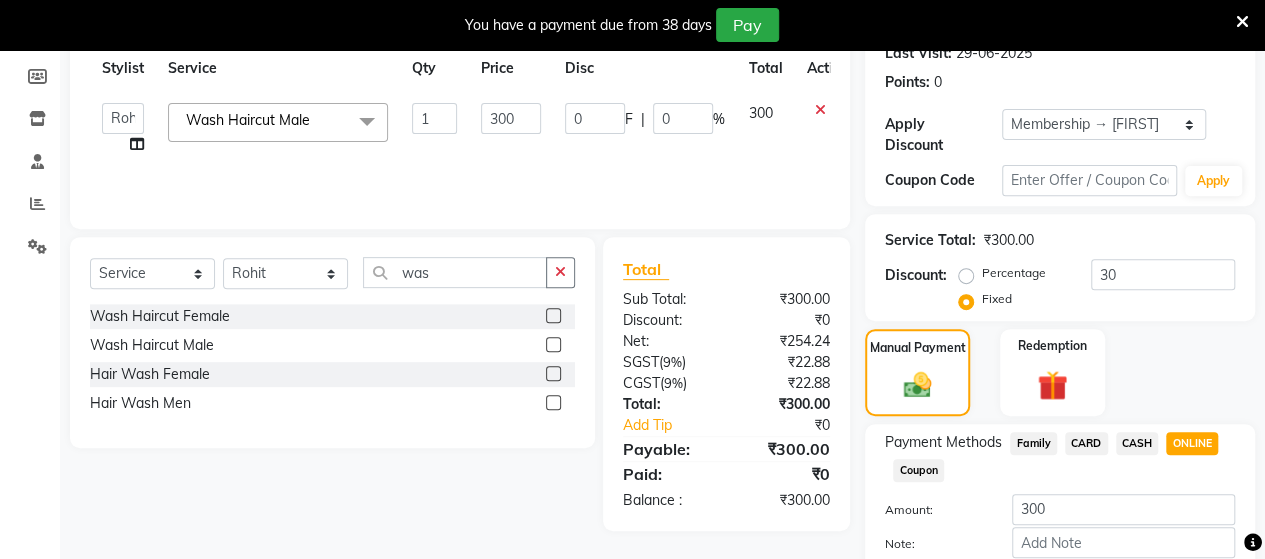 scroll, scrollTop: 398, scrollLeft: 0, axis: vertical 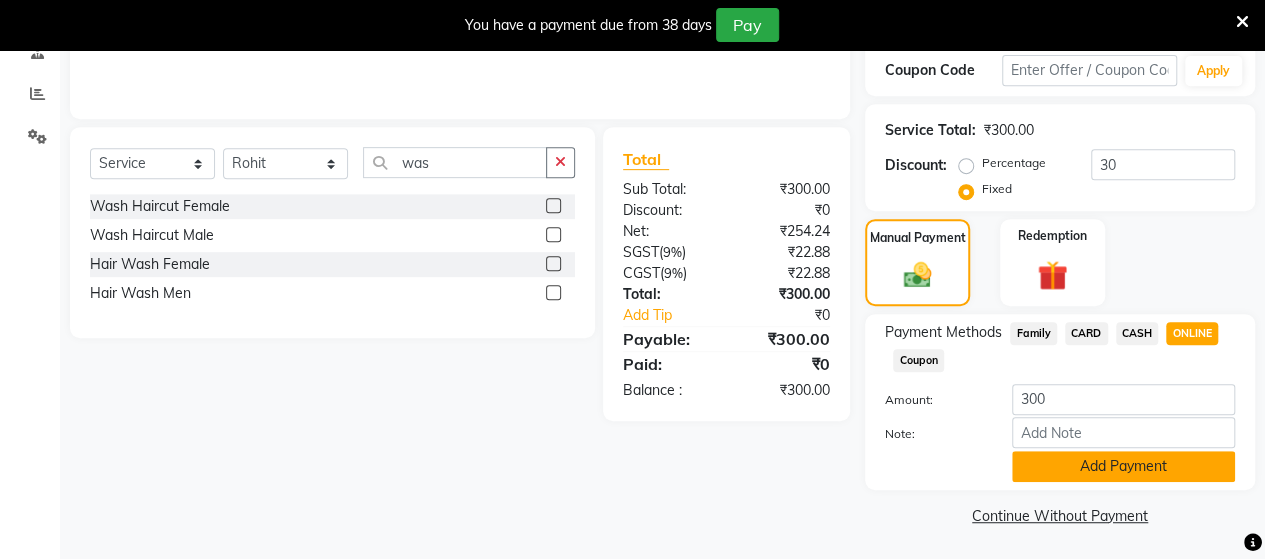 click on "Add Payment" 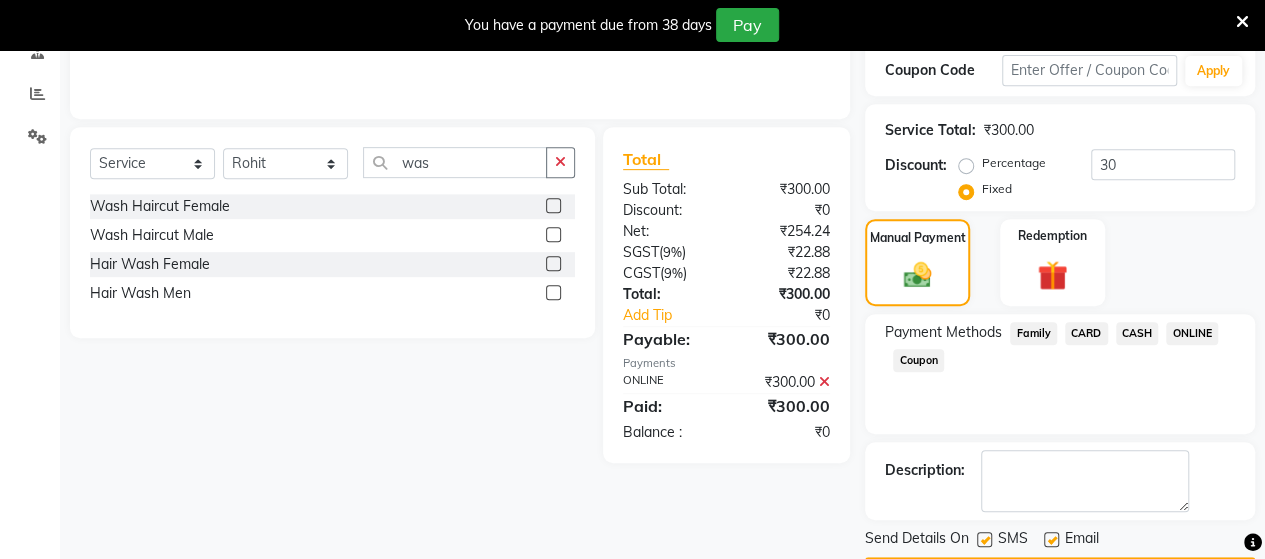 scroll, scrollTop: 454, scrollLeft: 0, axis: vertical 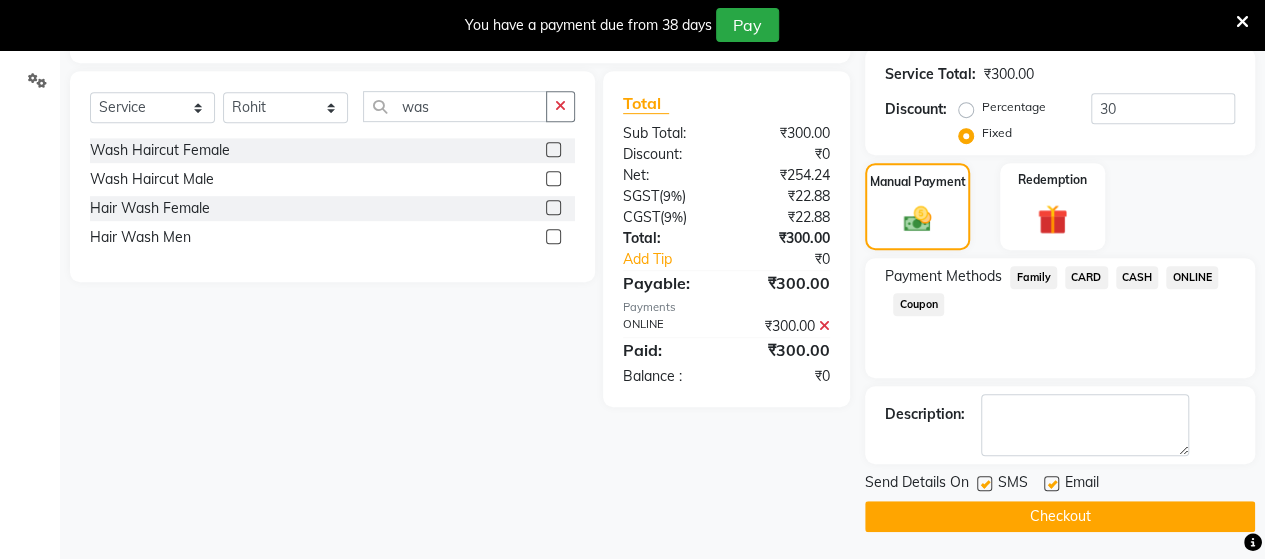 click on "Checkout" 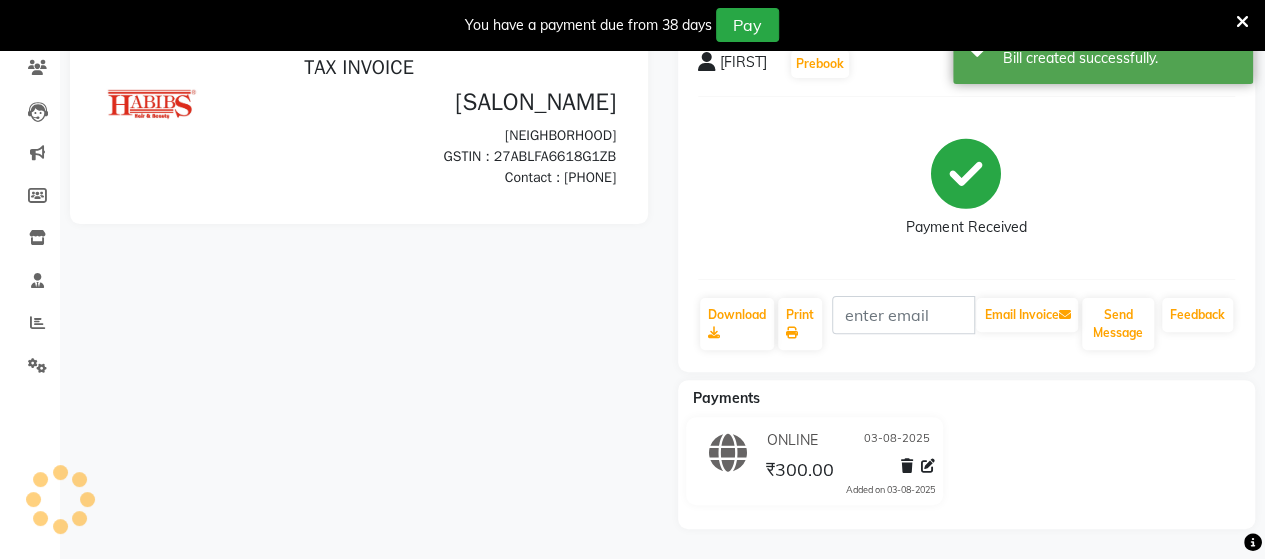 scroll, scrollTop: 0, scrollLeft: 0, axis: both 